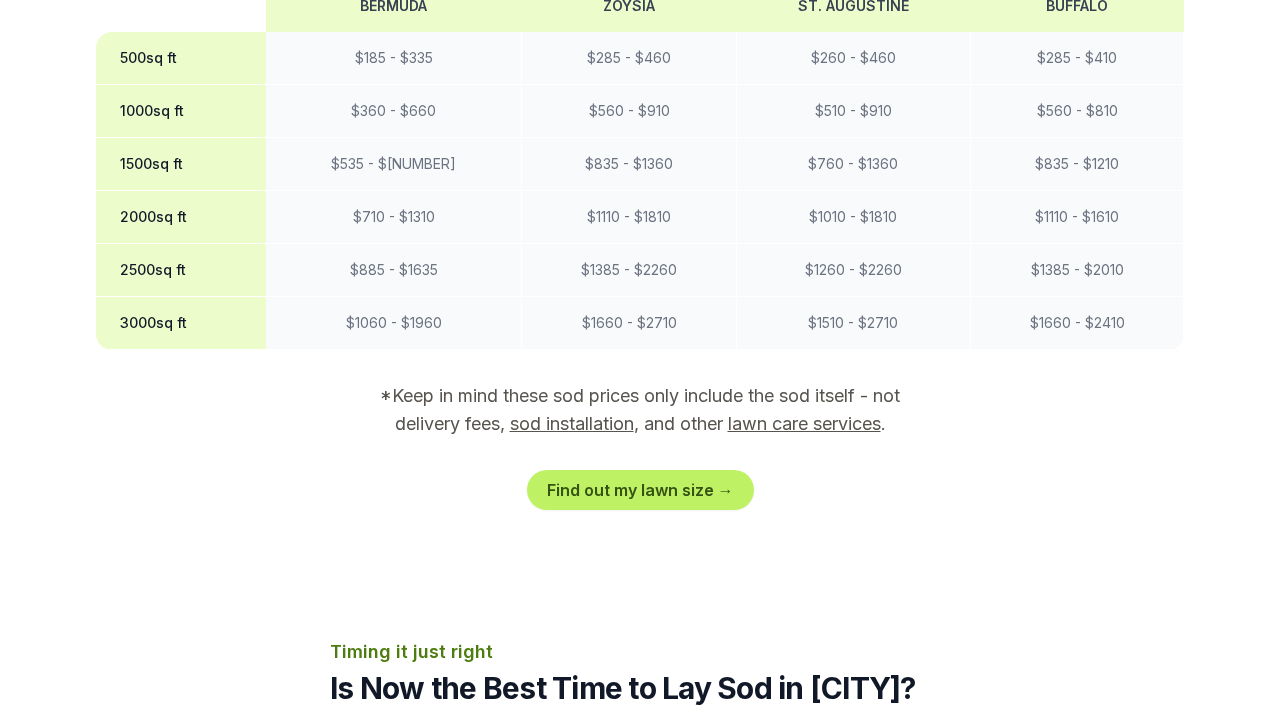 scroll, scrollTop: 1860, scrollLeft: 0, axis: vertical 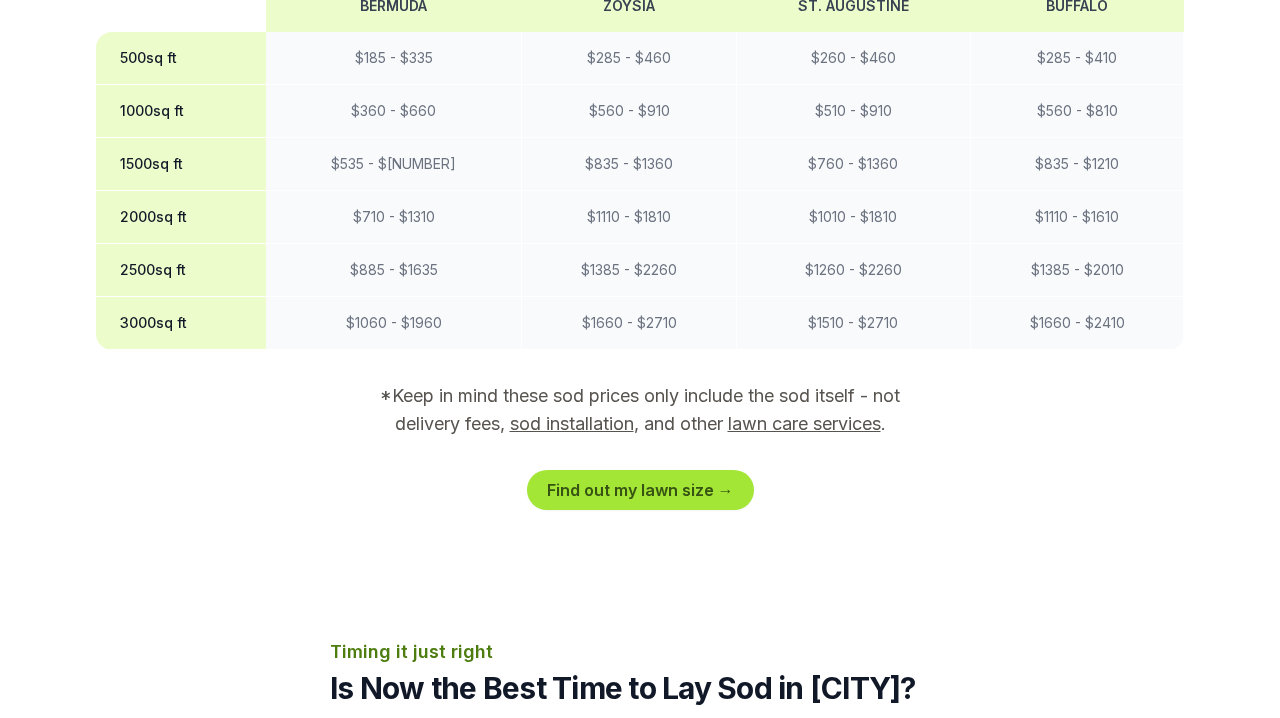 click on "Find out my lawn size →" at bounding box center (640, 490) 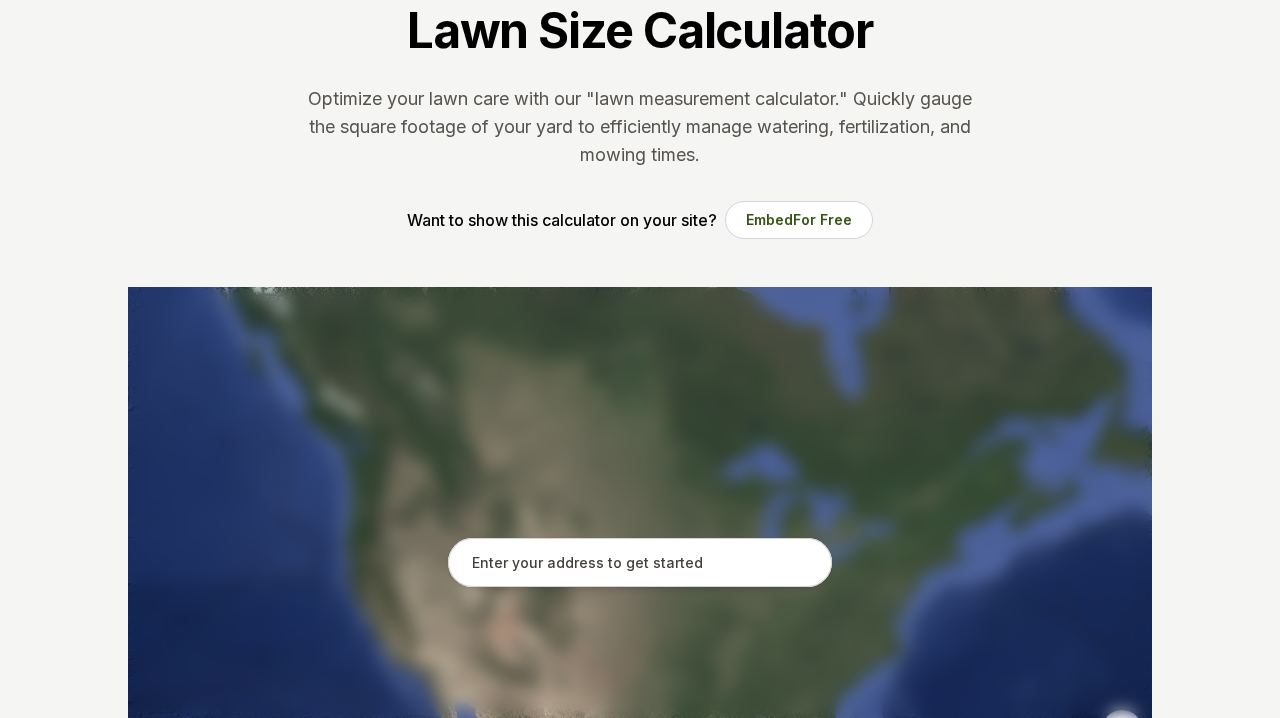 scroll, scrollTop: 150, scrollLeft: 0, axis: vertical 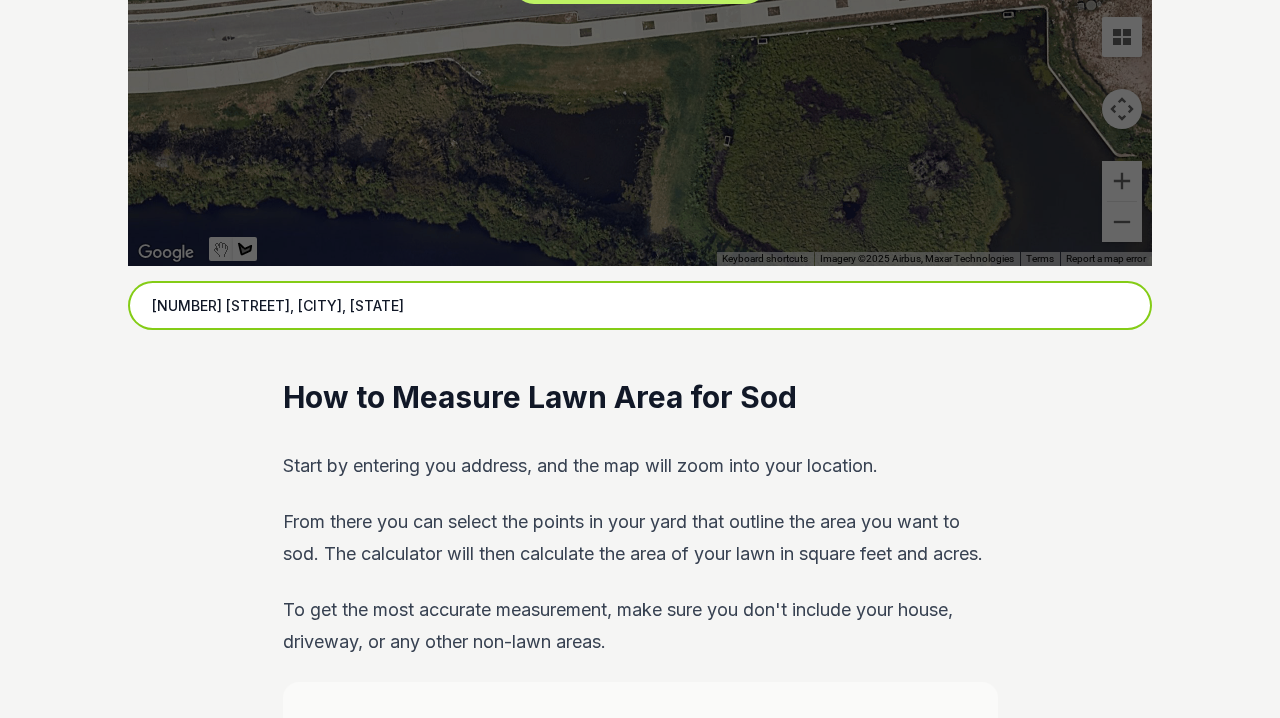 click on "[NUMBER] [STREET], [CITY], [STATE]" at bounding box center [640, 306] 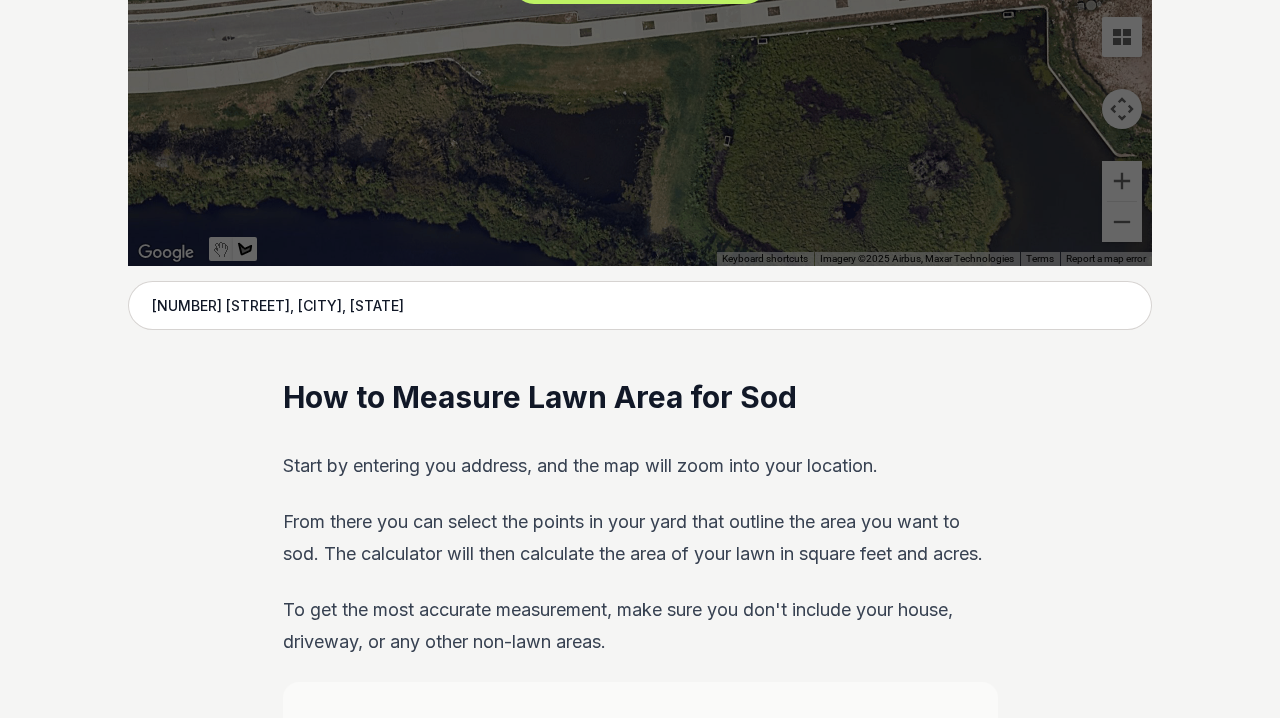 click on "Start Outlining Property" at bounding box center [640, -34] 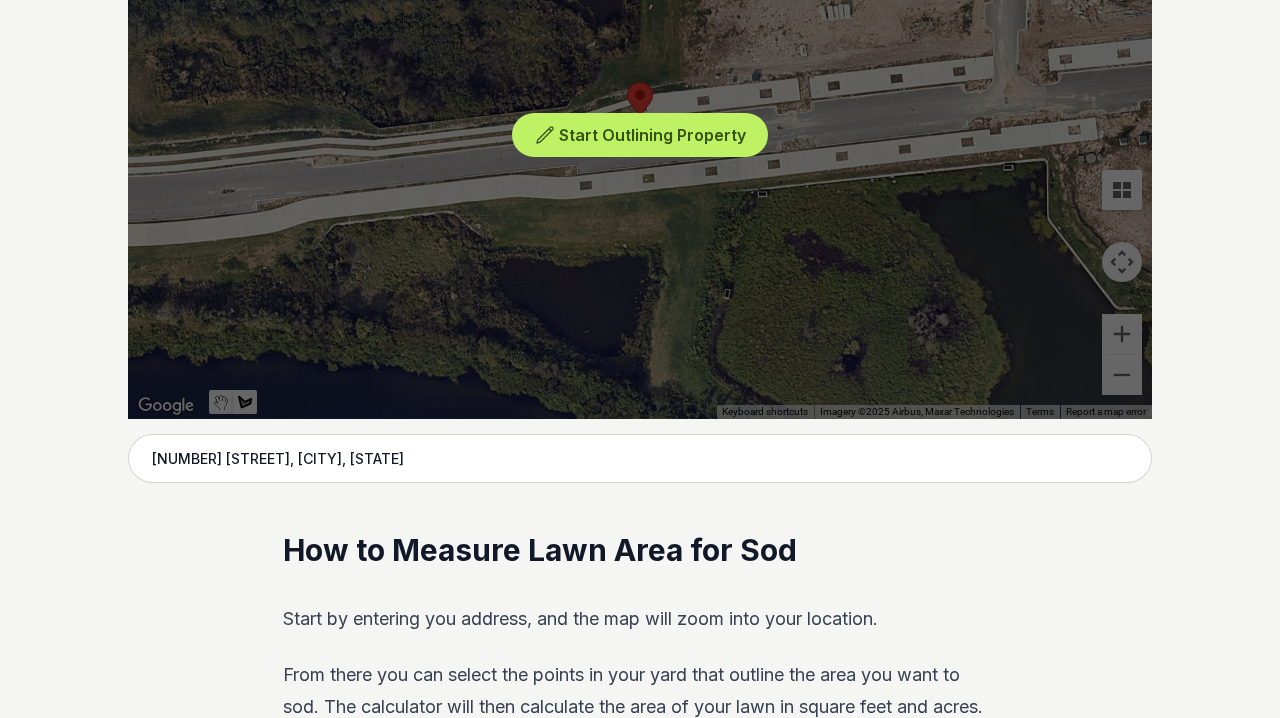 scroll, scrollTop: 616, scrollLeft: 0, axis: vertical 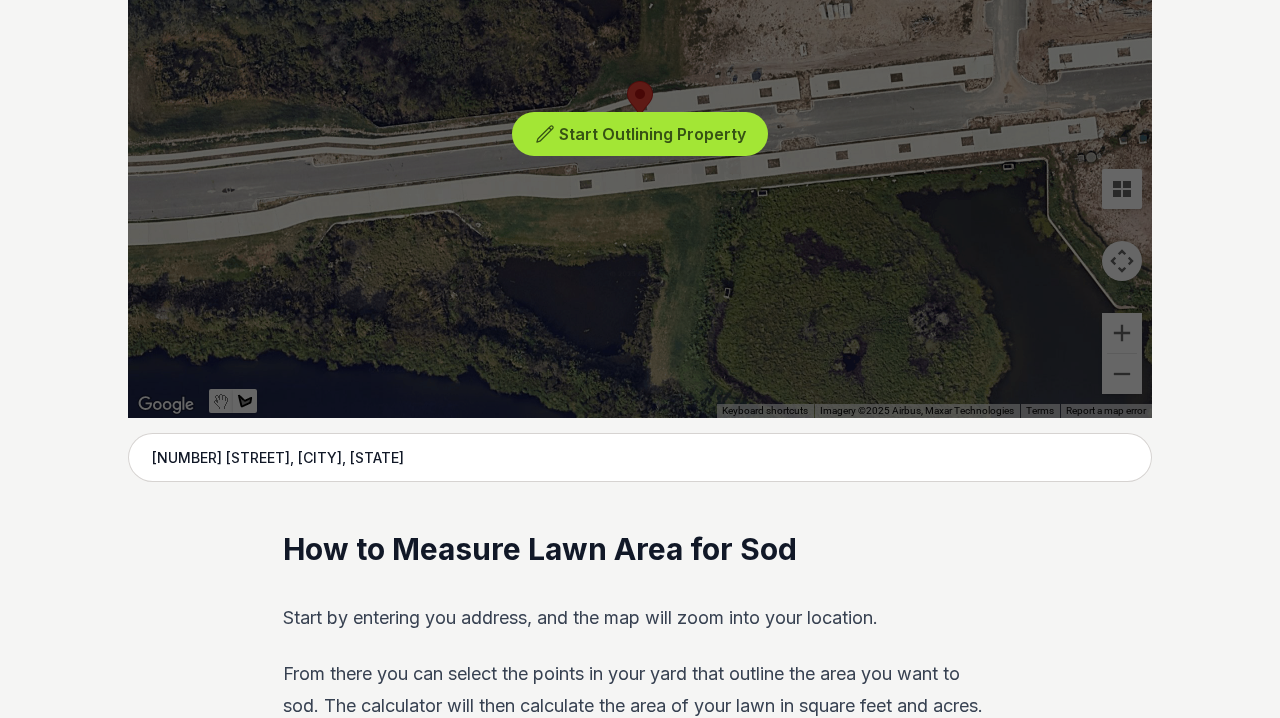 click on "Start Outlining Property" at bounding box center [652, 134] 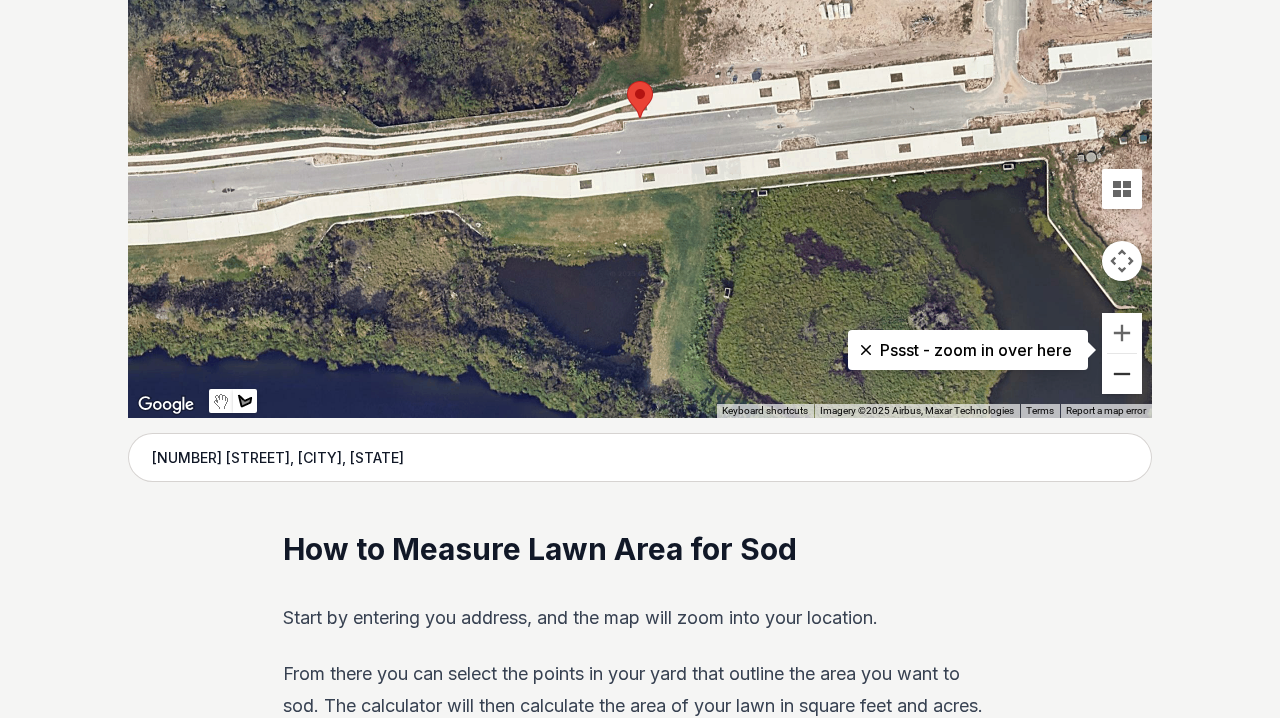 click at bounding box center (1122, 374) 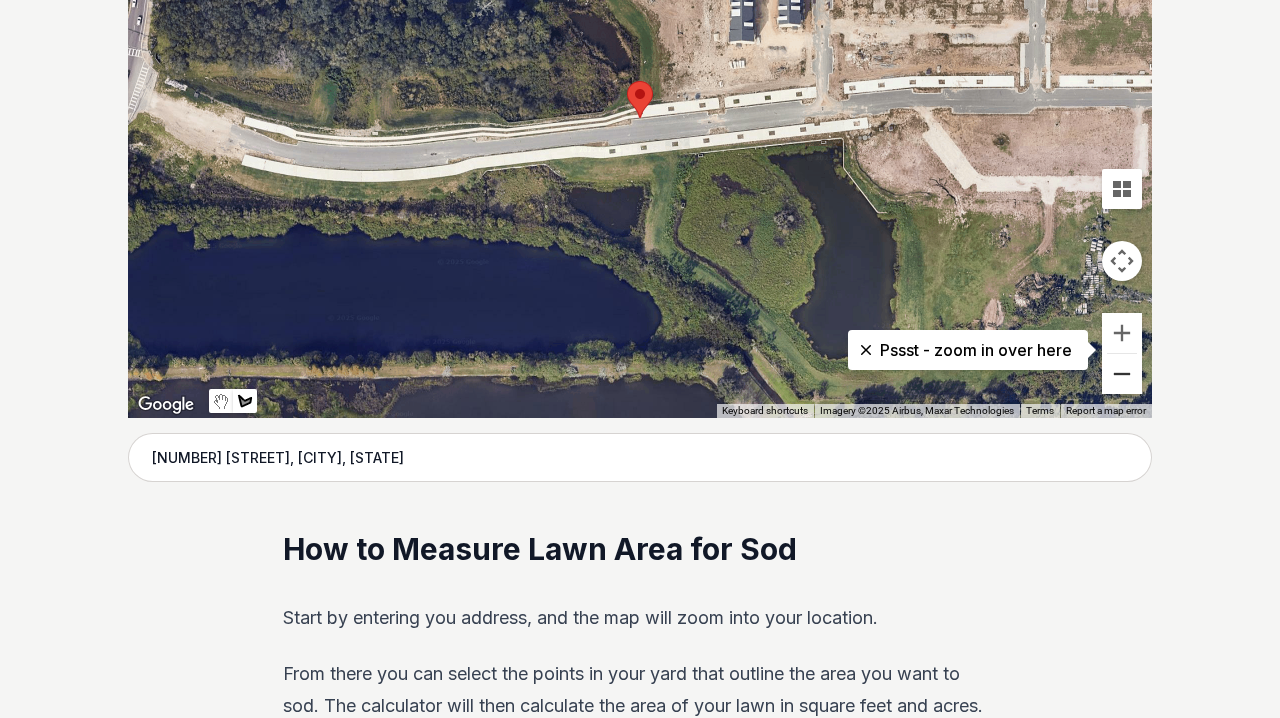 click at bounding box center (1122, 374) 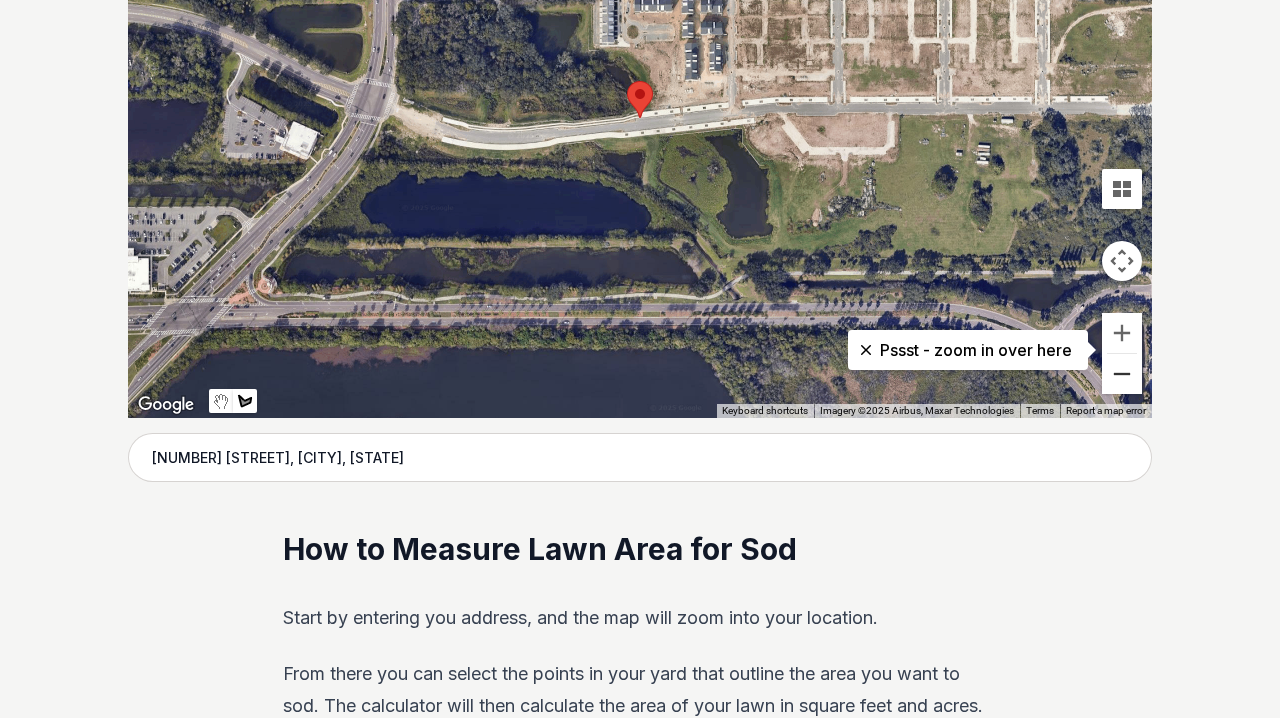 click at bounding box center (1122, 374) 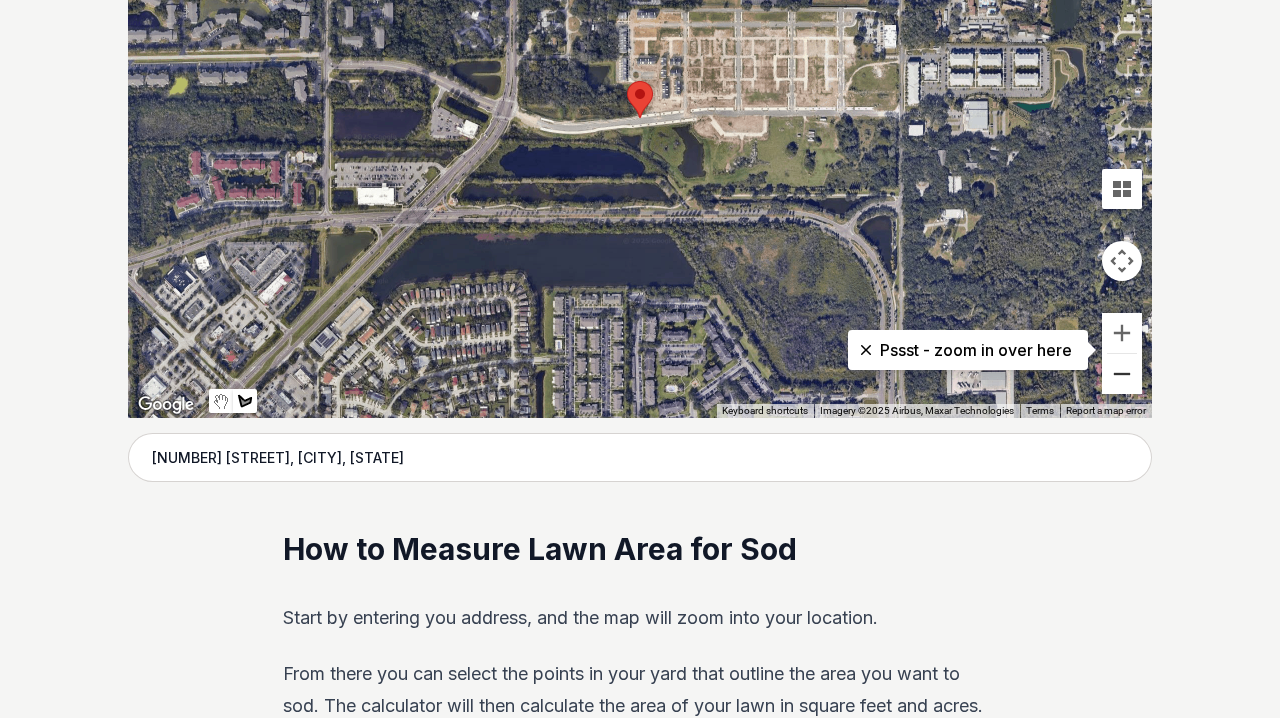 click at bounding box center (1122, 374) 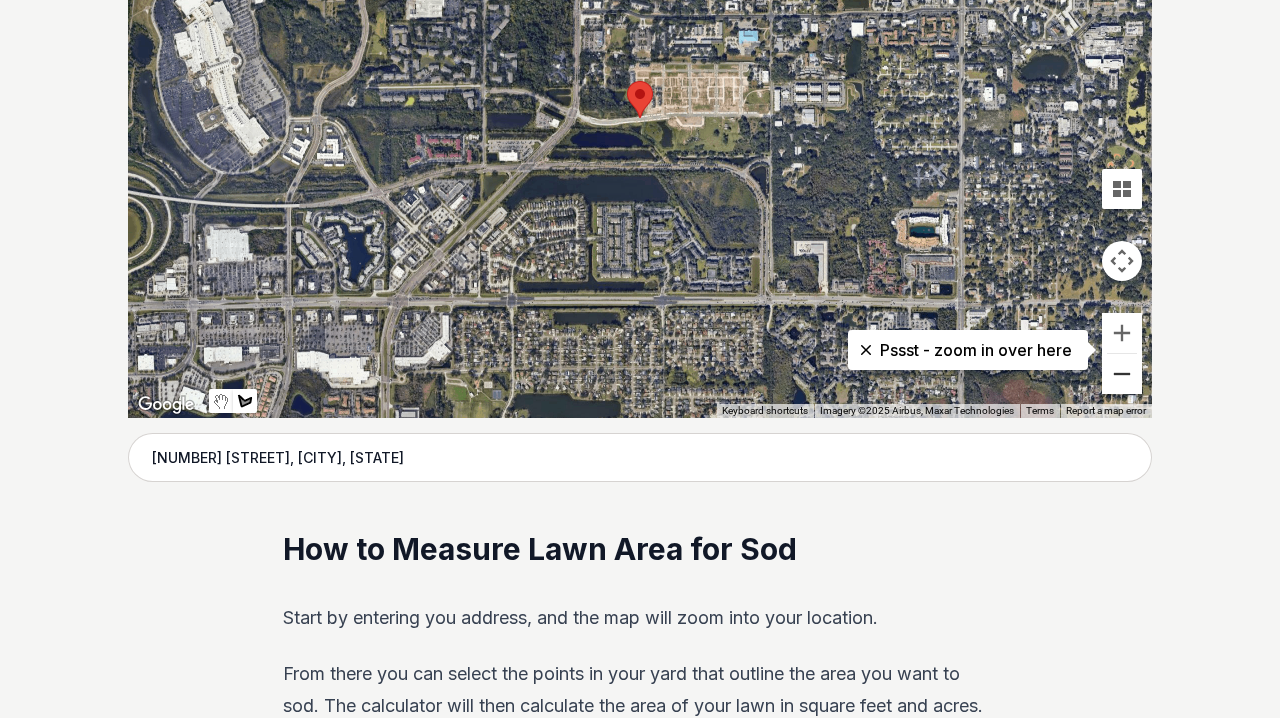click at bounding box center (1122, 374) 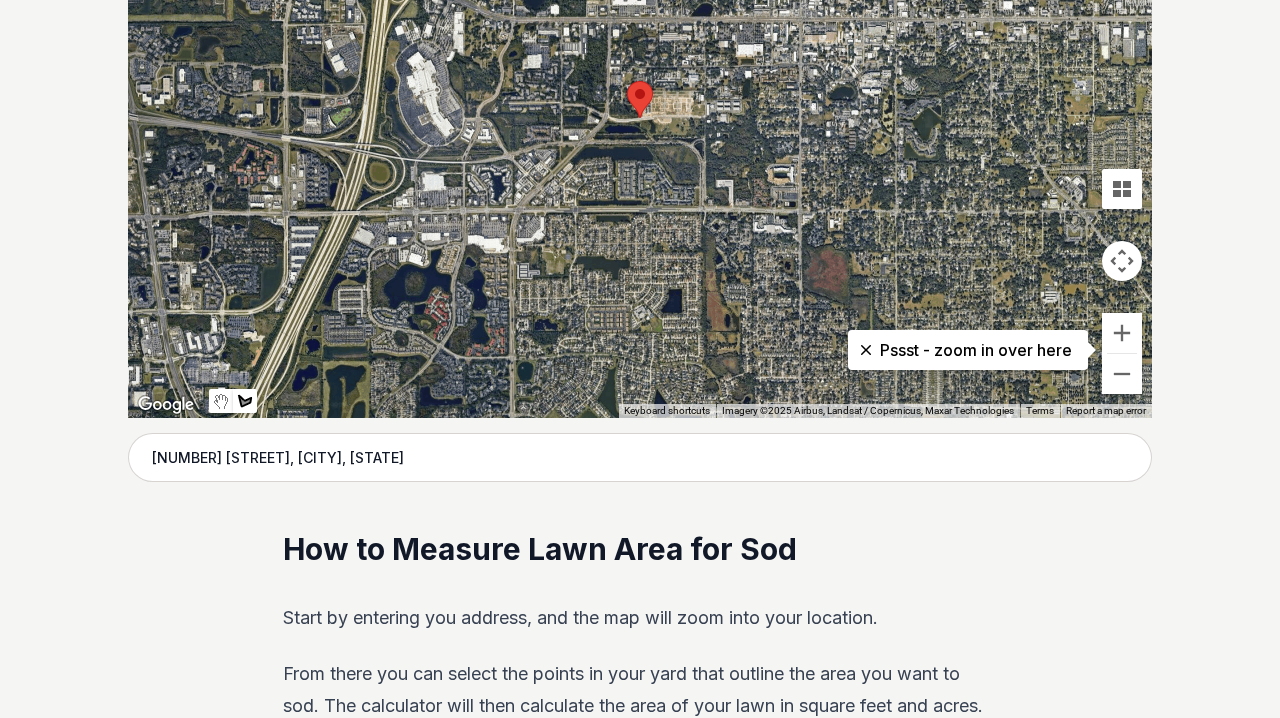 drag, startPoint x: 1122, startPoint y: 374, endPoint x: 960, endPoint y: 314, distance: 172.75417 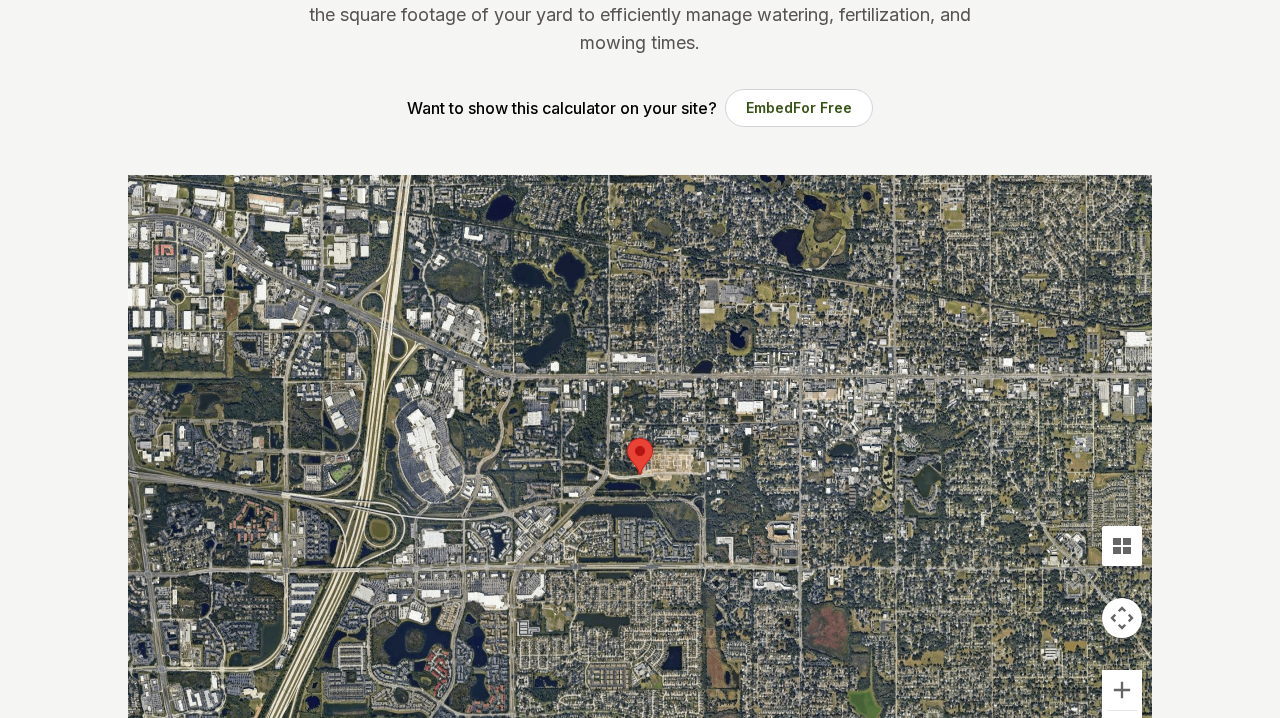 scroll, scrollTop: 262, scrollLeft: 0, axis: vertical 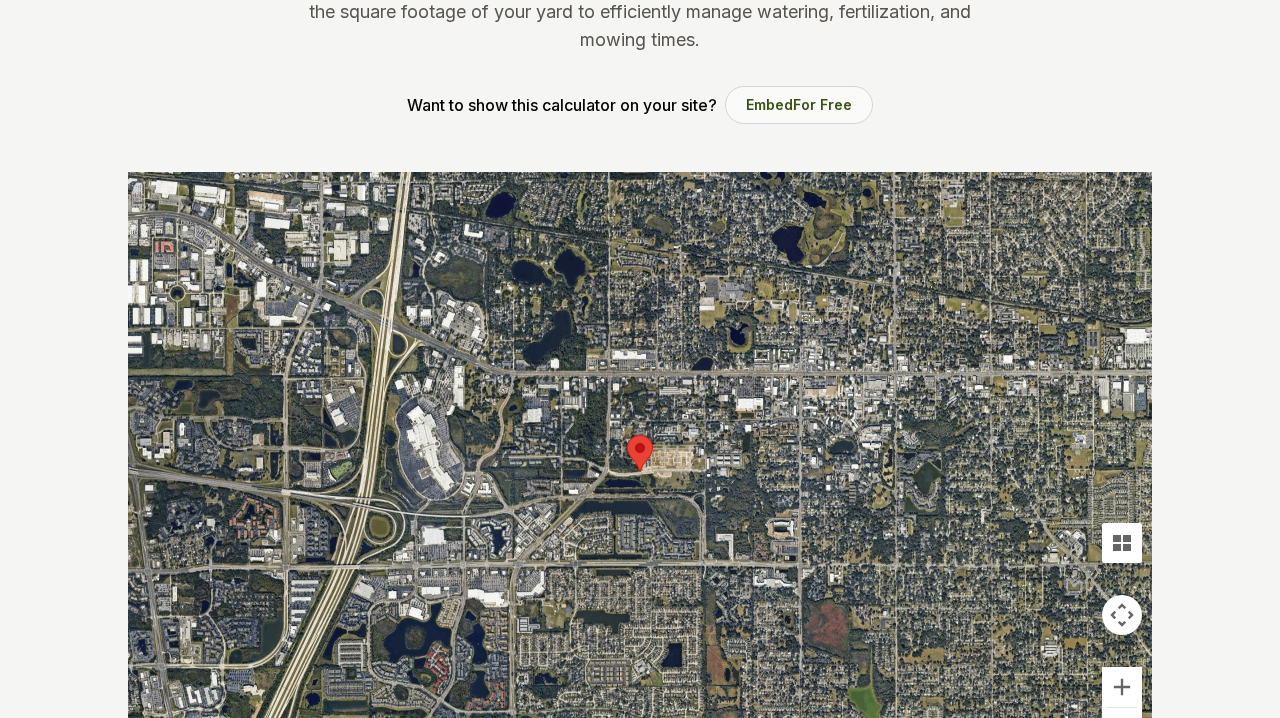 click on "For Free" at bounding box center (822, 104) 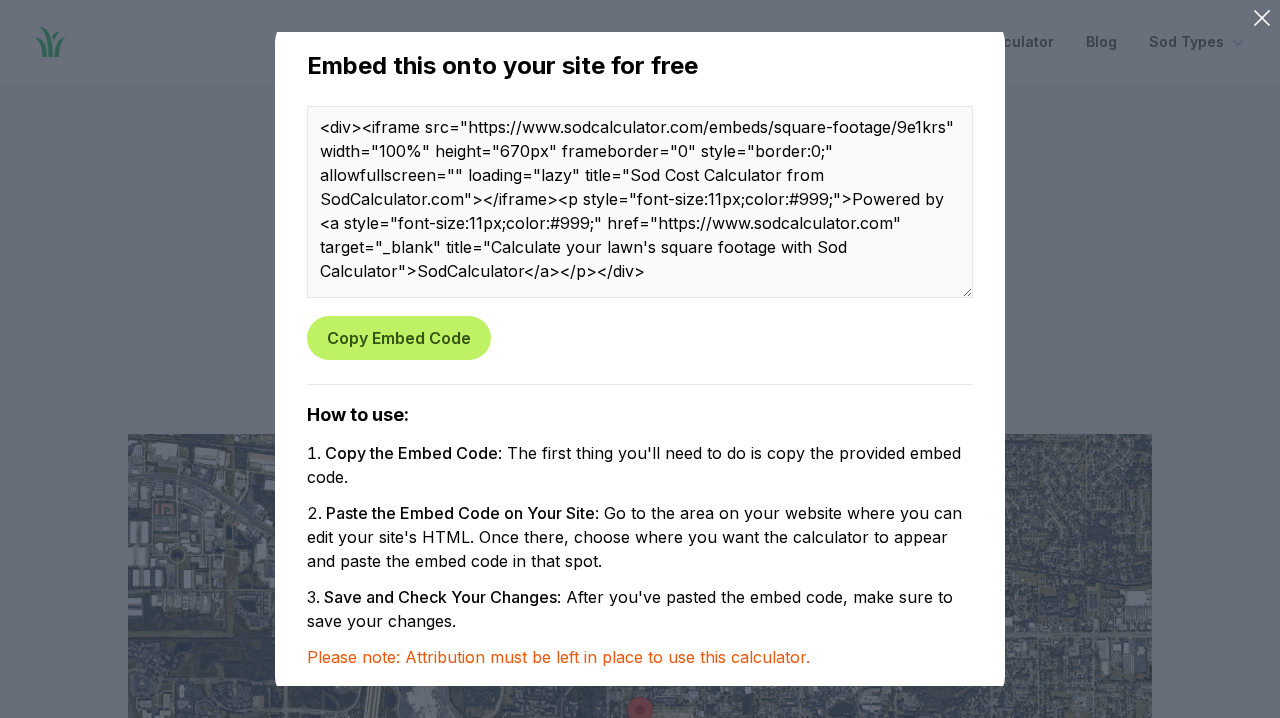 click on "Embed this onto your site for free <div><iframe src="https://www.sodcalculator.com/embeds/square-footage/9e1krs" width="100%" height="670px" frameborder="0" style="border:0;" allowfullscreen="" loading="lazy" title="Sod Cost Calculator from SodCalculator.com"></iframe><p style="font-size:11px;color:#999;">Powered by <a style="font-size:11px;color:#999;" href="https://www.sodcalculator.com" target="_blank" title="Calculate your lawn's square footage with Sod Calculator">SodCalculator</a></p></div> Copy Embed Code How to use:  Copy the Embed Code : The first thing you'll need to do is copy the provided embed code. Paste the Embed Code on Your Site : Go to the area on your website where you can edit your site's HTML. Once there, choose where you want the calculator to appear and paste the embed code in that spot. Save and Check Your Changes : After you've pasted the embed code, make sure to save your changes. Please note: Attribution must be left in place to use this calculator." at bounding box center (640, 359) 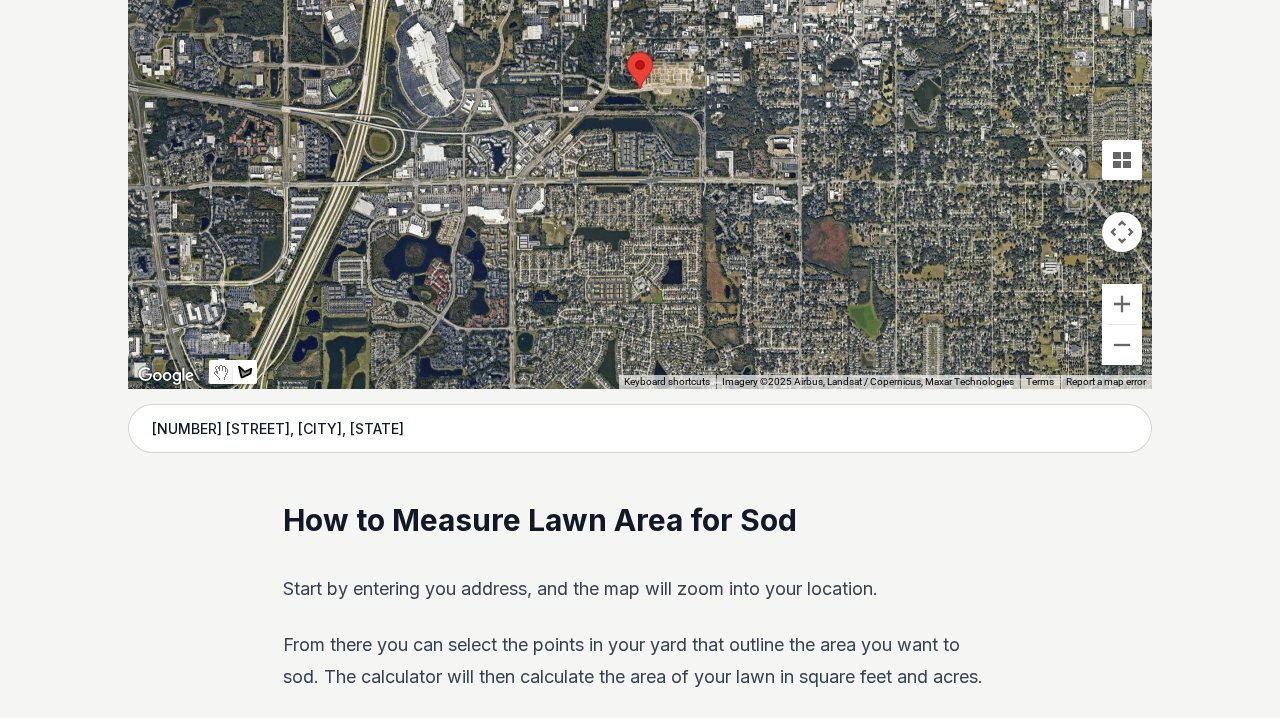 scroll, scrollTop: 683, scrollLeft: 0, axis: vertical 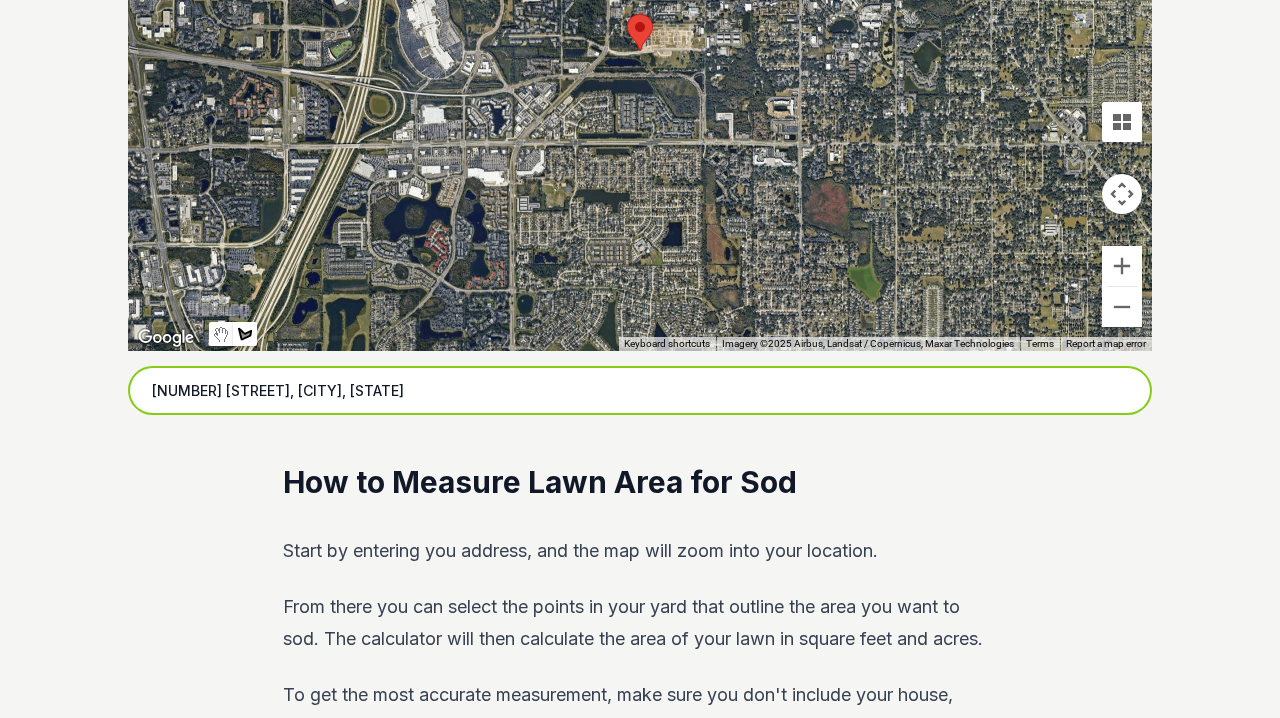 click on "[NUMBER] [STREET], [CITY], [STATE]" at bounding box center [640, 391] 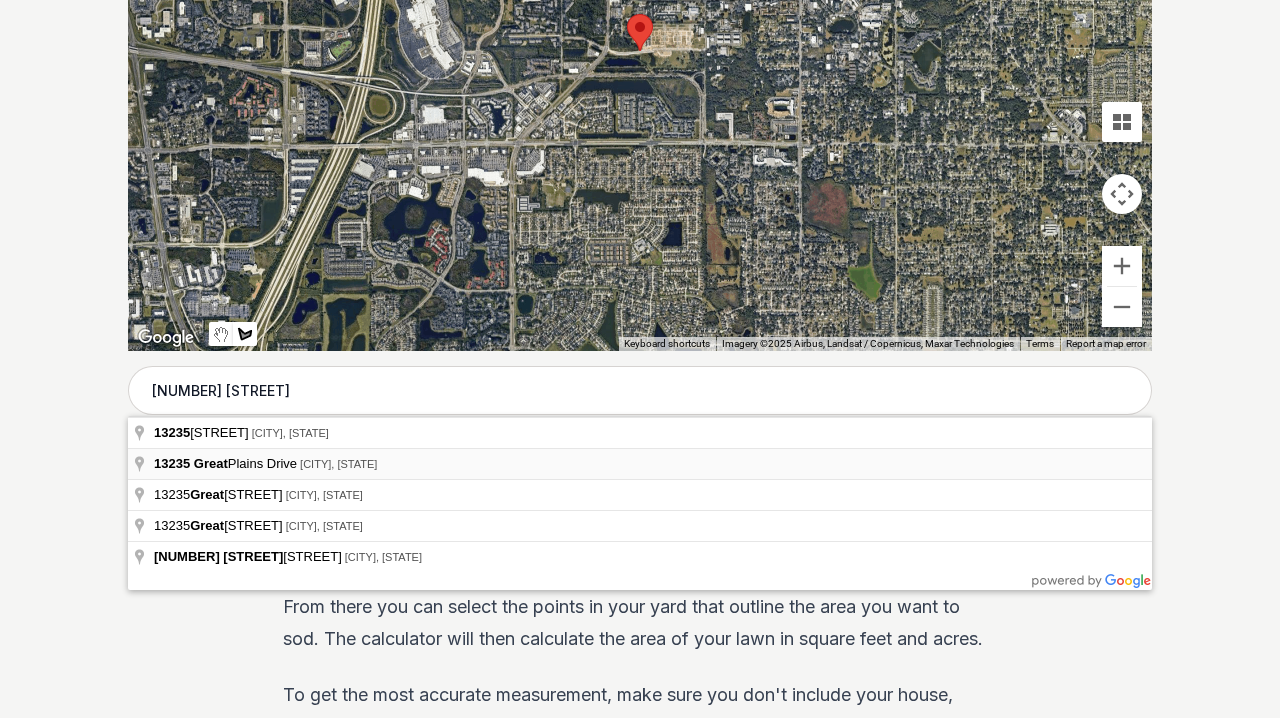 type on "[NUMBER] [STREET], [CITY], [STATE]" 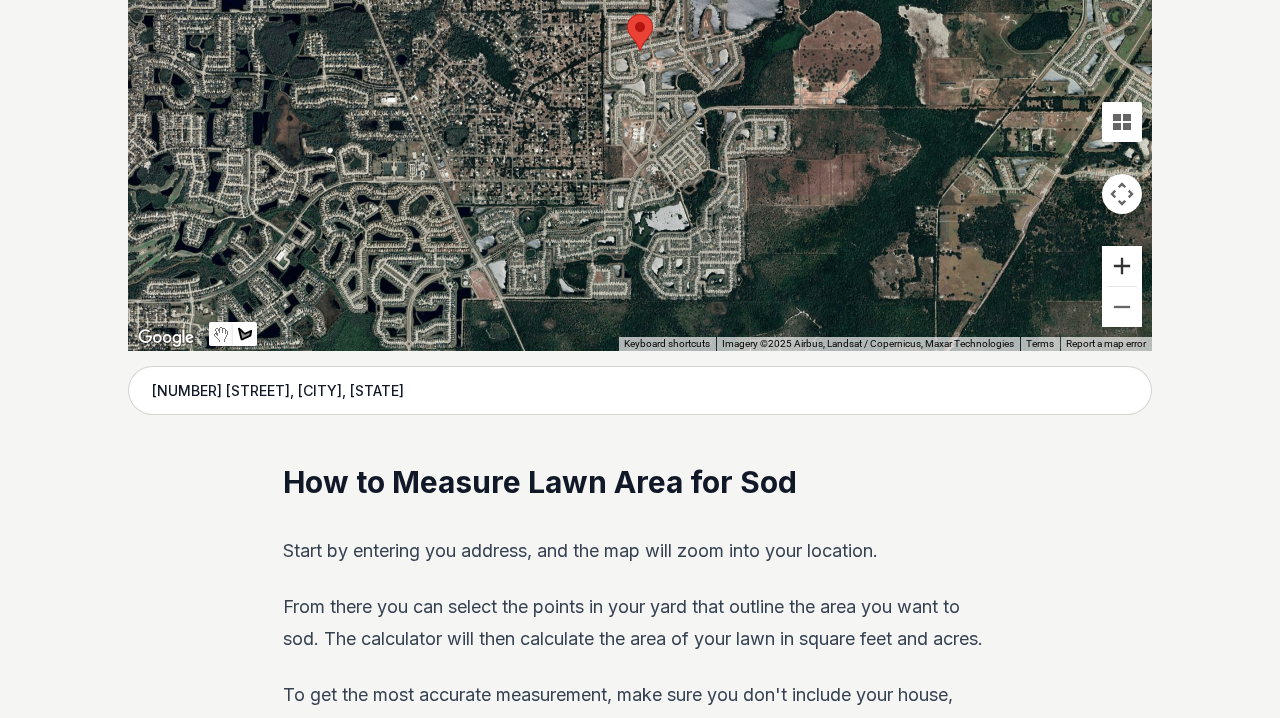 click at bounding box center [1122, 266] 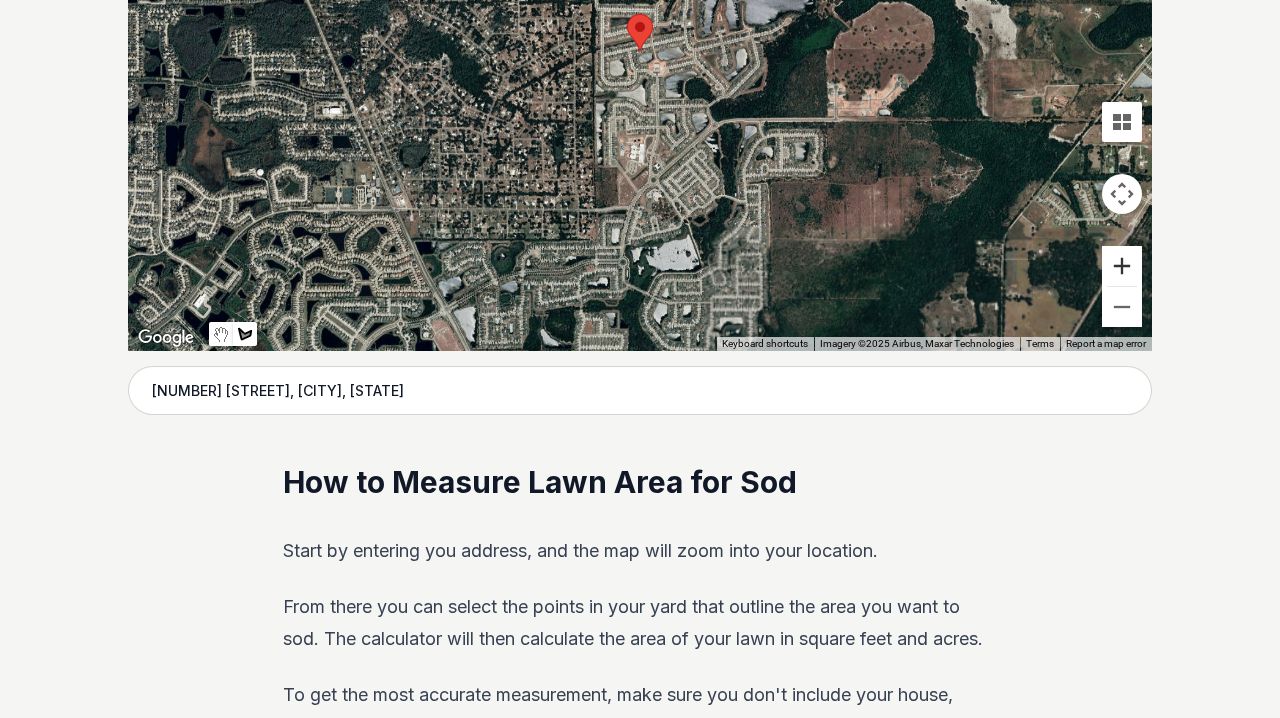 click at bounding box center (1122, 266) 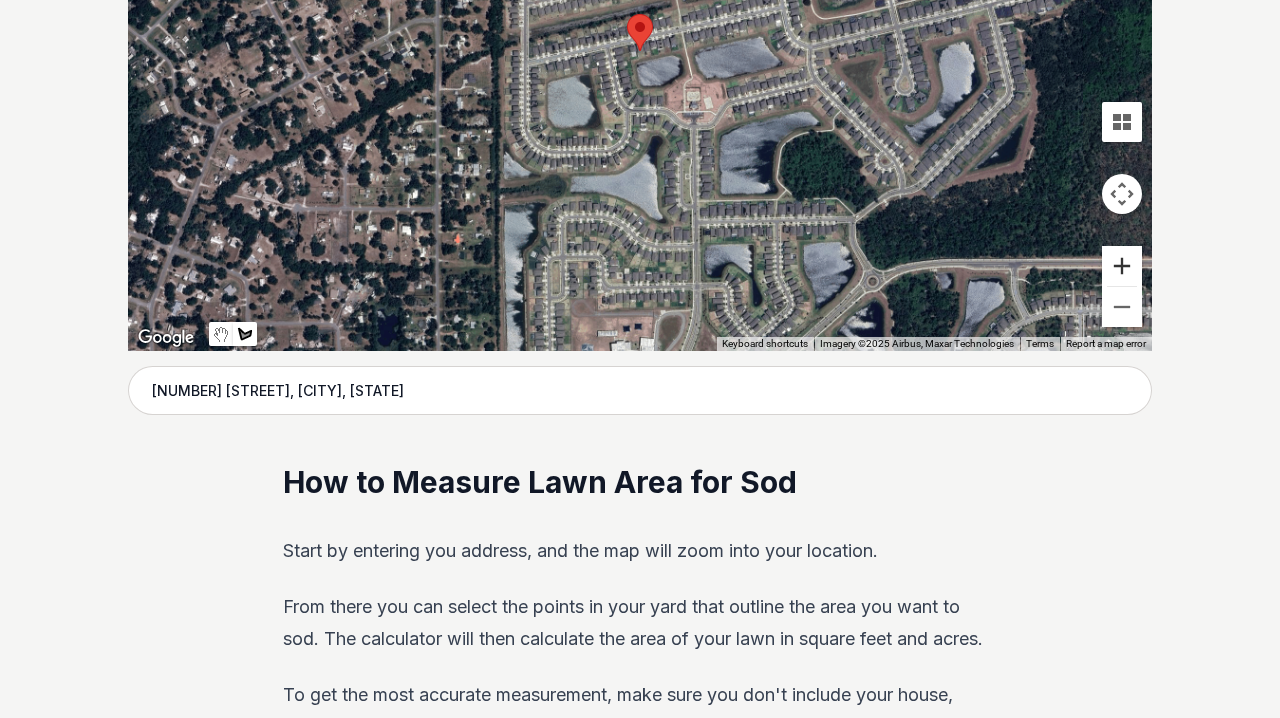 click at bounding box center [1122, 266] 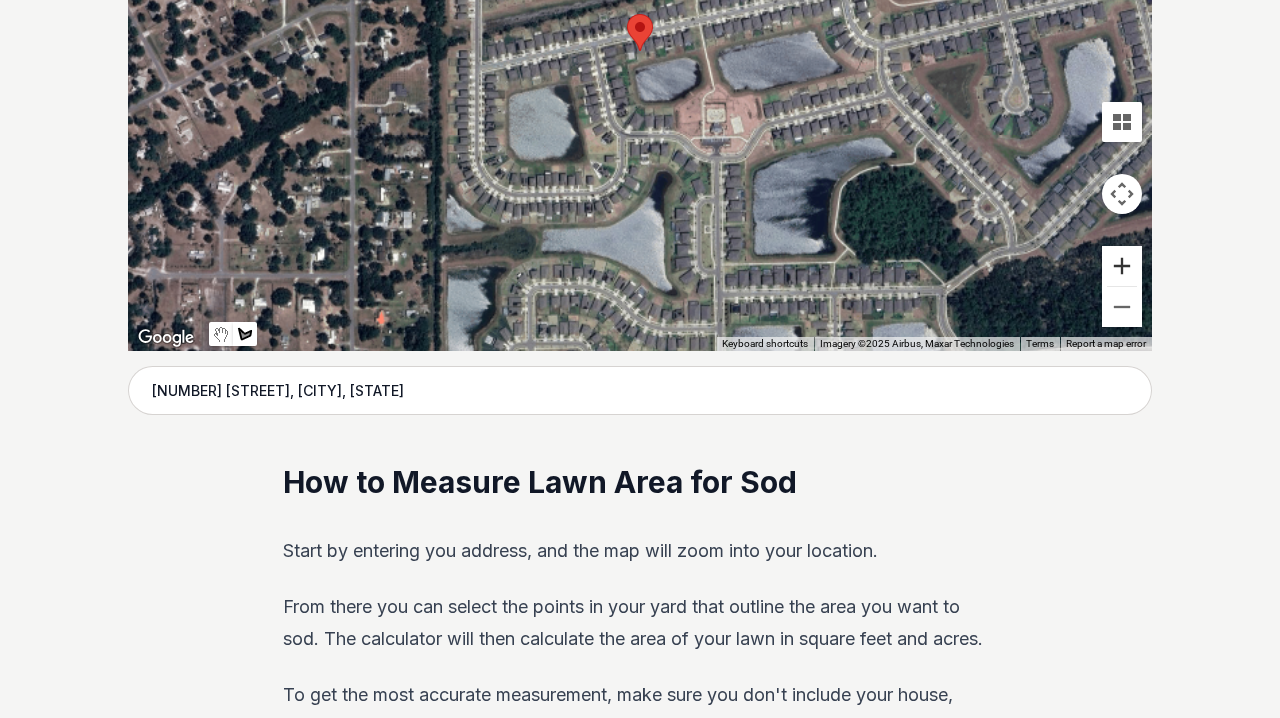 click at bounding box center (1122, 266) 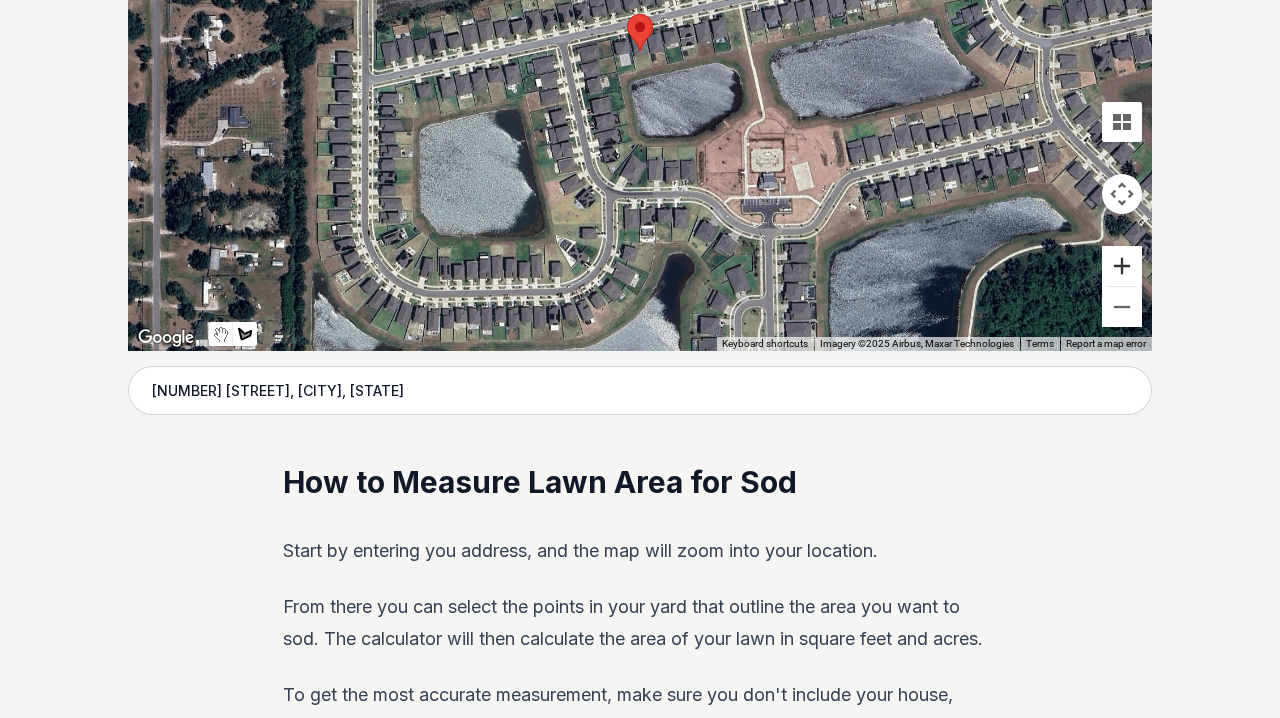 click at bounding box center (1122, 266) 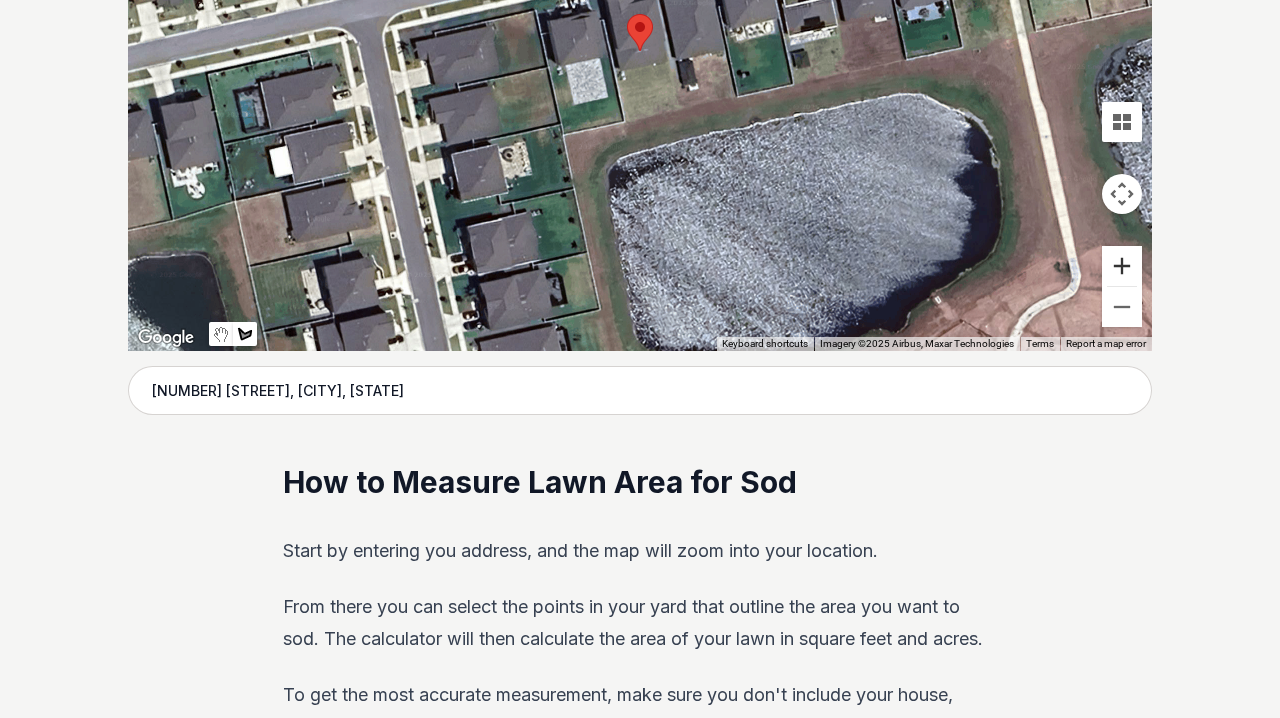 click at bounding box center (1122, 266) 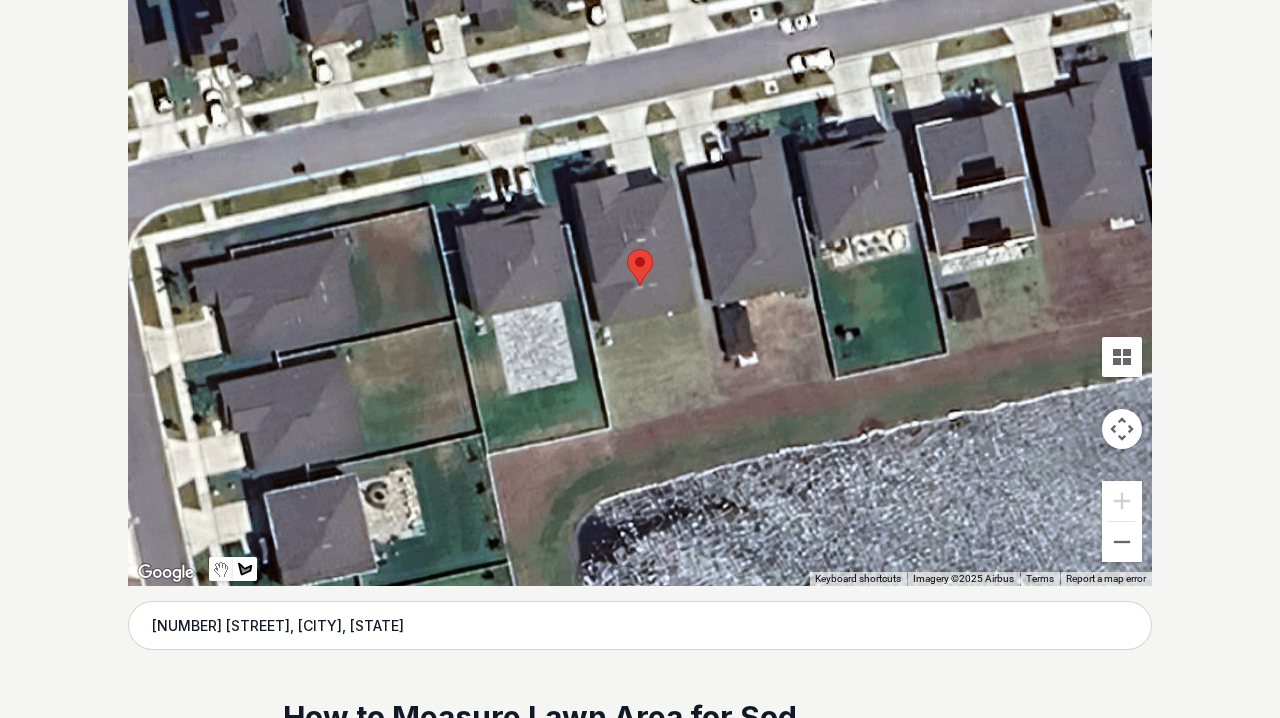 scroll, scrollTop: 199, scrollLeft: 0, axis: vertical 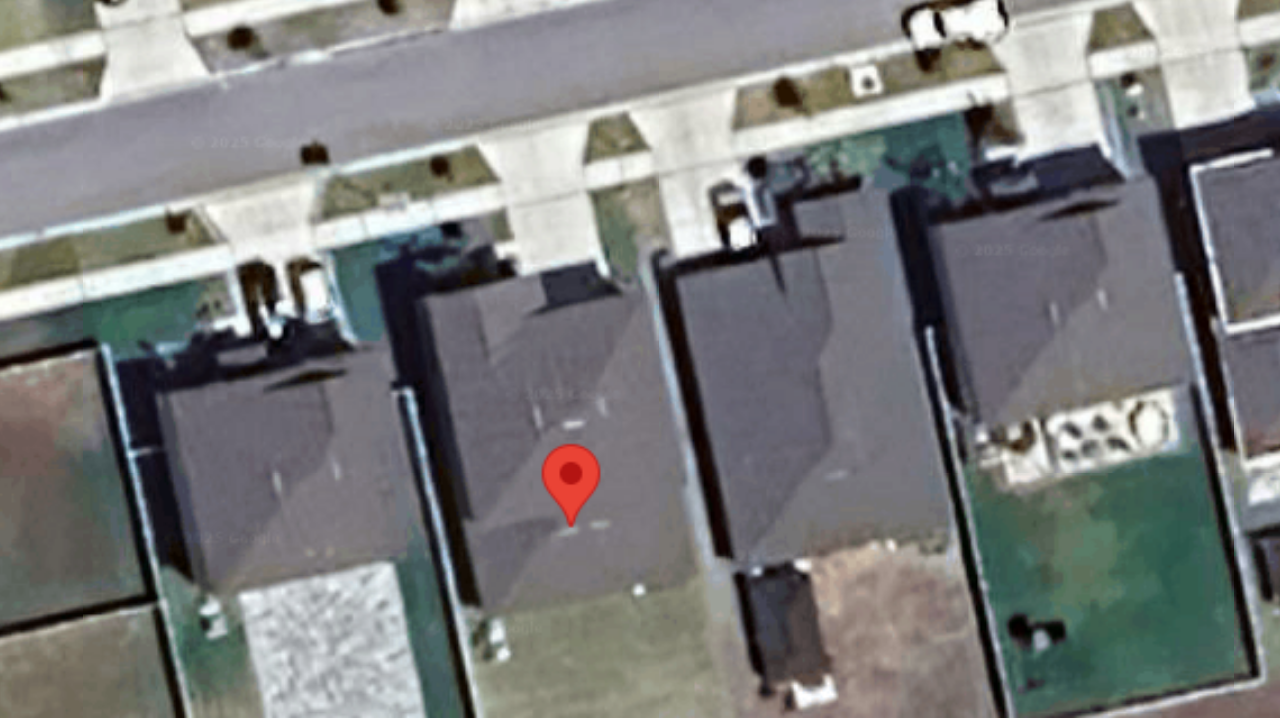 click at bounding box center (640, 535) 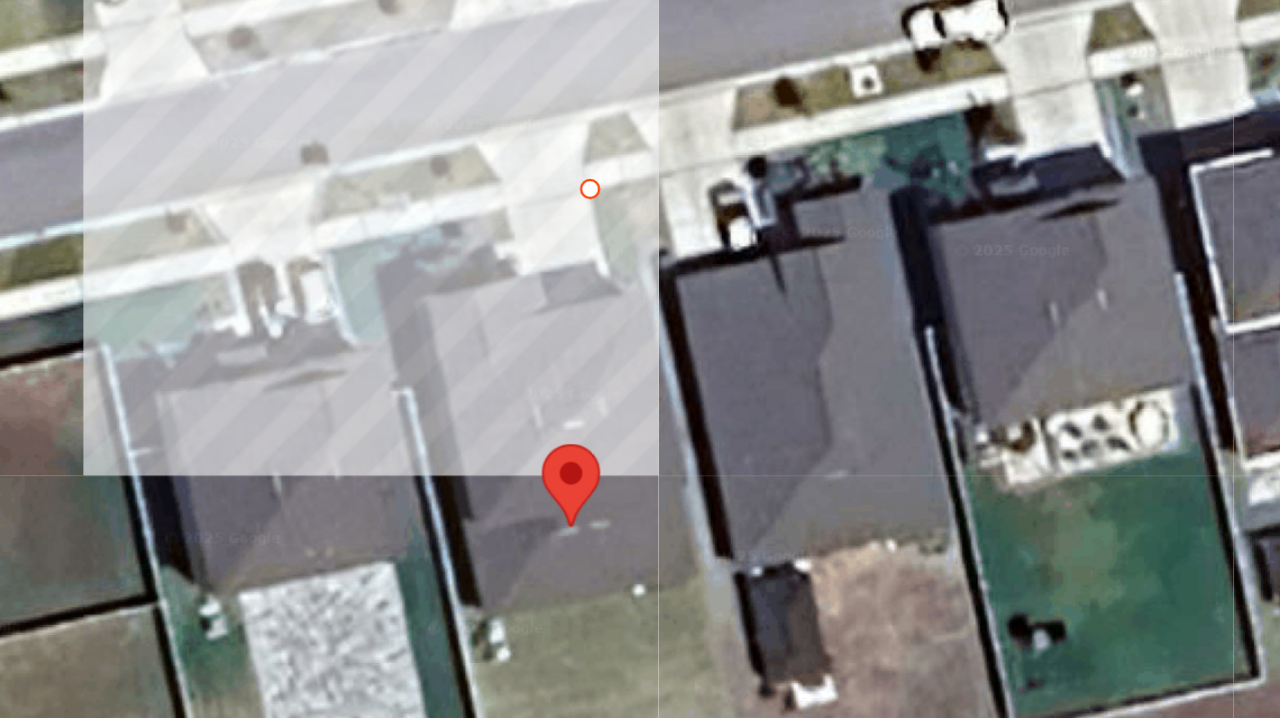 click at bounding box center (640, 535) 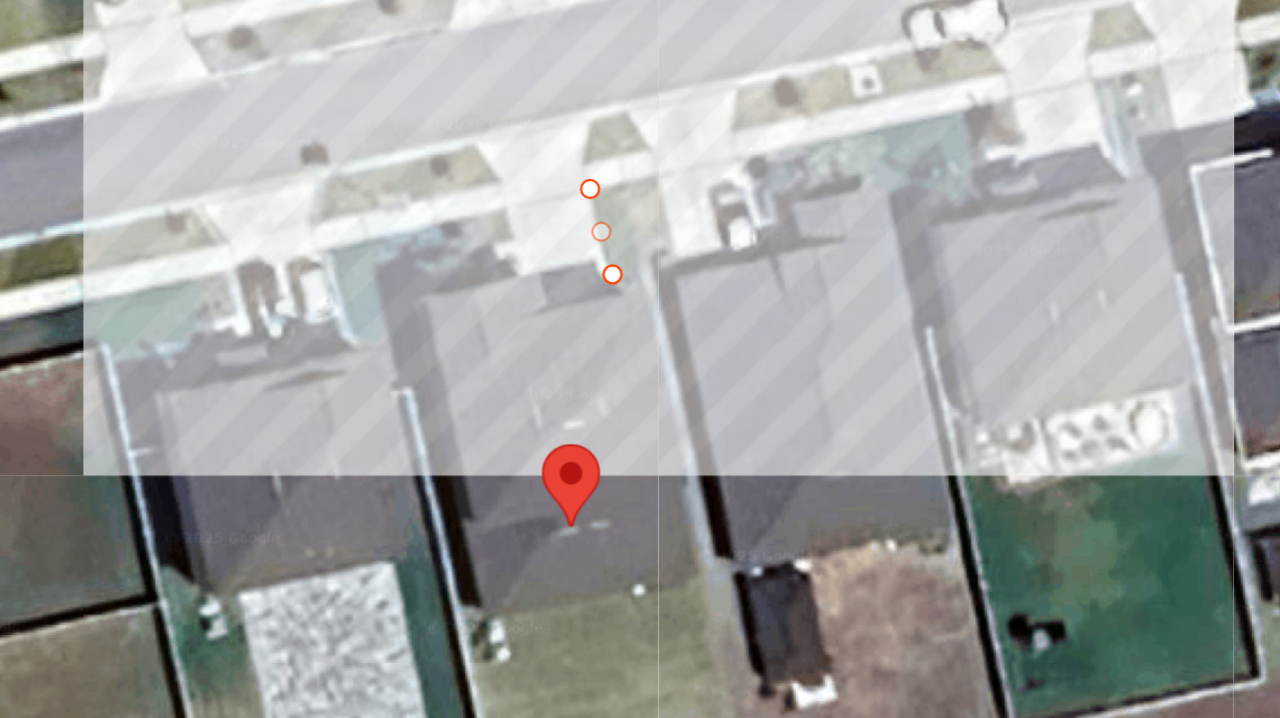 click at bounding box center [640, 535] 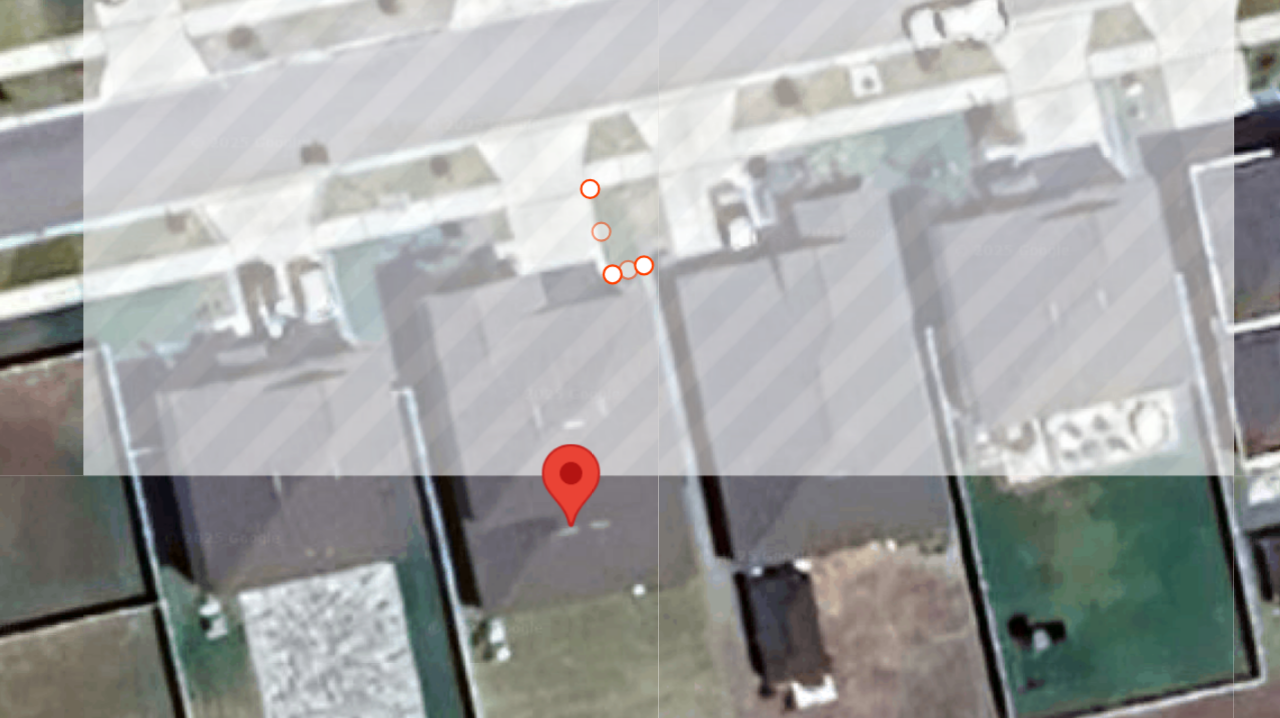click at bounding box center (640, 535) 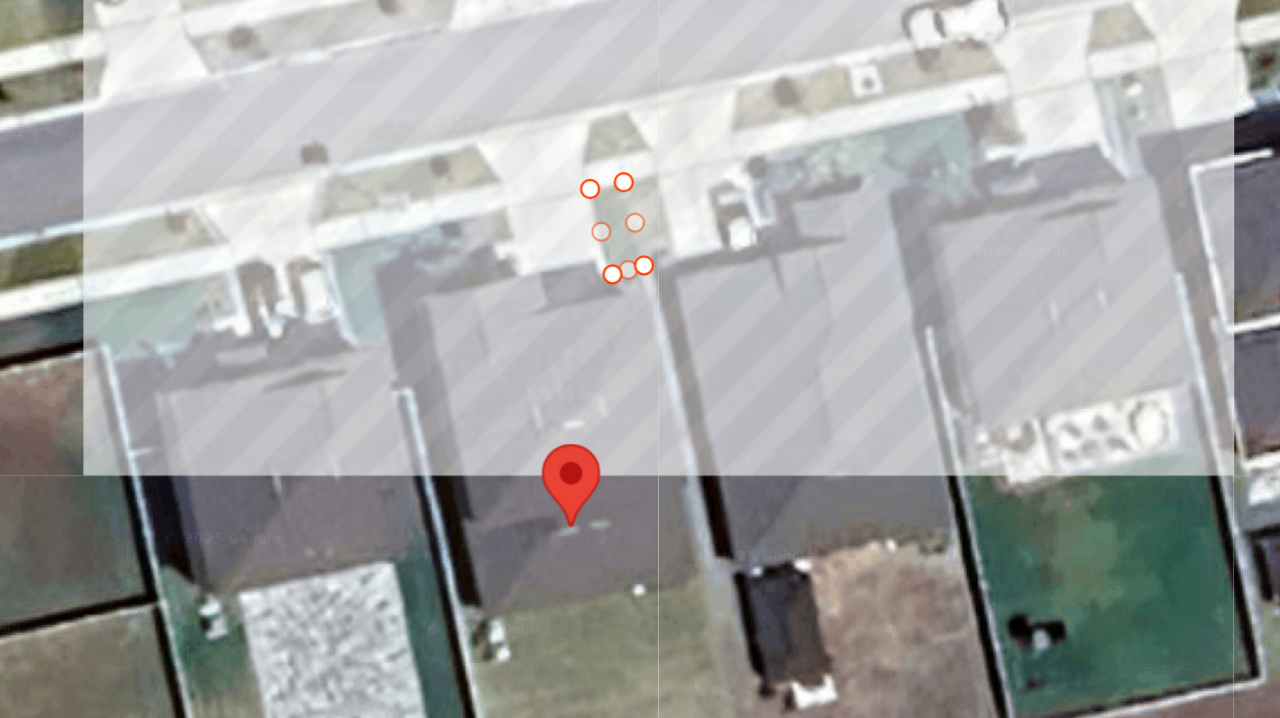 click at bounding box center [640, 535] 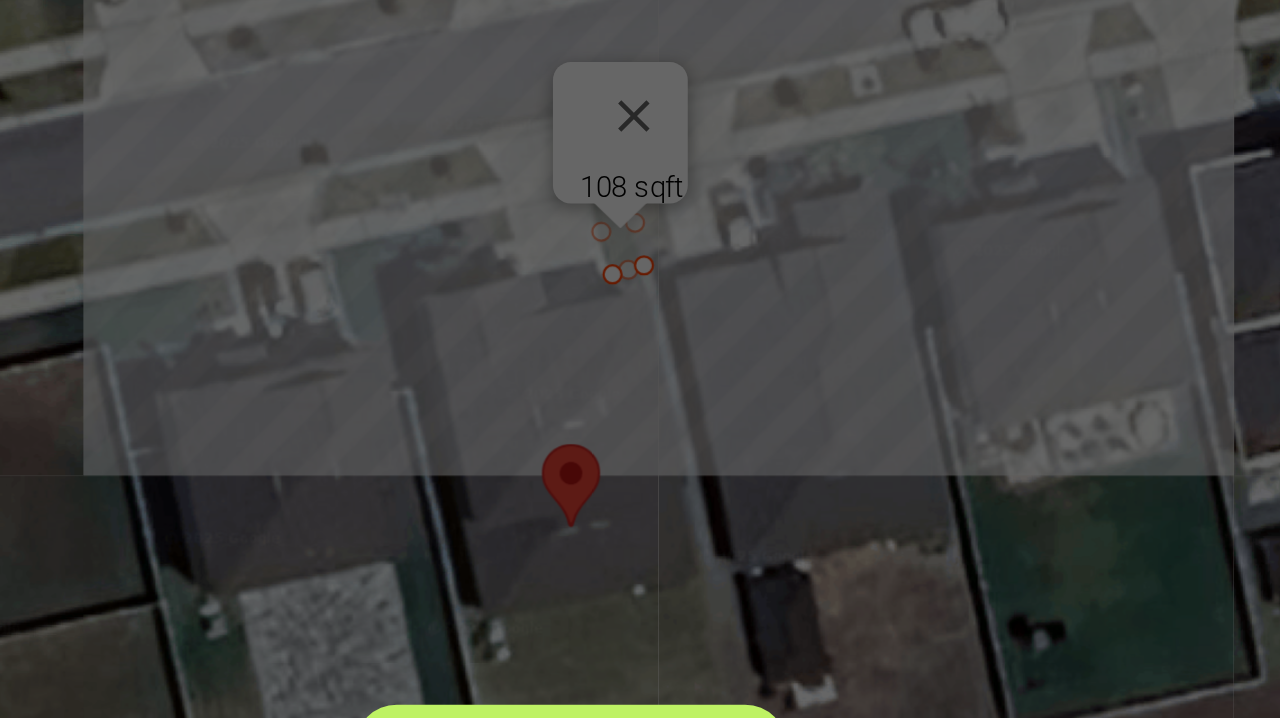click on "Show Total Area Add Another Area Undo last outline" at bounding box center [640, 535] 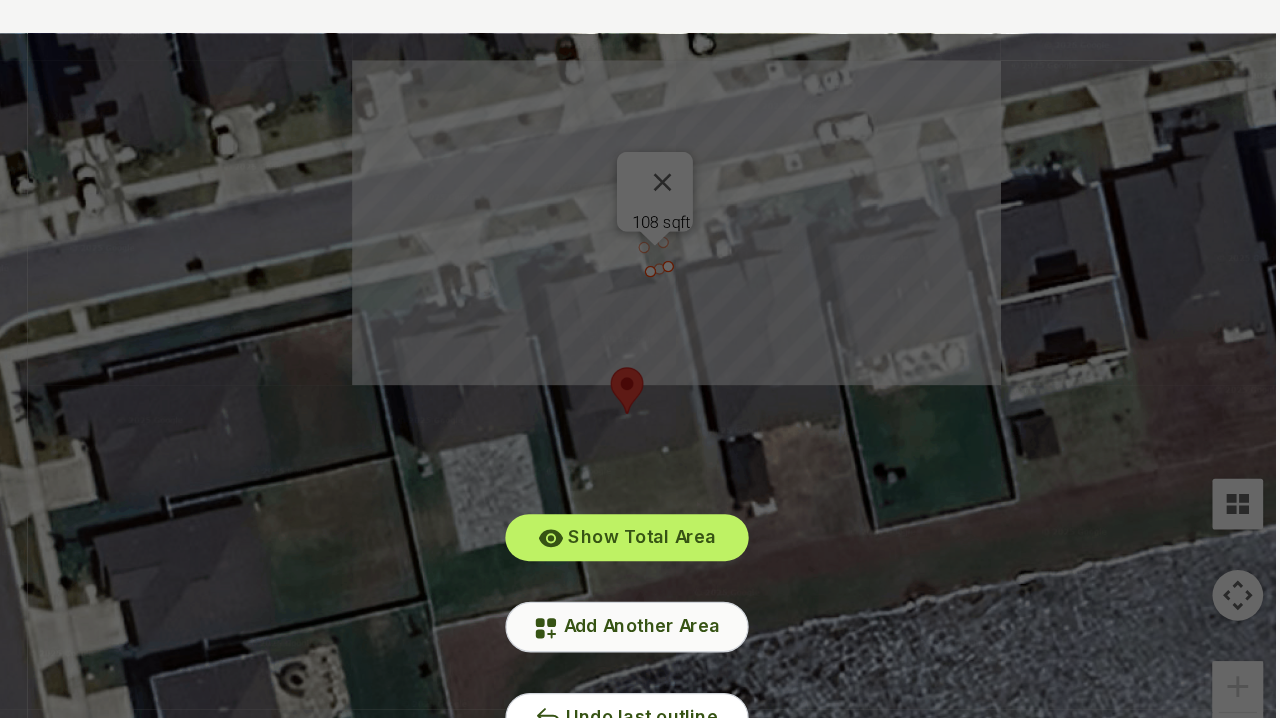 click on "Add Another Area" at bounding box center (652, 493) 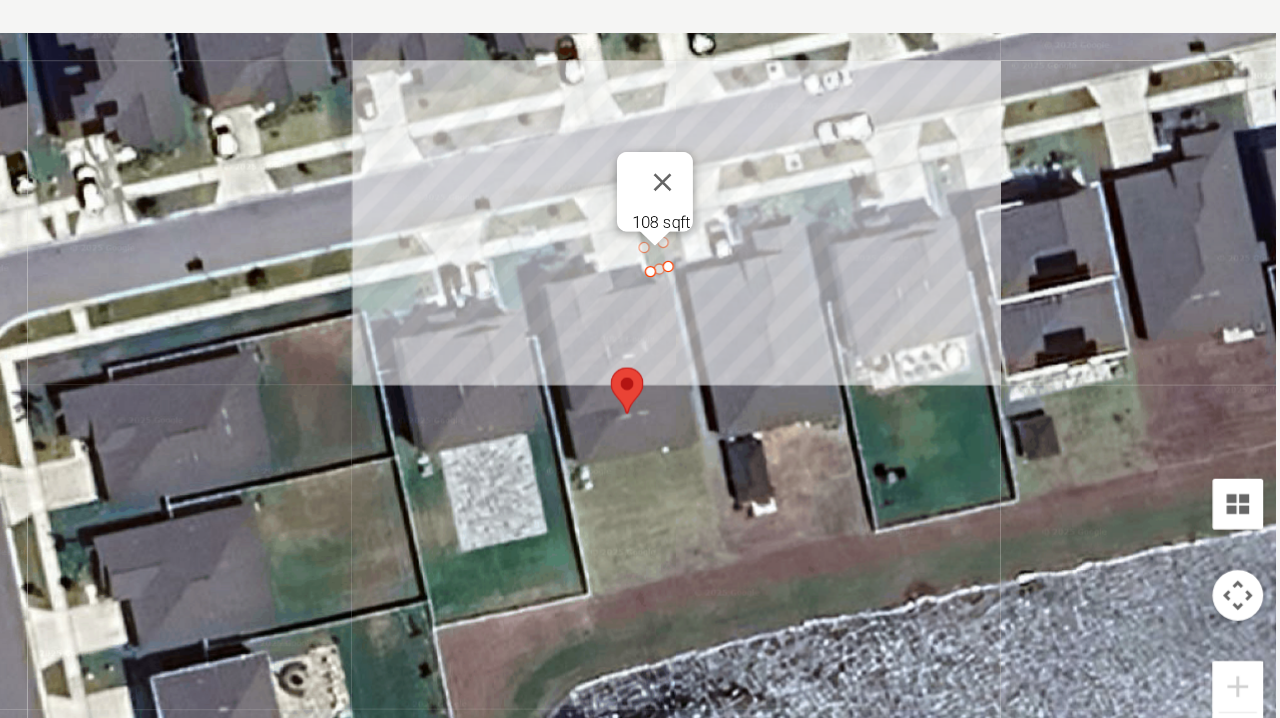 click at bounding box center (640, 327) 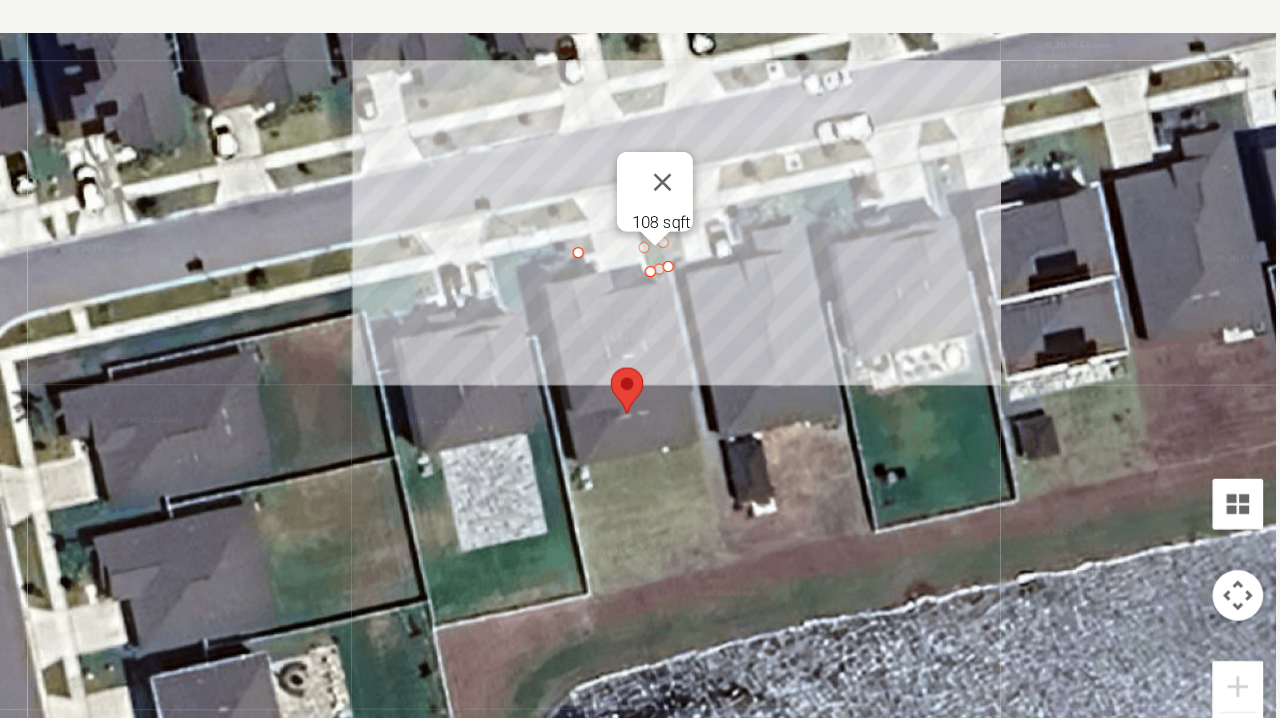 click at bounding box center [640, 327] 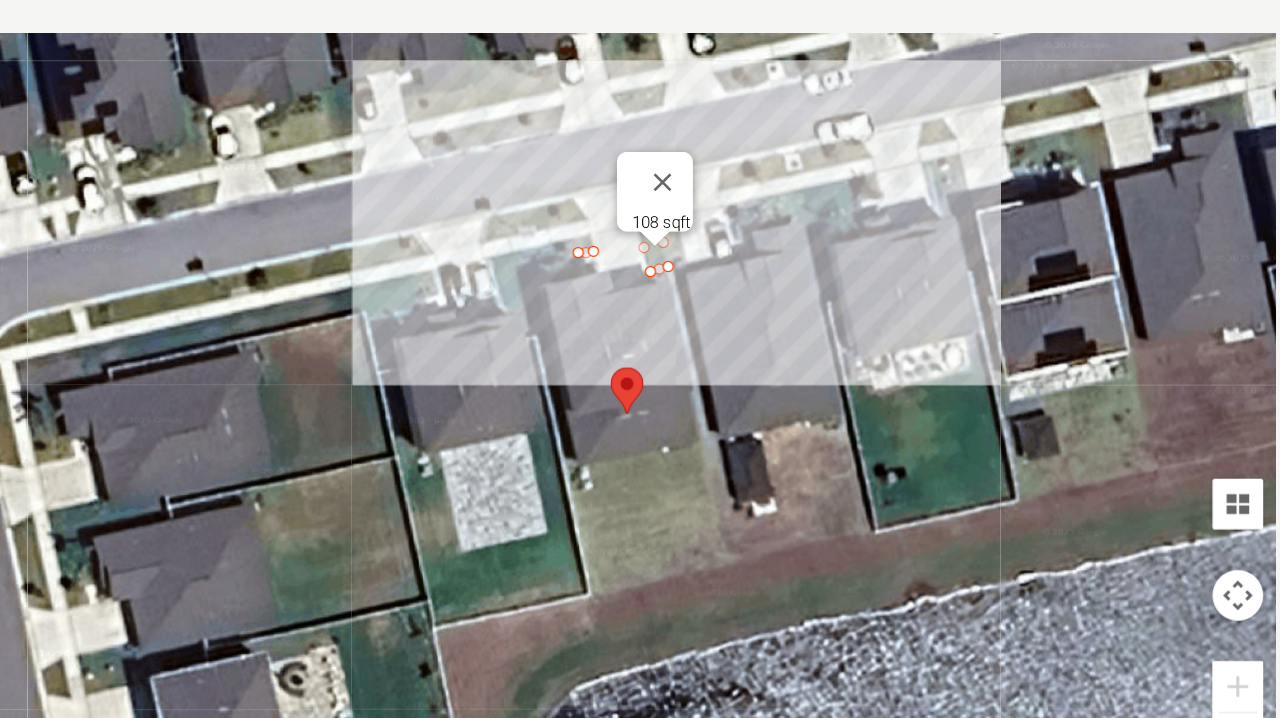 click at bounding box center (640, 327) 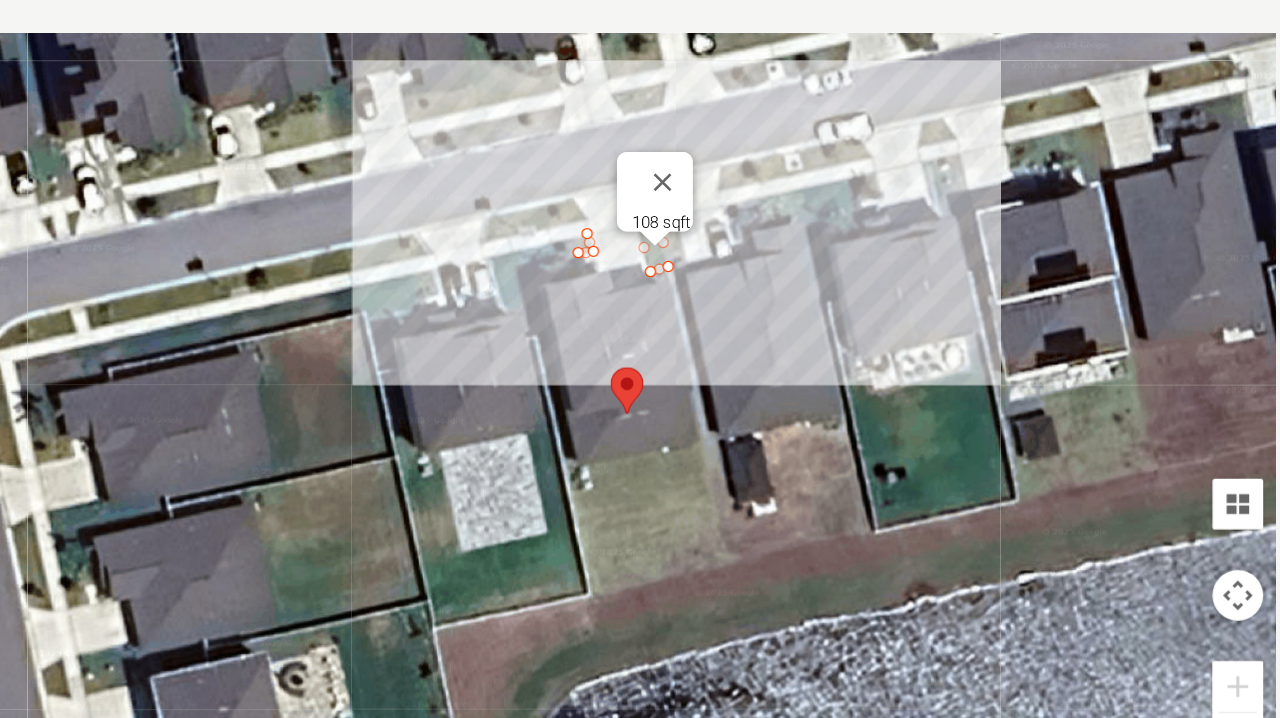 click at bounding box center (640, 327) 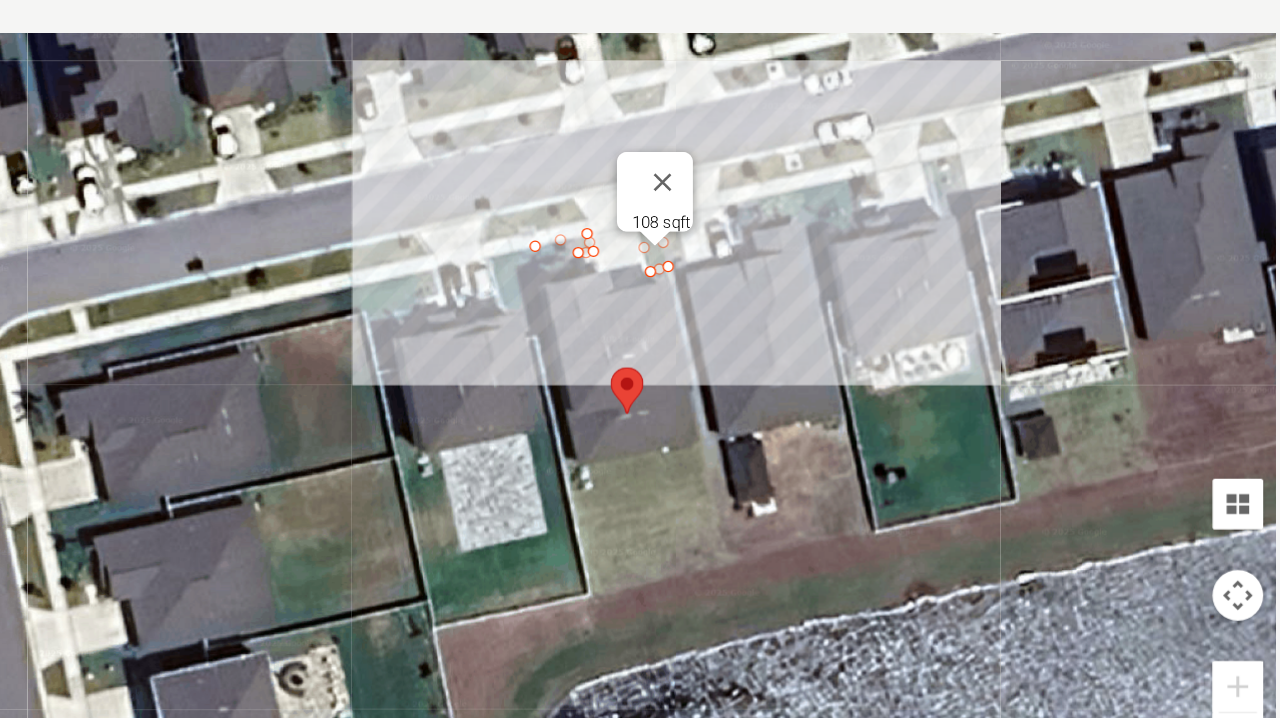 click at bounding box center [640, 327] 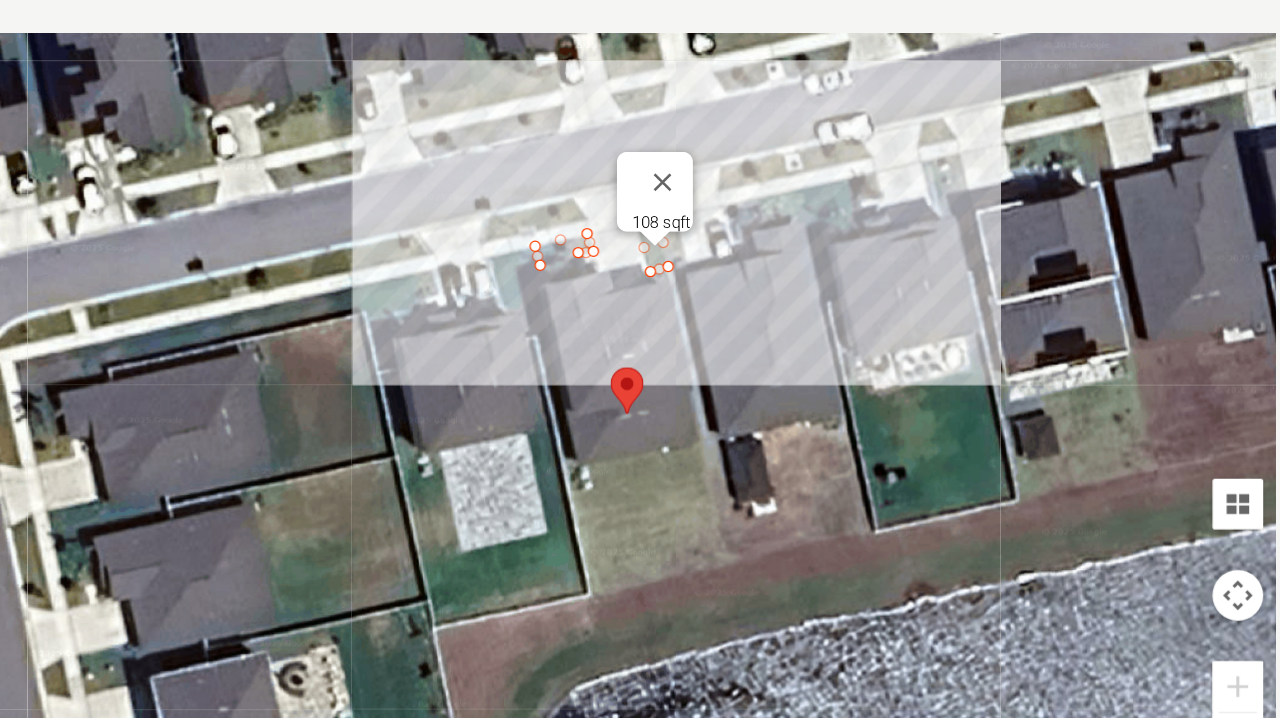 click at bounding box center [640, 327] 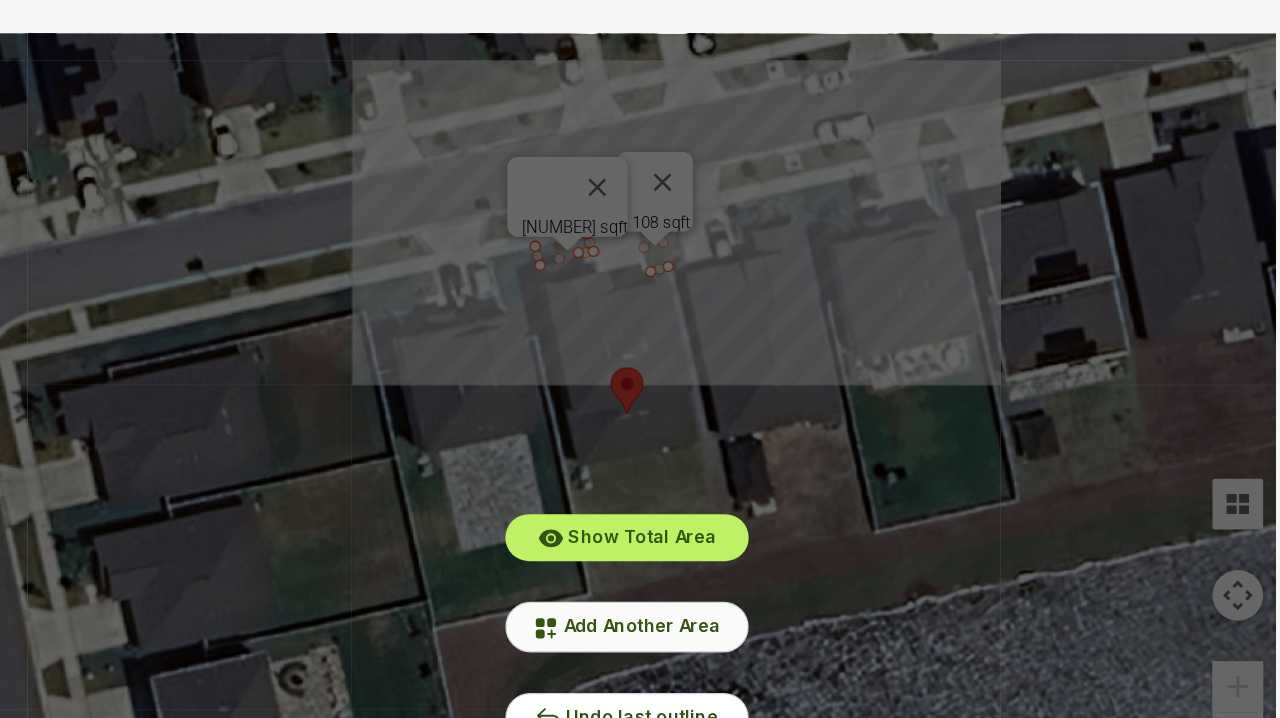 click on "Add Another Area" at bounding box center [652, 493] 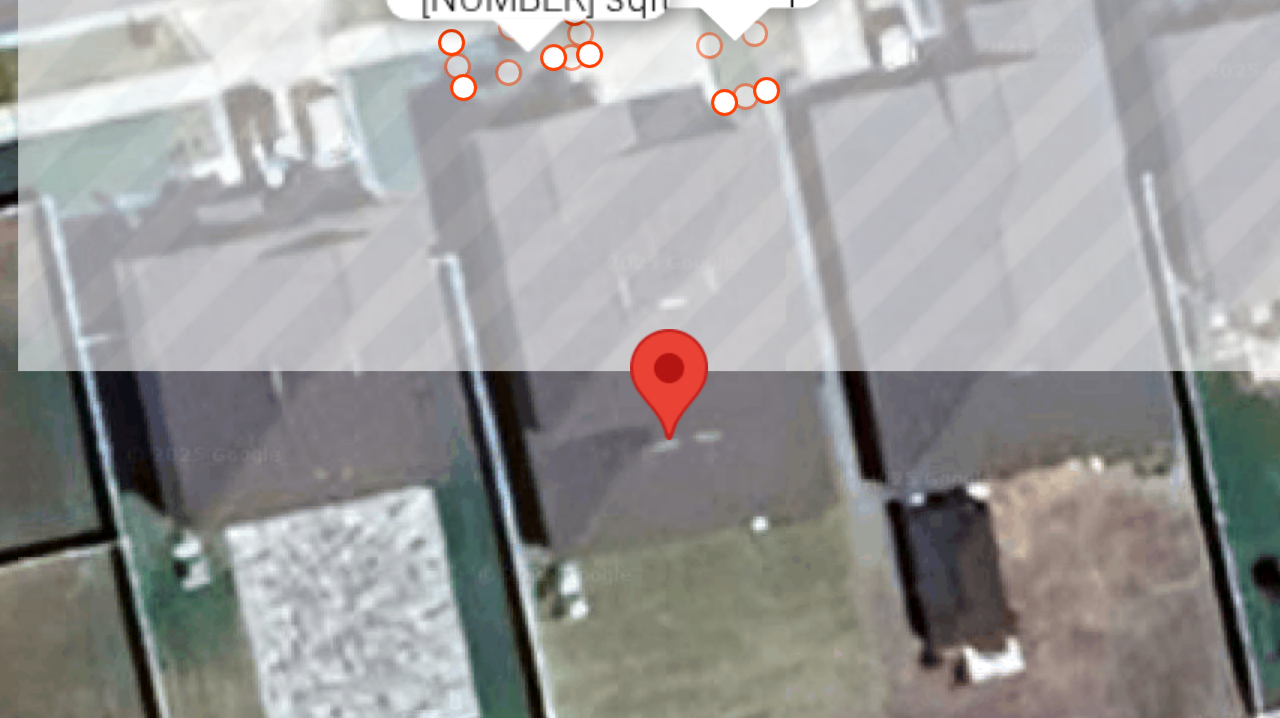 scroll, scrollTop: 425, scrollLeft: 0, axis: vertical 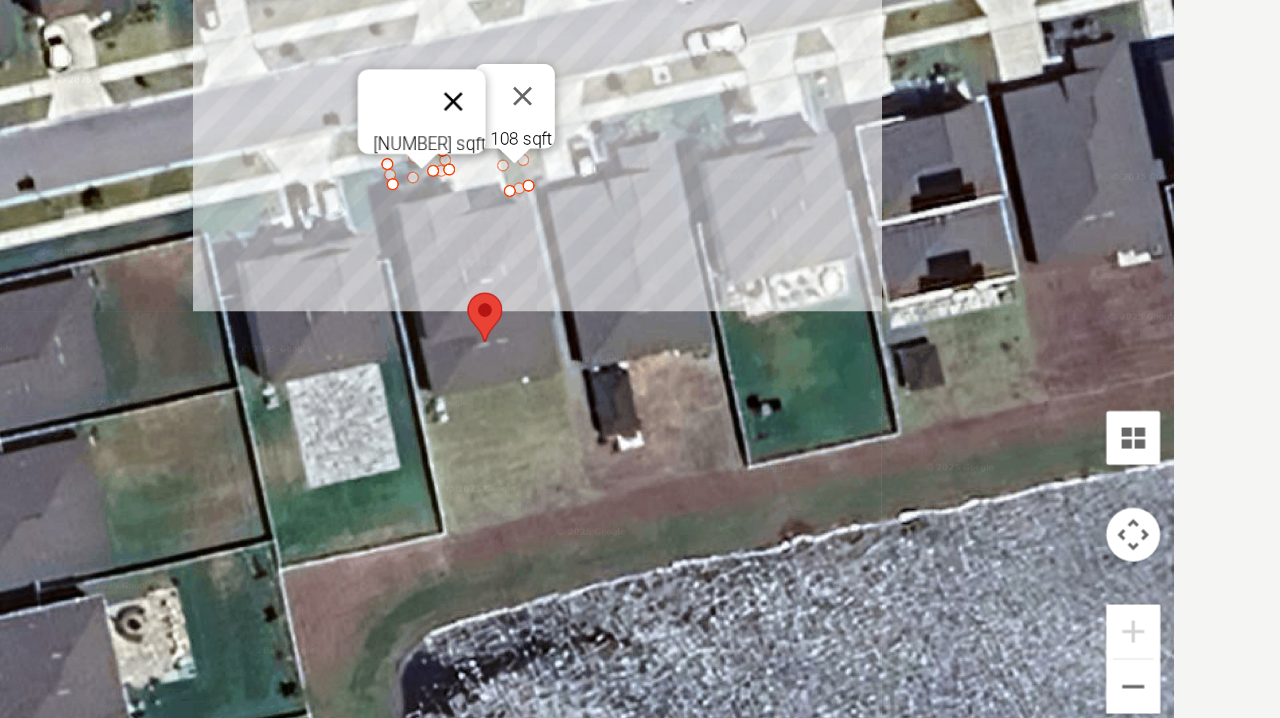 click at bounding box center (617, 130) 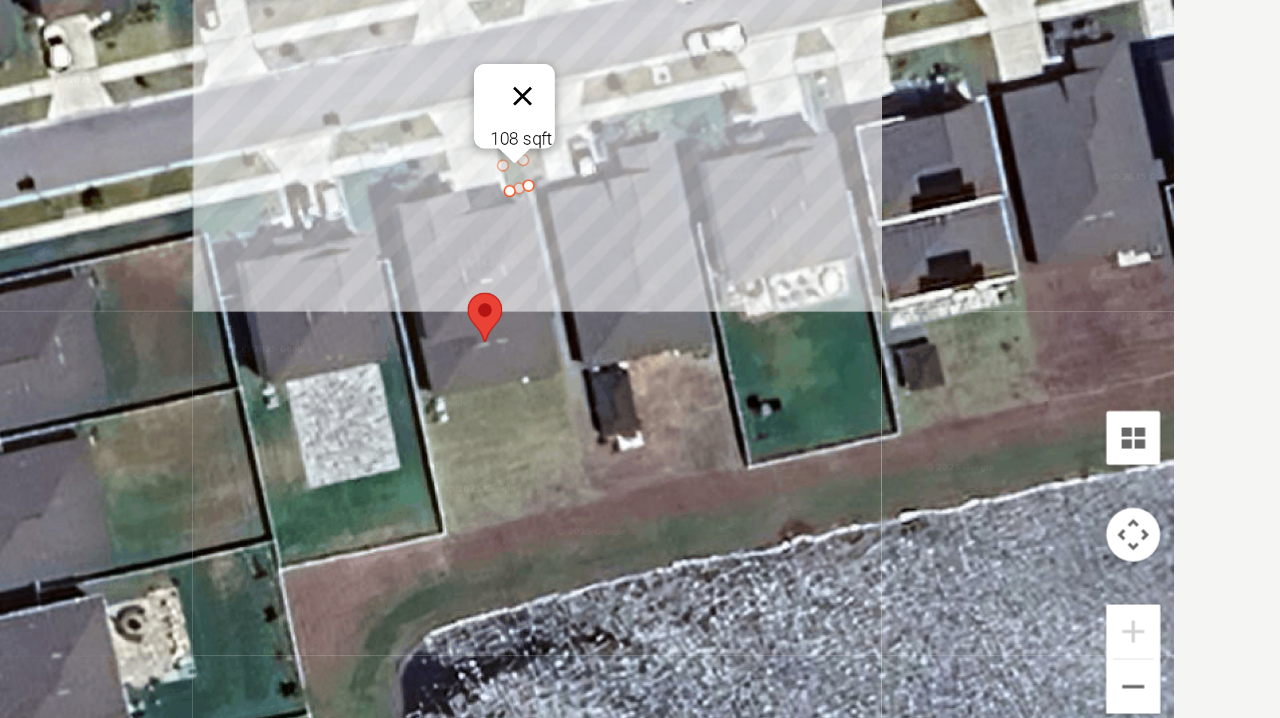 click at bounding box center (668, 126) 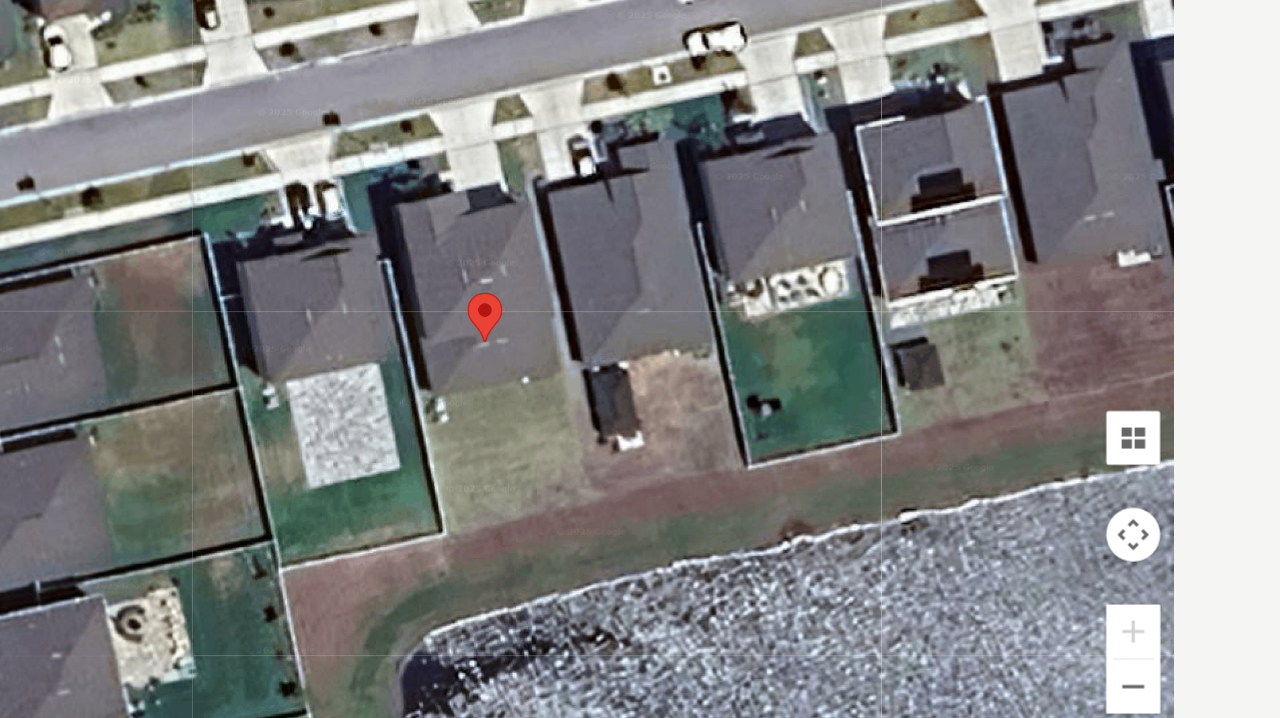 click at bounding box center [640, 309] 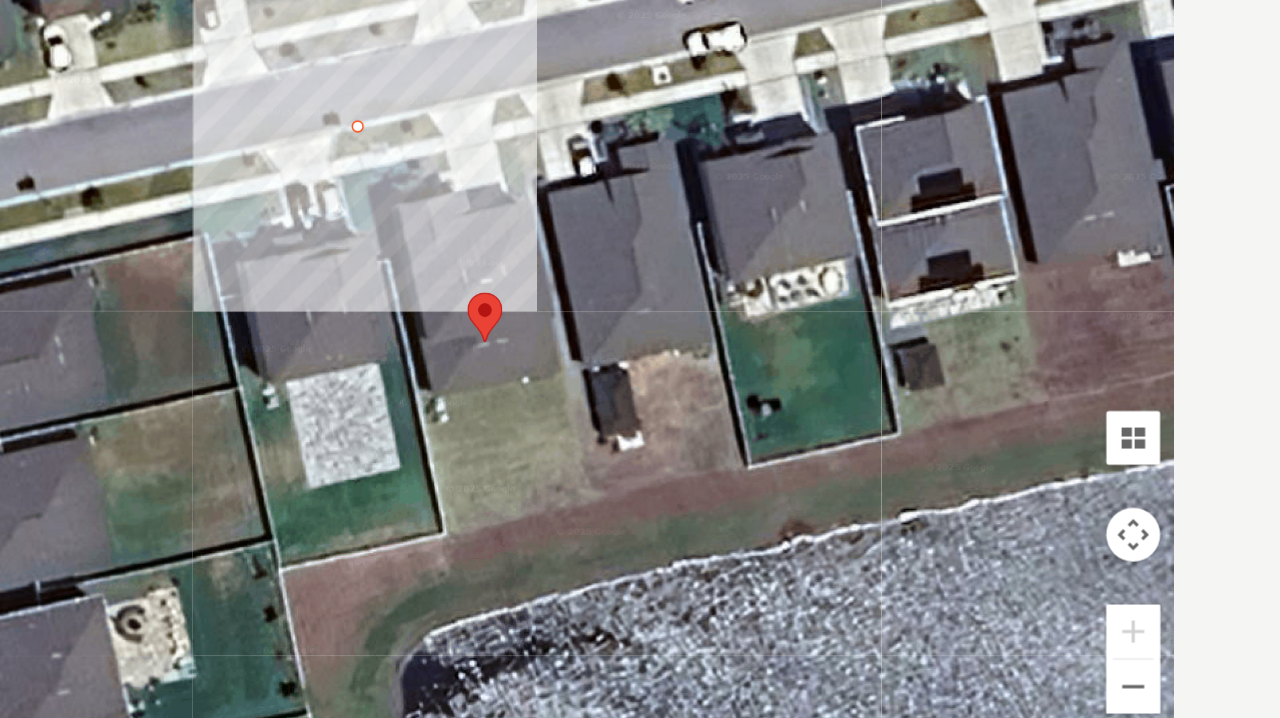 click at bounding box center (640, 309) 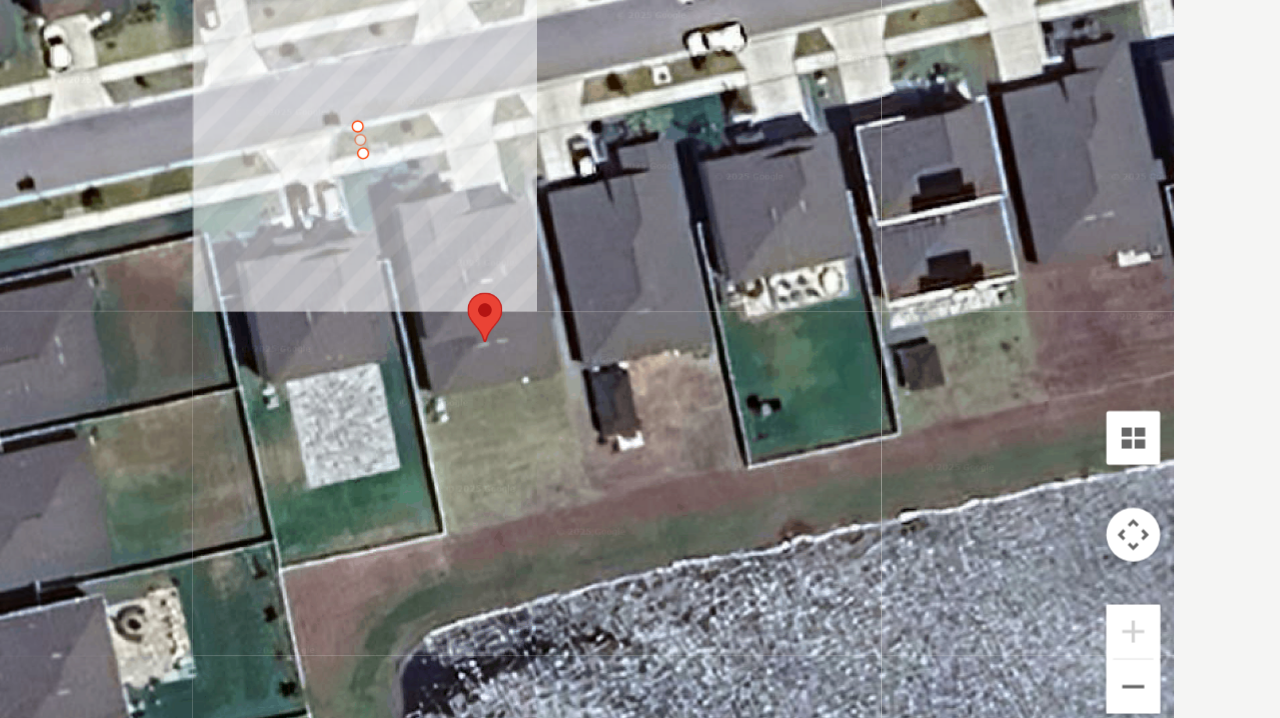 click at bounding box center [640, 309] 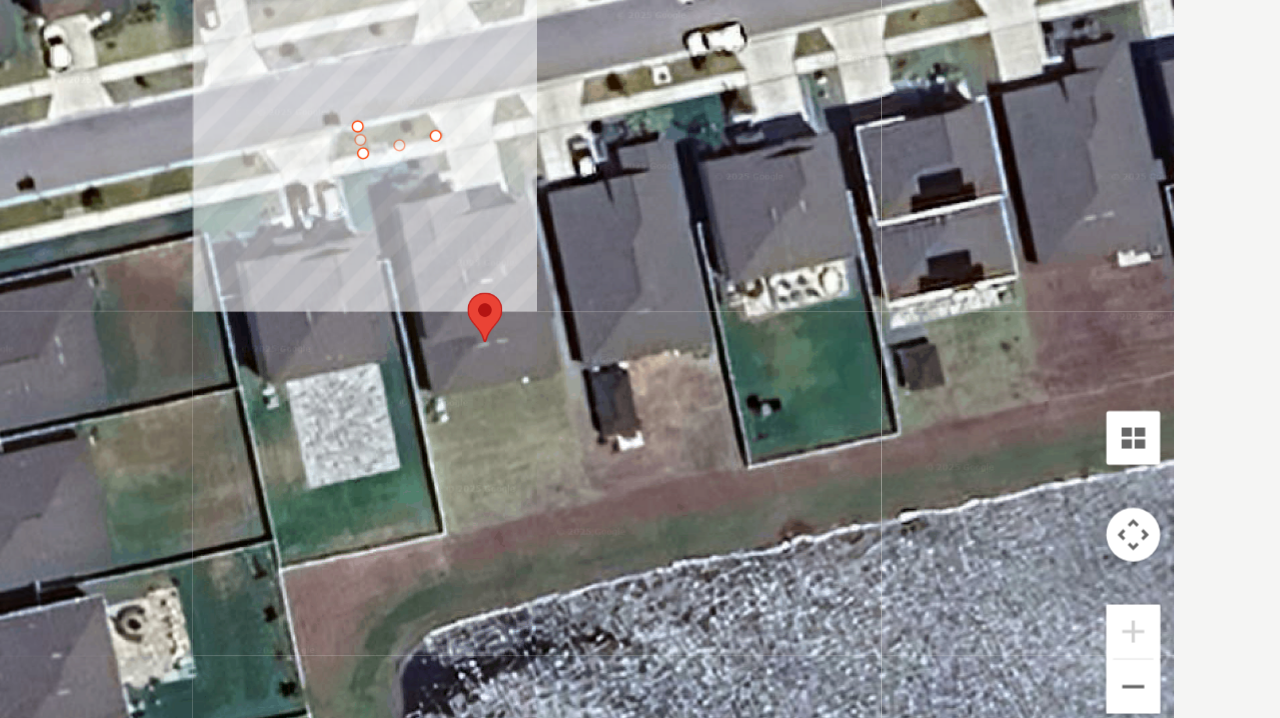 click at bounding box center (640, 309) 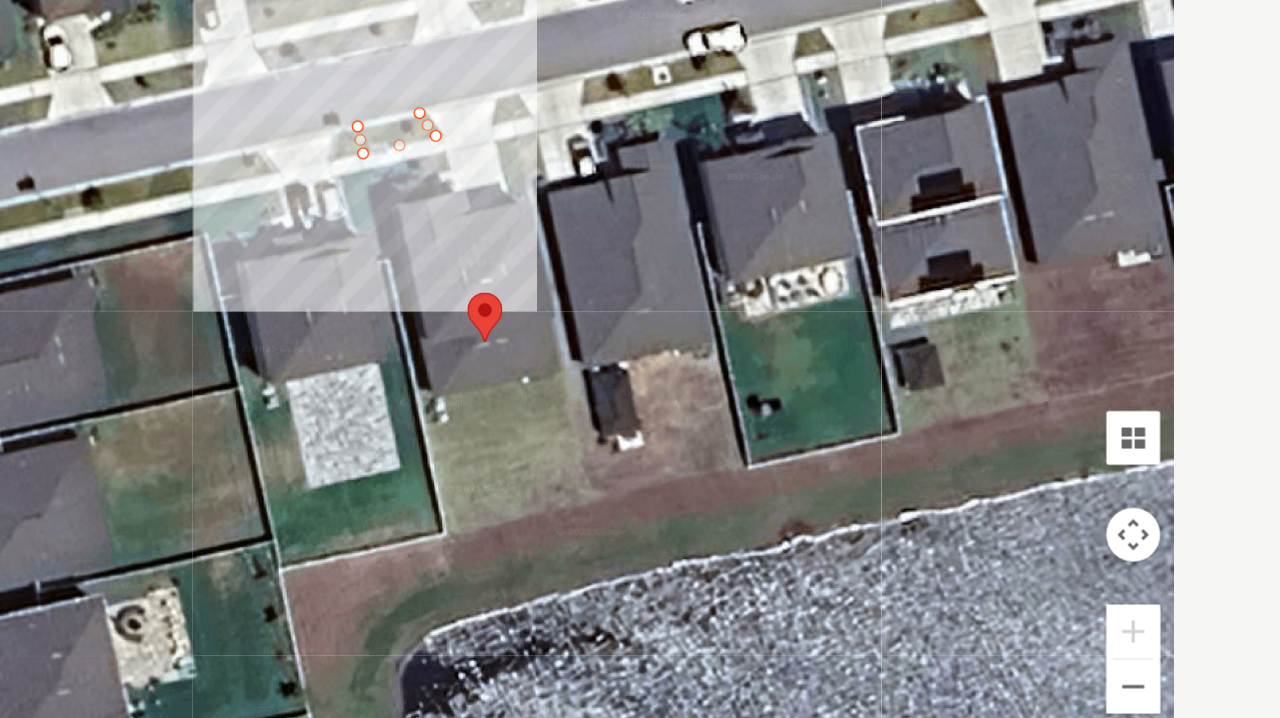 click at bounding box center (640, 309) 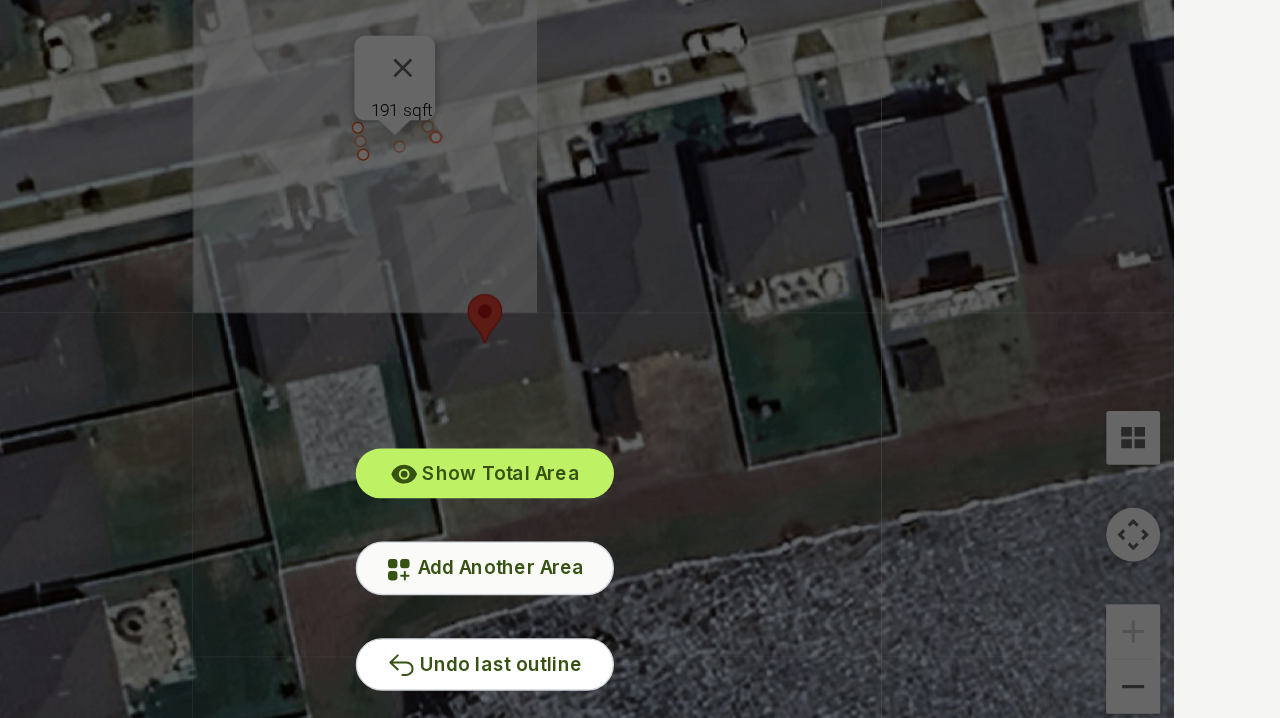 click on "Add Another Area" at bounding box center [652, 475] 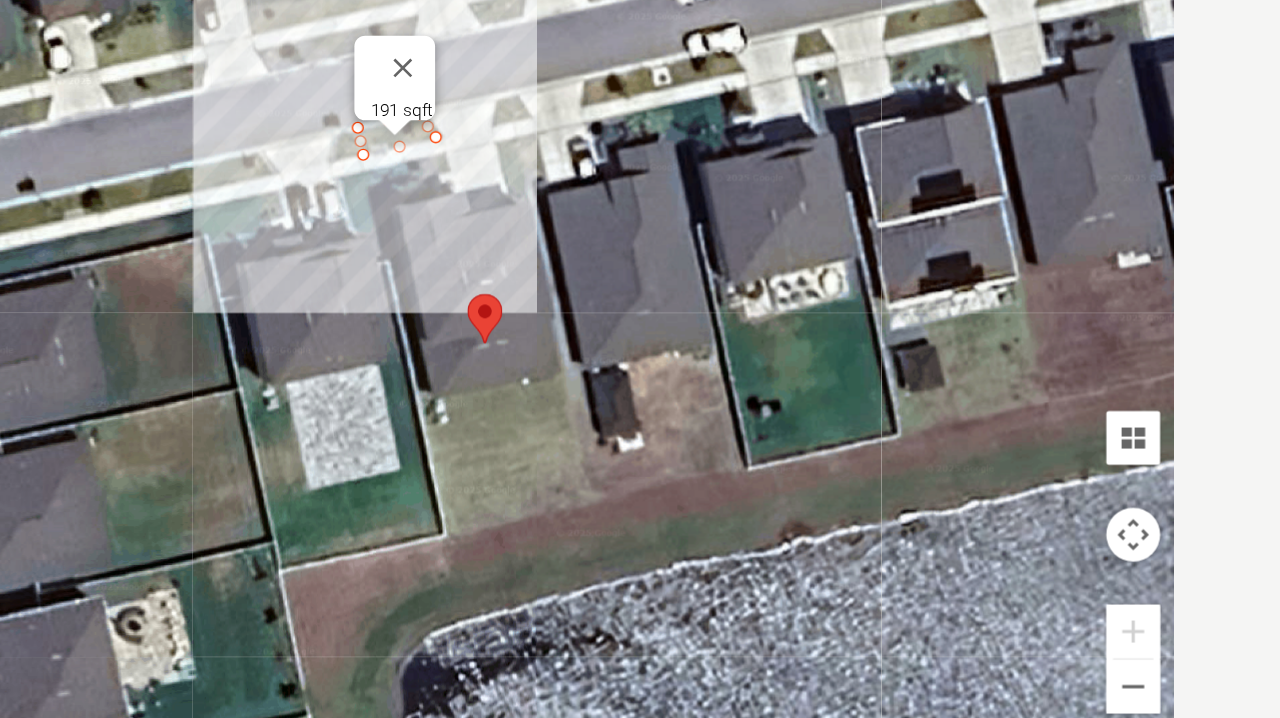 click at bounding box center (640, 309) 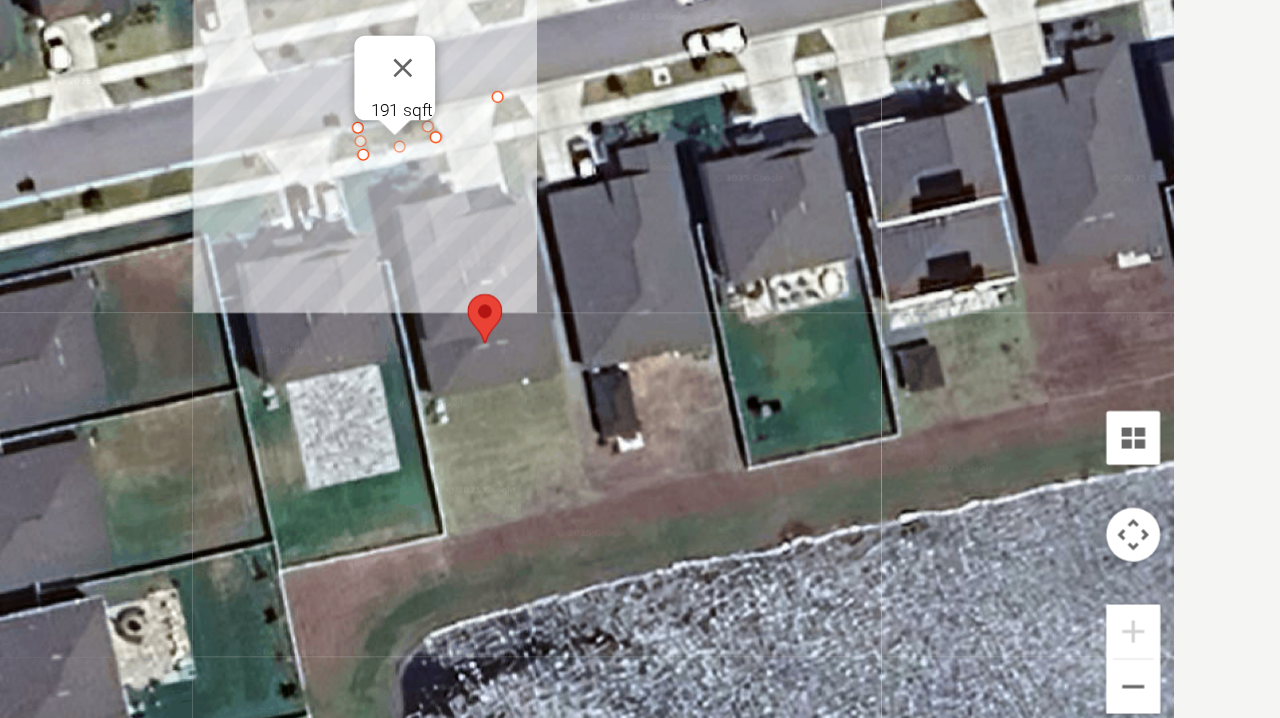 click at bounding box center (640, 309) 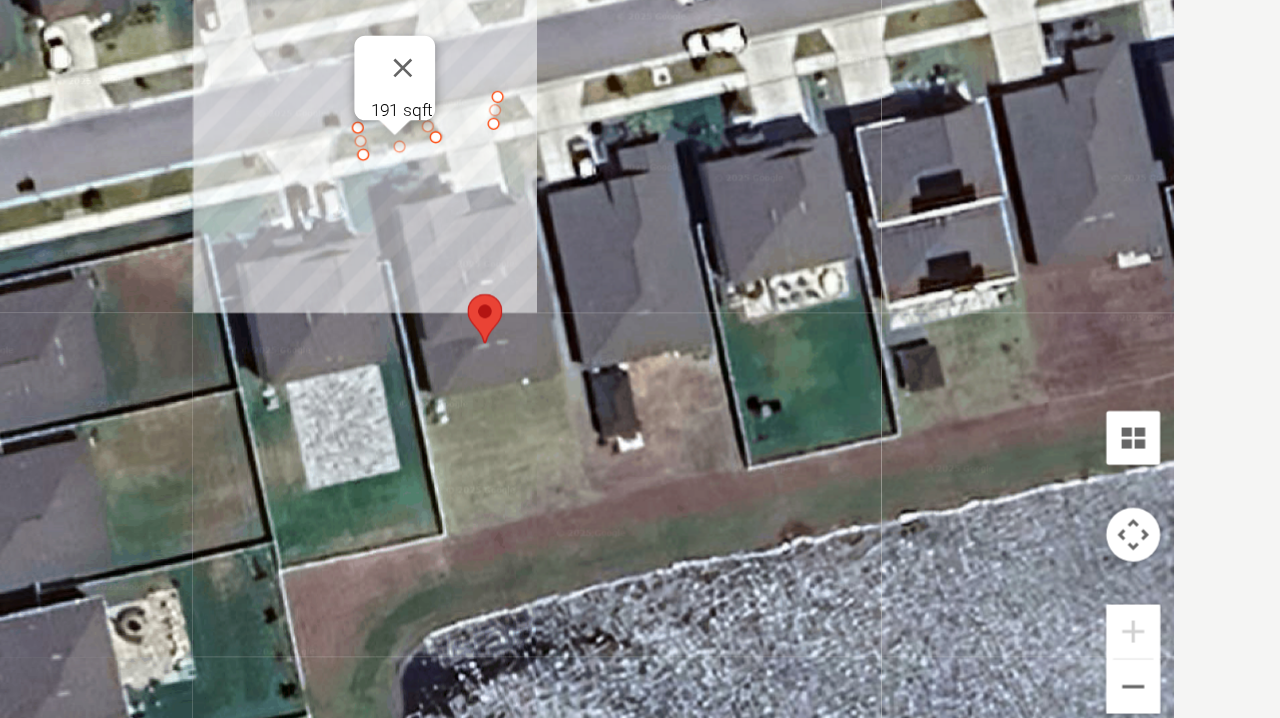 click at bounding box center [640, 309] 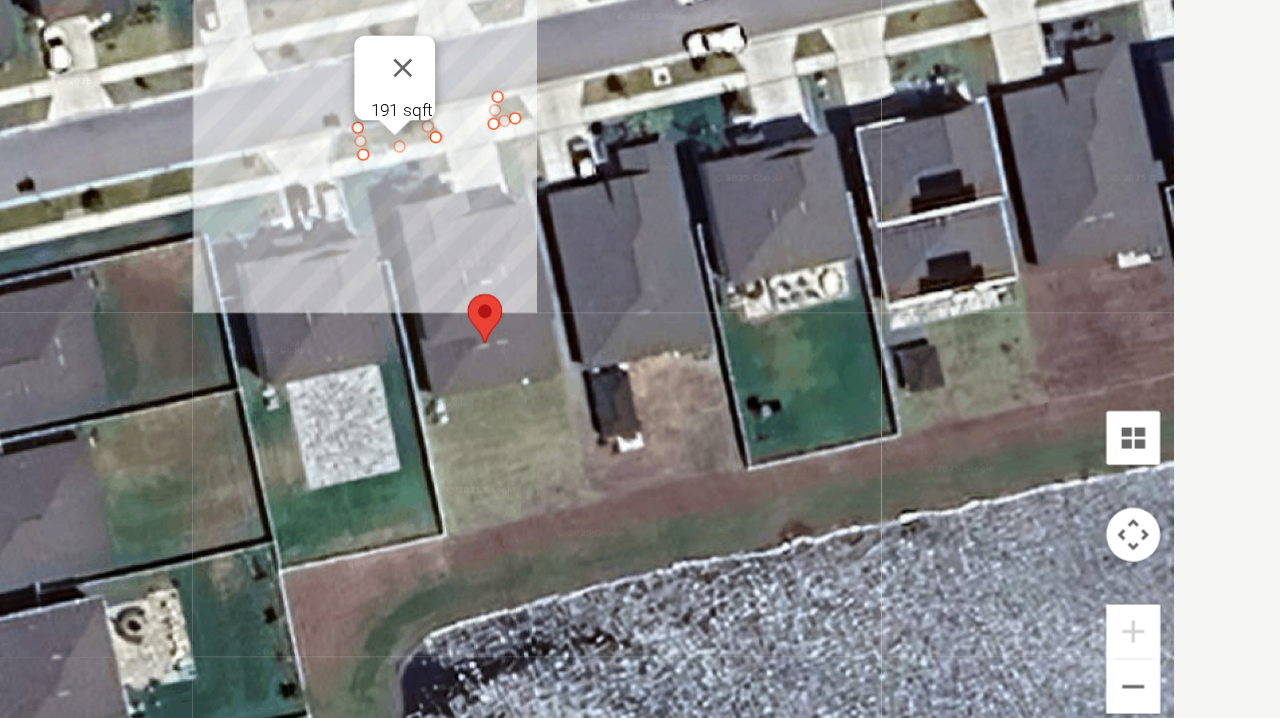 click at bounding box center [640, 309] 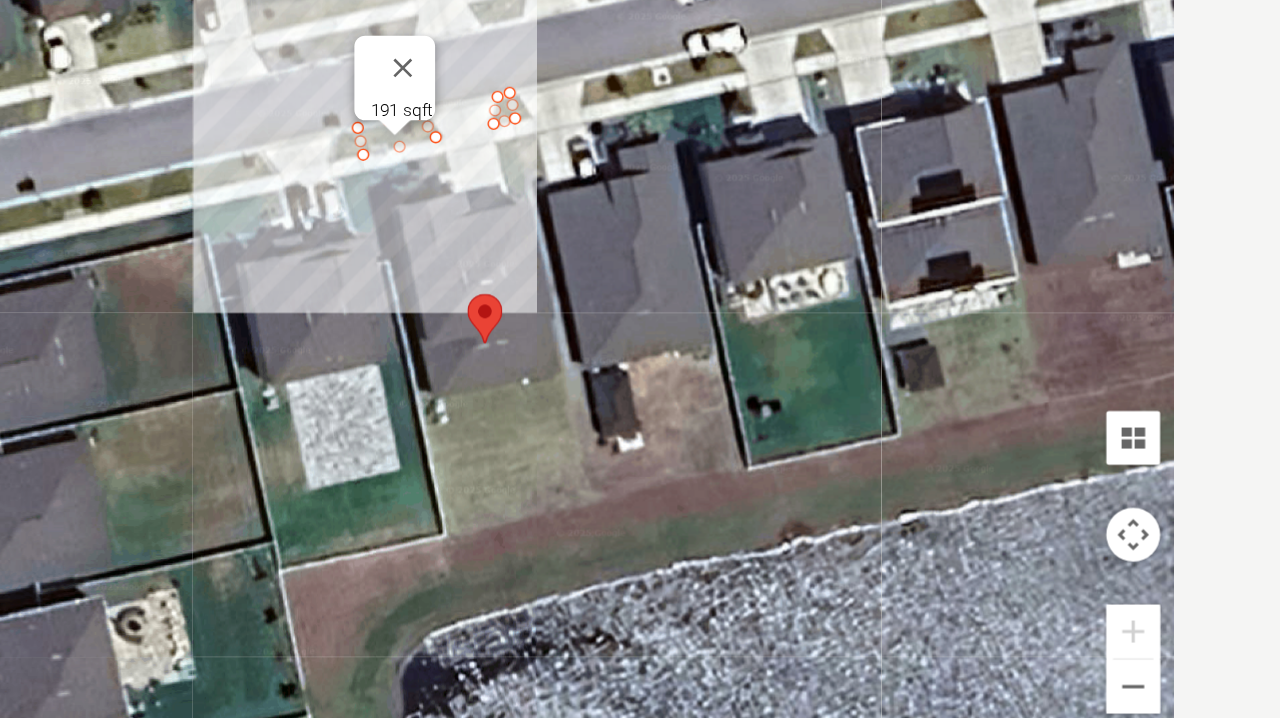 click at bounding box center [640, 309] 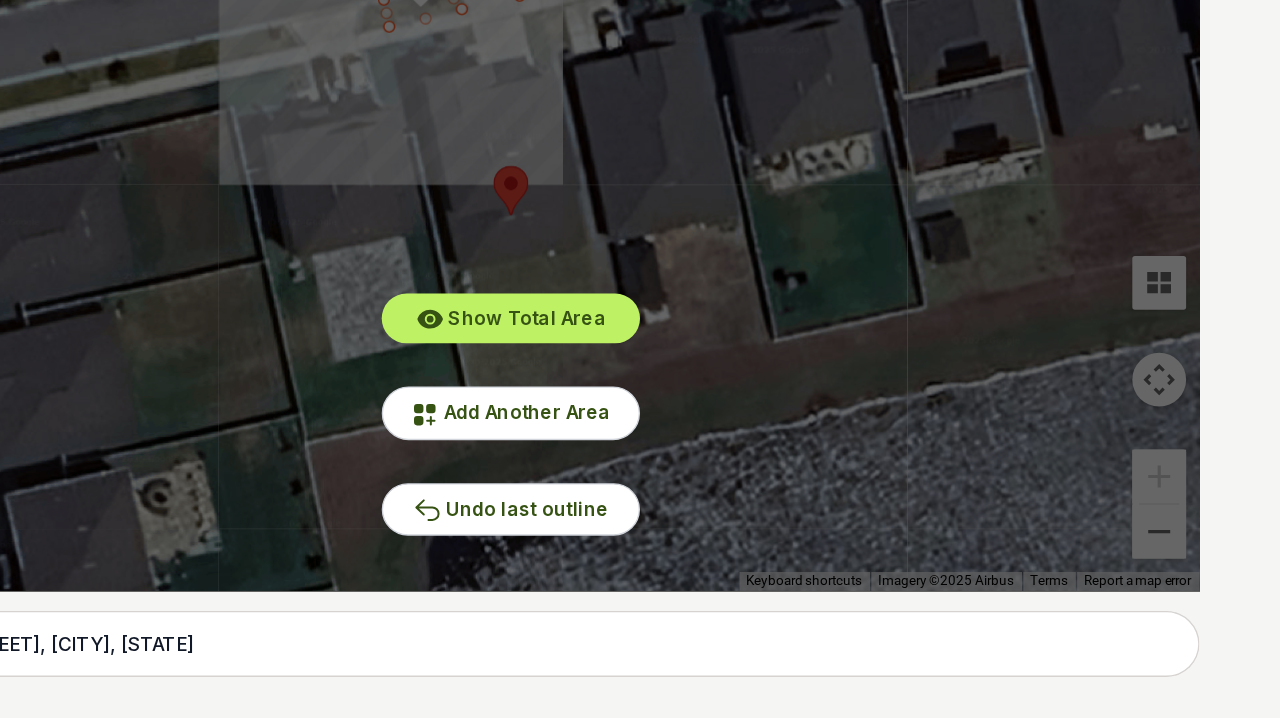 click on "Lawn Size Calculator Optimize your lawn care with our "lawn measurement calculator." Quickly gauge the square footage of your yard to efficiently manage watering, fertilization, and mowing times. Want to show this calculator on your site? Embed  For Free Pssst - zoom in over here ← Move left → Move right ↑ Move up ↓ Move down + Zoom in - Zoom out Home Jump left by 75% End Jump right by 75% Page Up Jump up by 75% Page Down Jump down by 75% [NUMBER] sqft [NUMBER] sqft Keyboard shortcuts Map Data Imagery ©2025 Airbus Imagery ©2025 Airbus [NUMBER] m  Click to toggle between metric and imperial units Terms Report a map error [NUMBER] [STREET], [CITY] Show Total Area Add Another Area Undo last outline How to Measure Lawn Area for Sod
Start by entering you address, and the map will zoom into your location.
From there you can select the points in your yard that outline the area you want to sod. The calculator will then calculate the area of your lawn in square feet and acres.
Level Up Your Lawn Skills" at bounding box center (640, 1717) 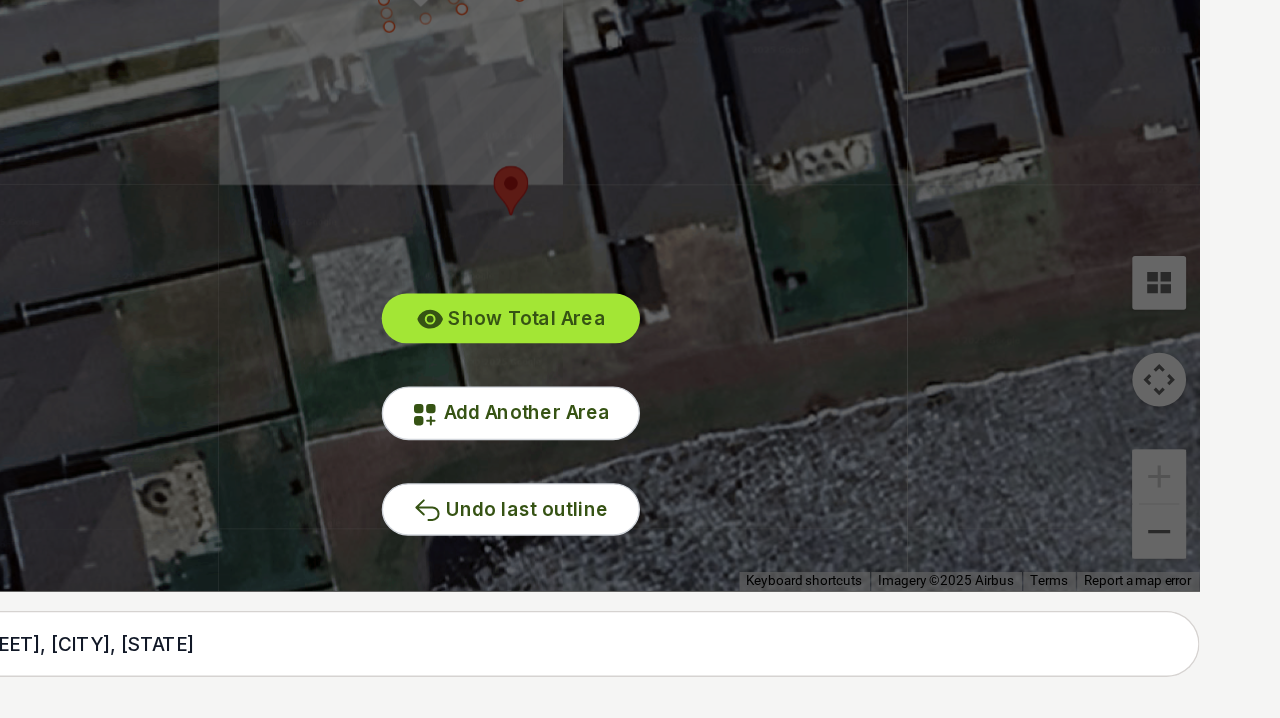 click on "Show Total Area" at bounding box center (652, 405) 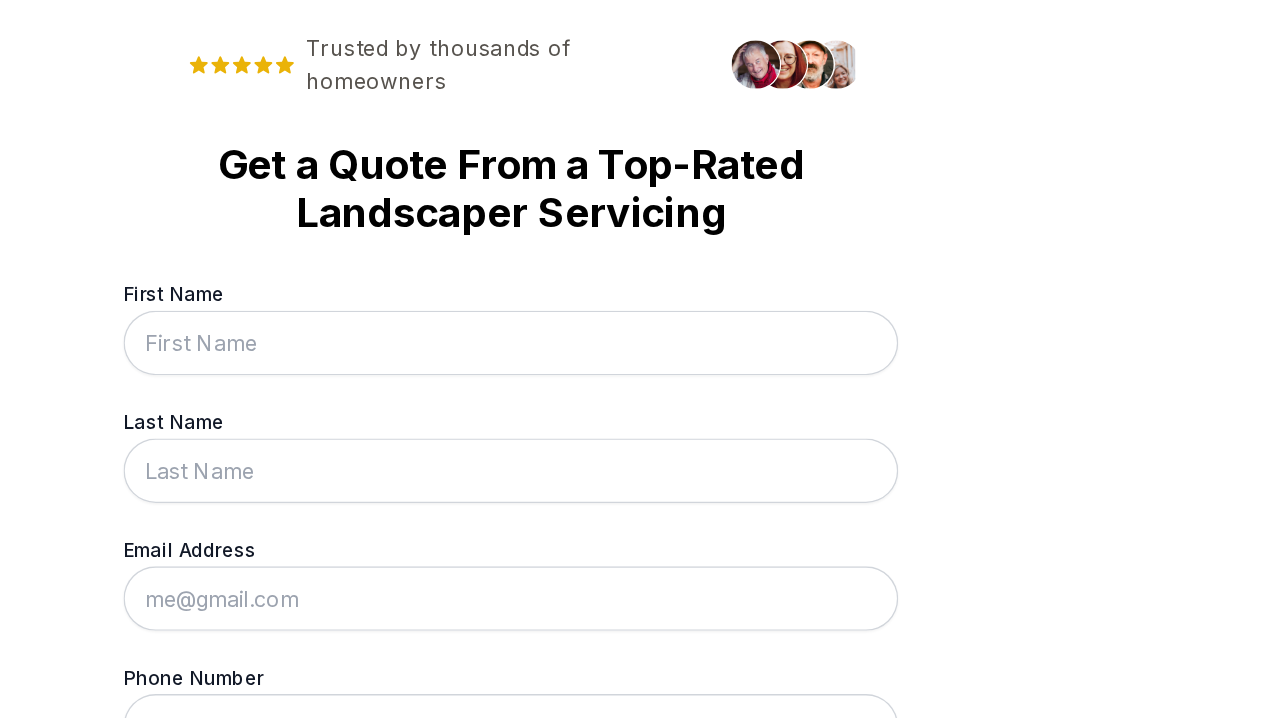 scroll, scrollTop: 208, scrollLeft: 0, axis: vertical 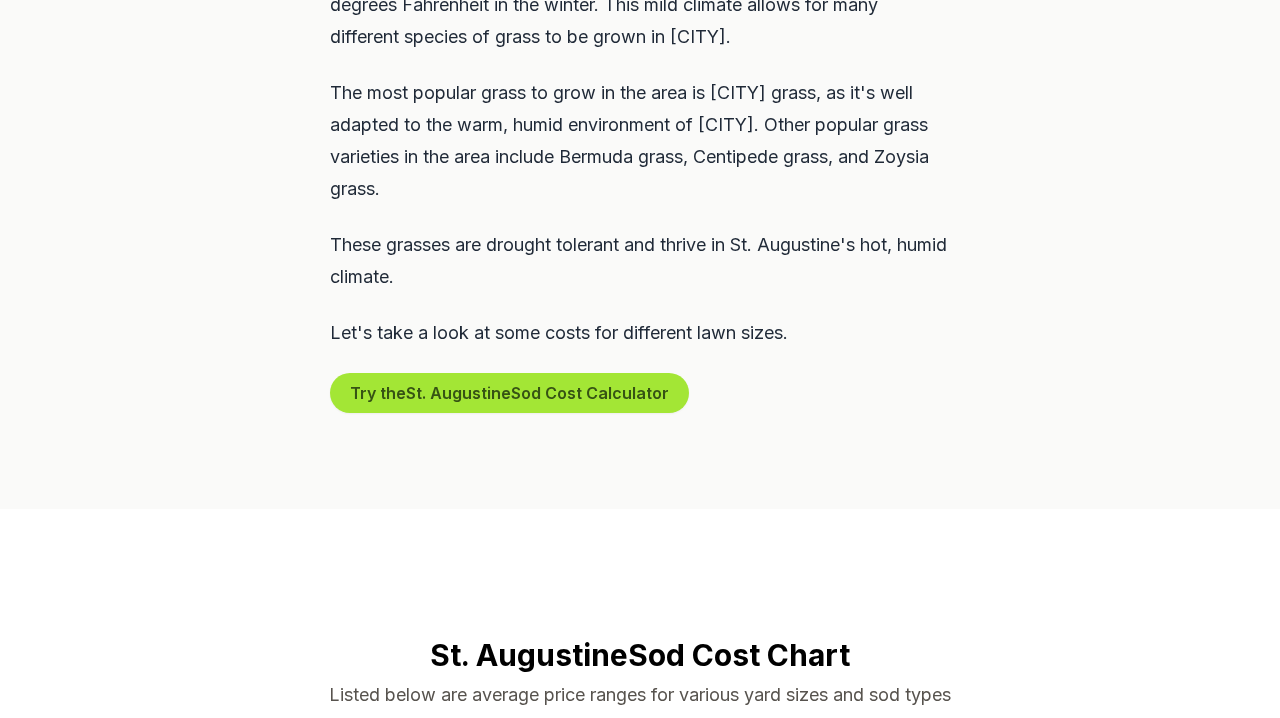 click on "Try the [CITY] Sod Cost Calculator" at bounding box center [509, 393] 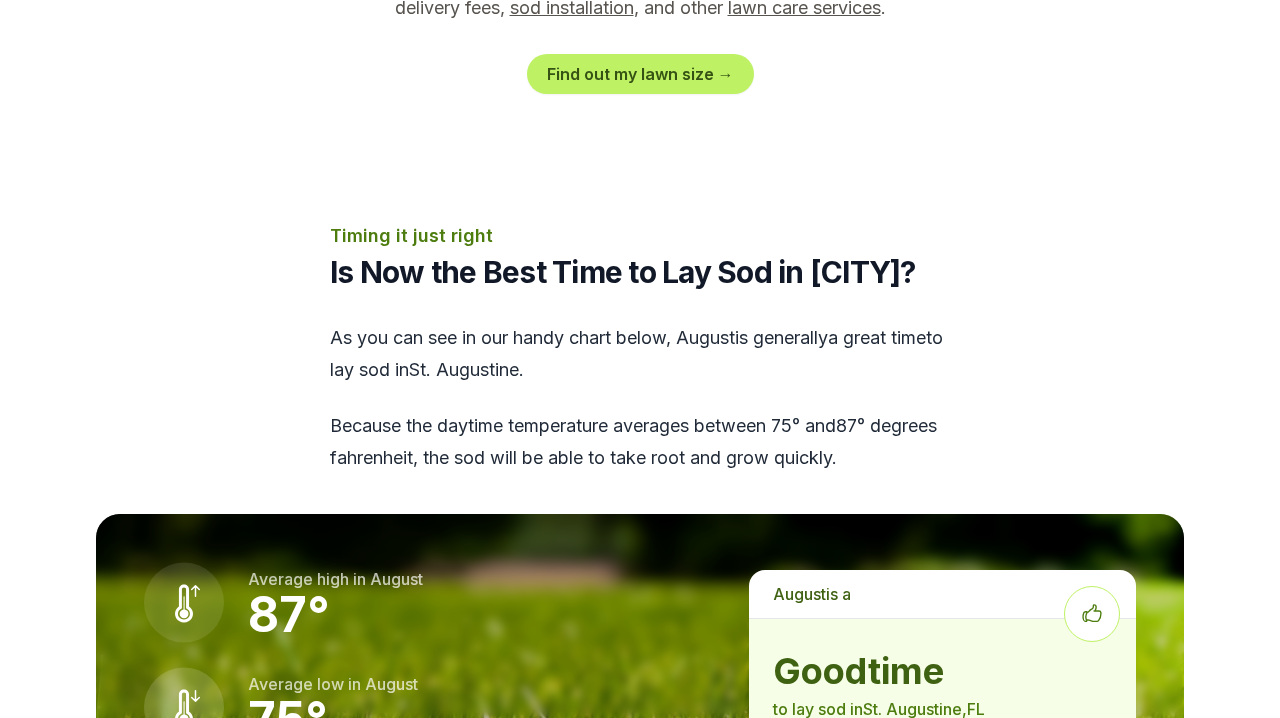 scroll, scrollTop: 2149, scrollLeft: 0, axis: vertical 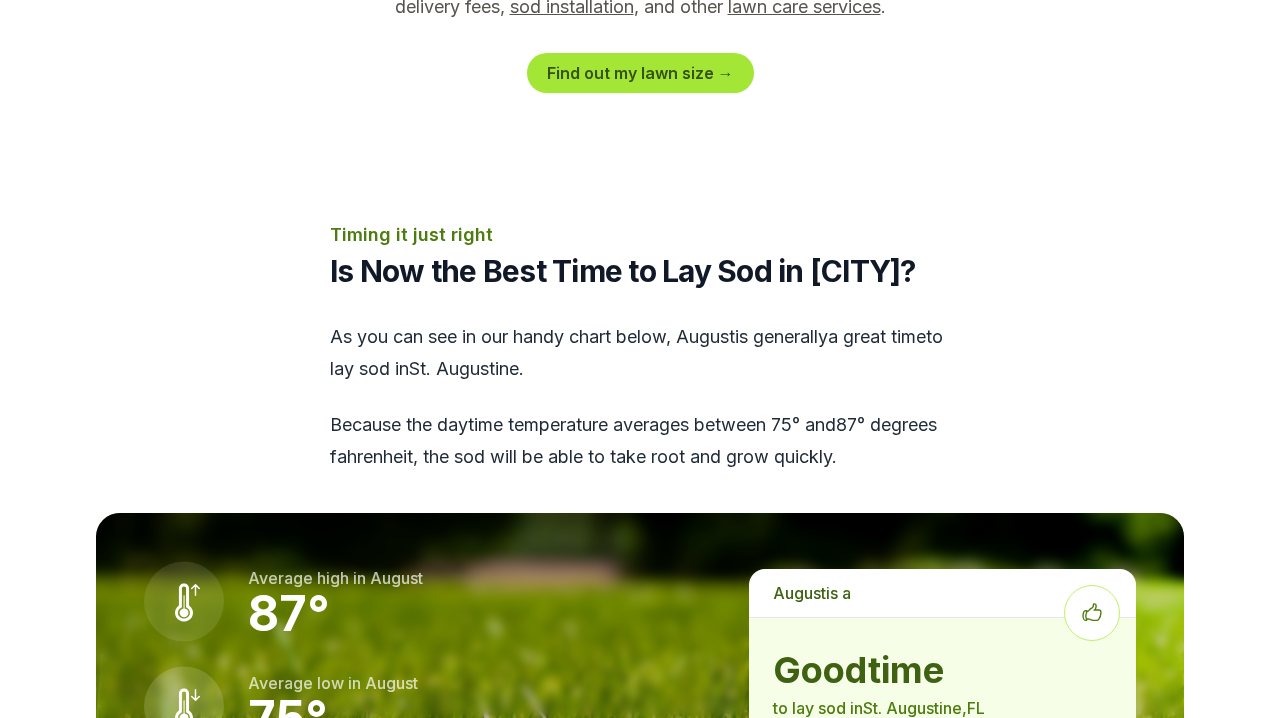 click on "Find out my lawn size →" at bounding box center (640, 73) 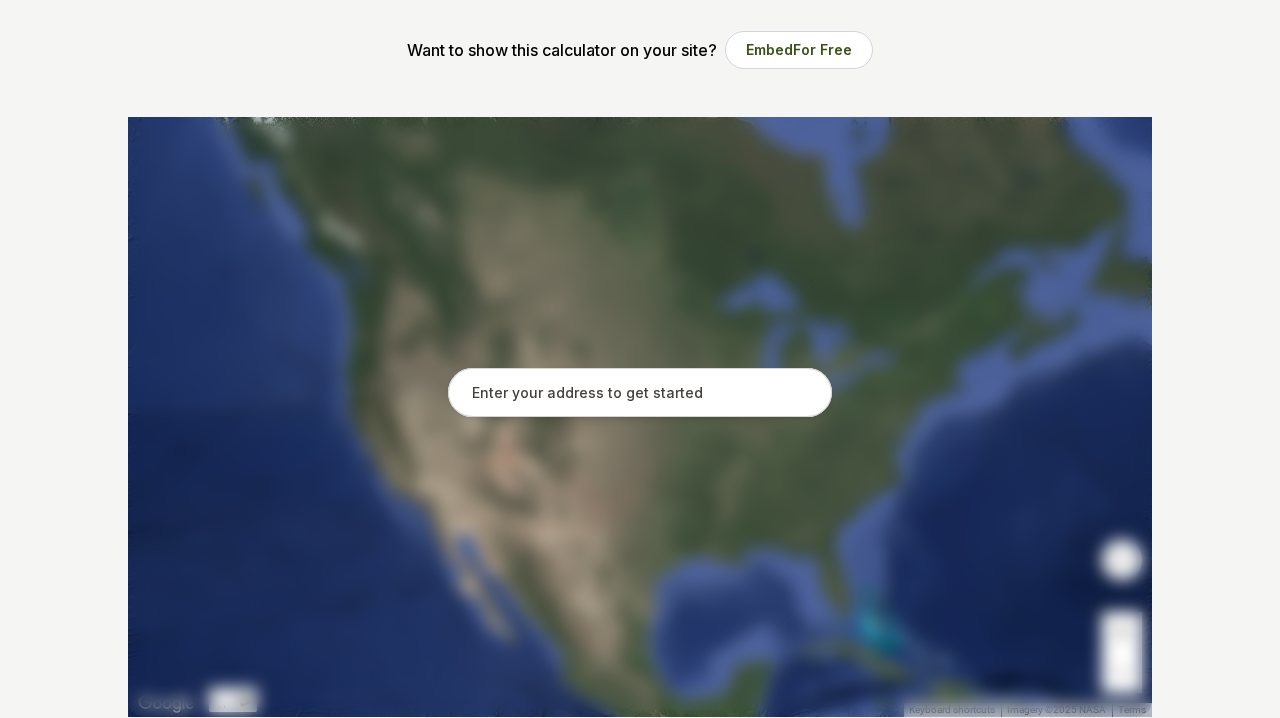scroll, scrollTop: 317, scrollLeft: 0, axis: vertical 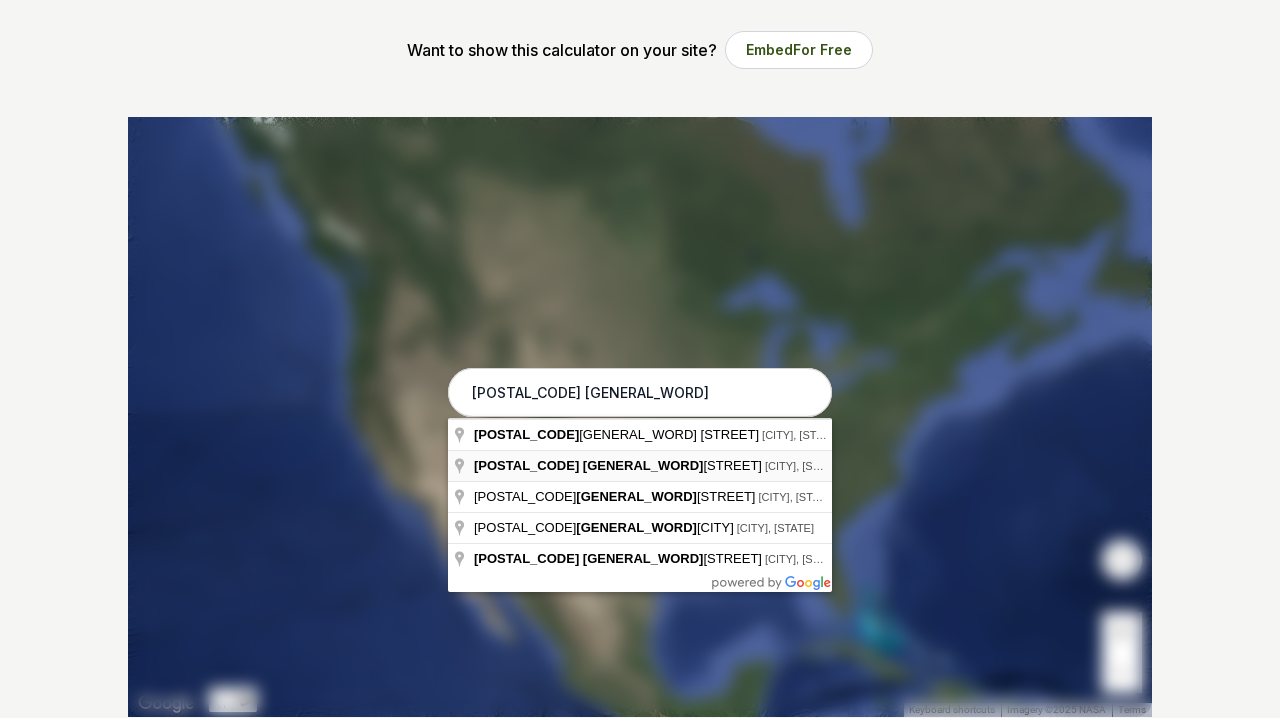 type on "[POSTAL_CODE] [GENERAL_WORD], [CITY], [STATE]" 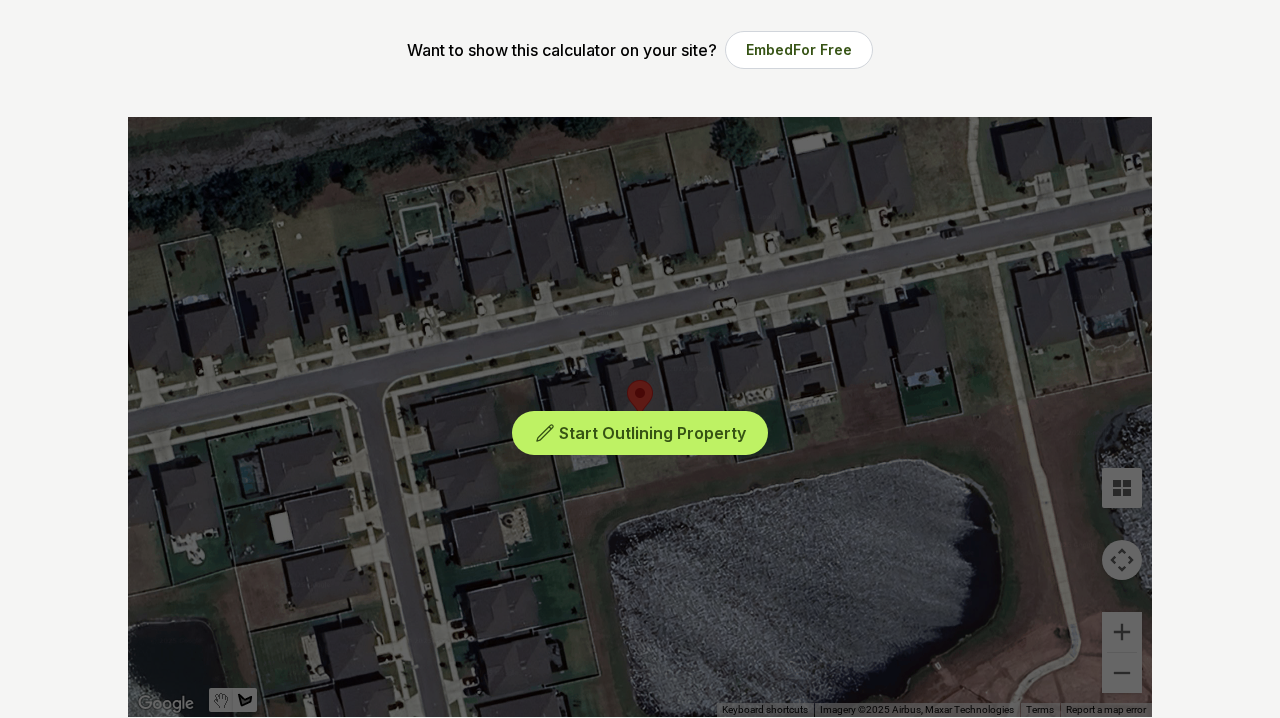 click on "Start Outlining Property" at bounding box center (640, 417) 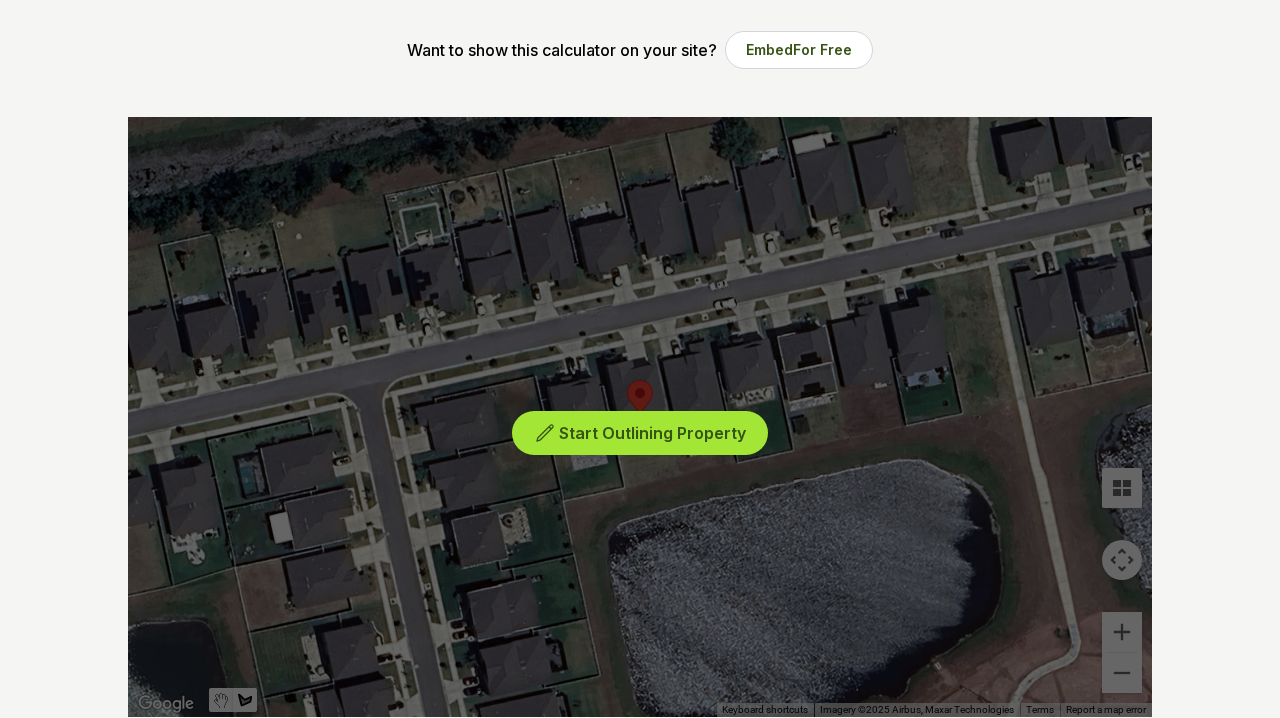 click on "Start Outlining Property" at bounding box center [652, 433] 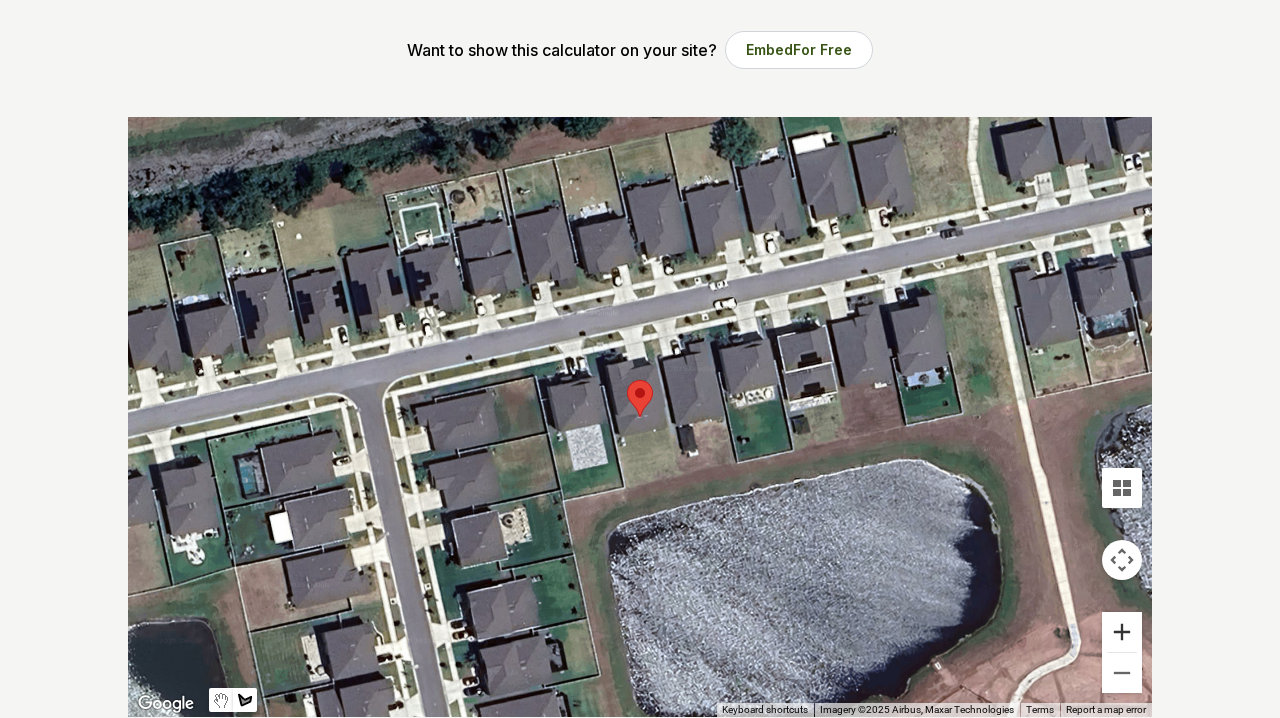 click at bounding box center [1122, 632] 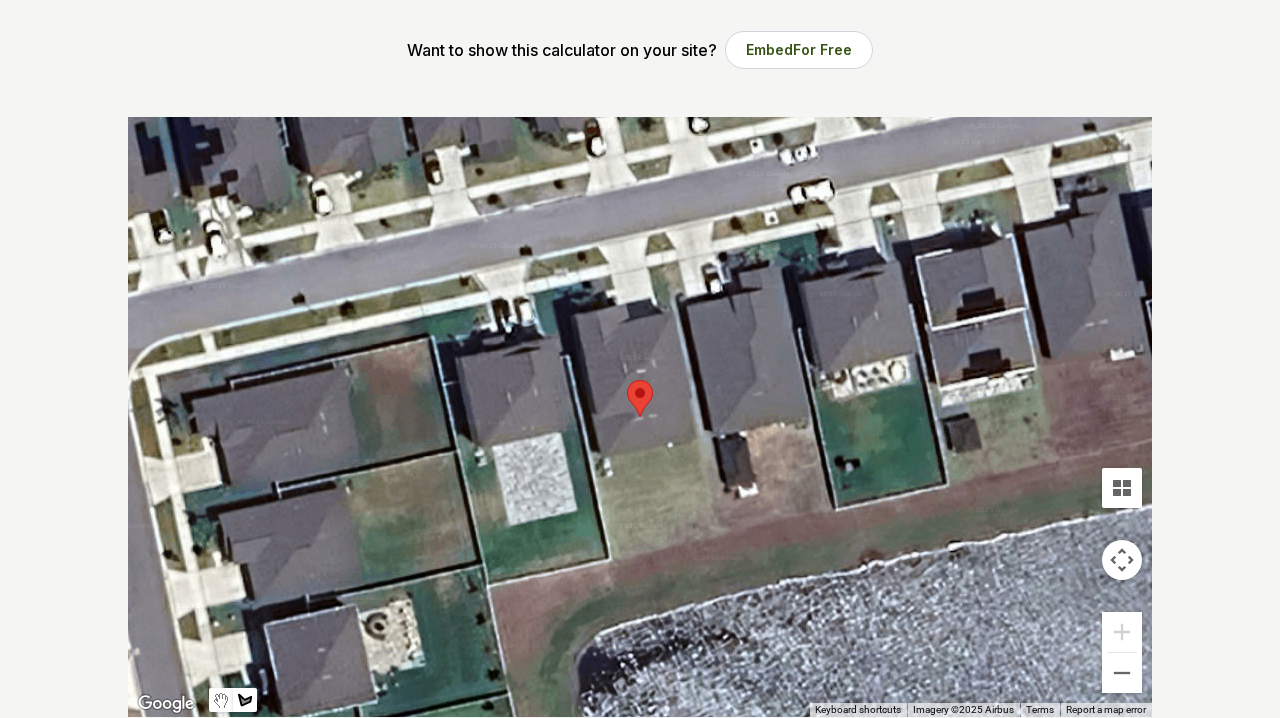 click at bounding box center [640, 417] 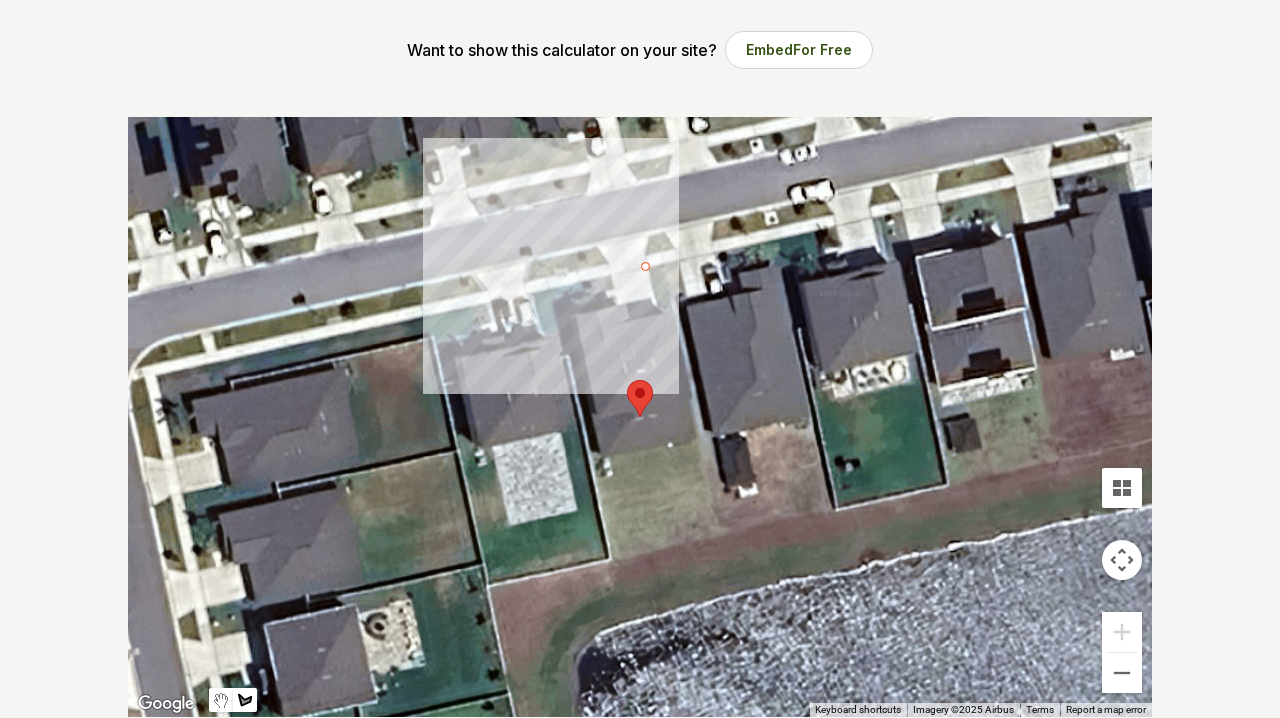 click at bounding box center [640, 417] 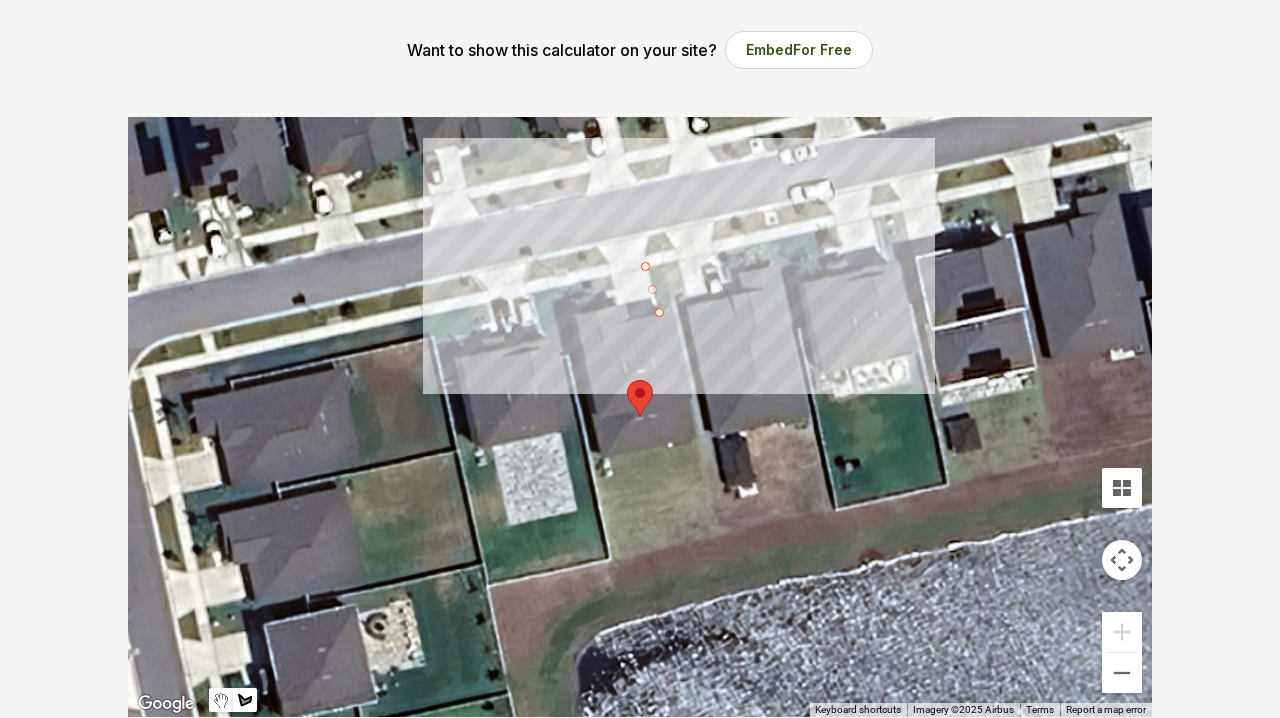 click at bounding box center (640, 417) 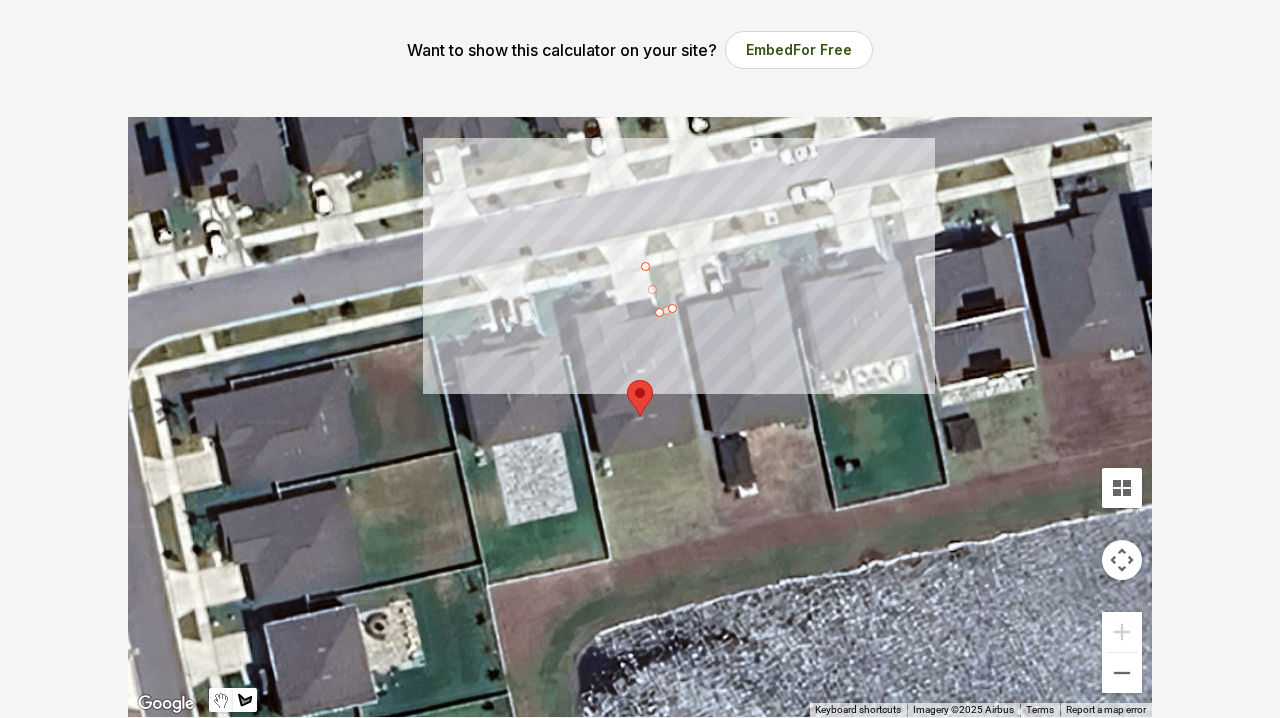 click at bounding box center (640, 417) 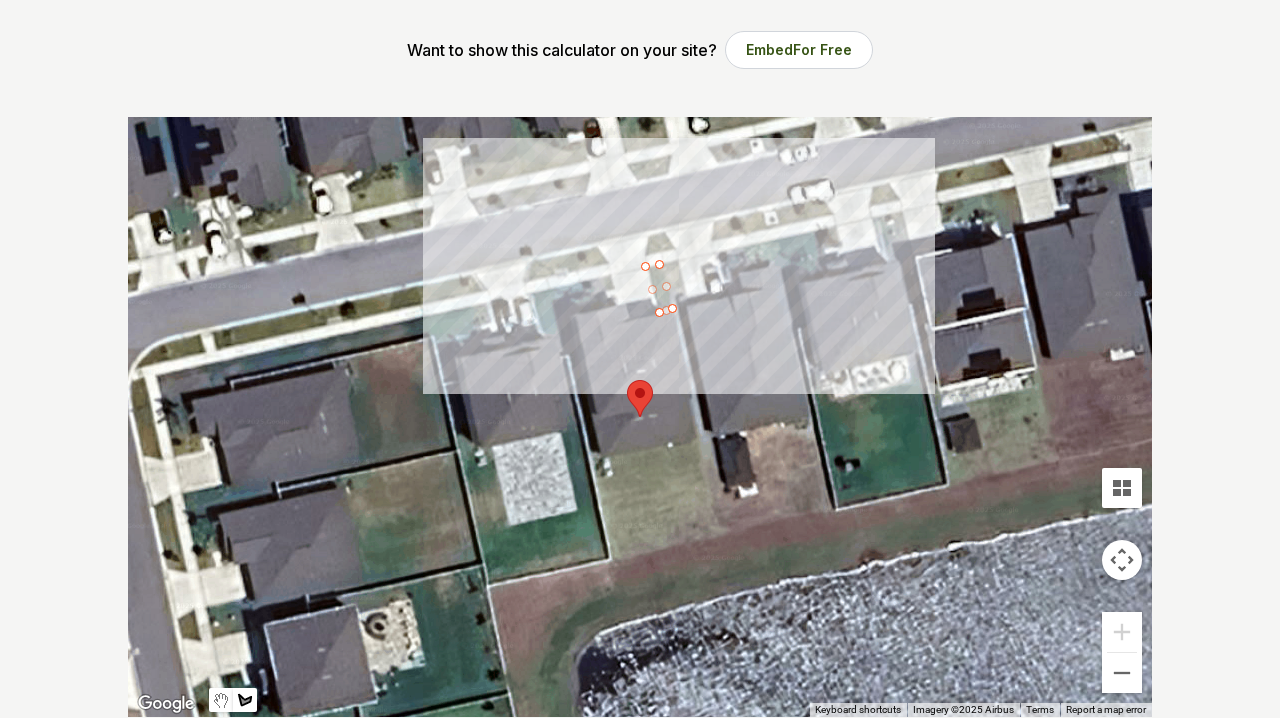 click at bounding box center [640, 417] 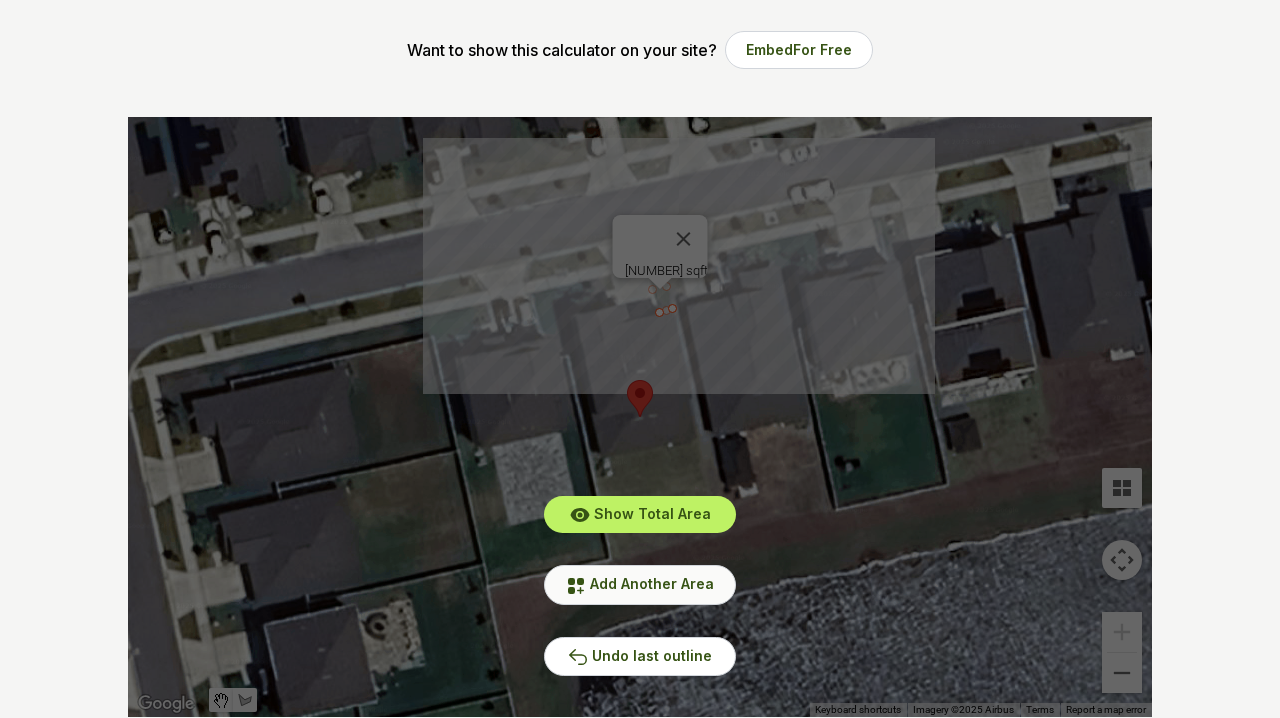 click on "Add Another Area" at bounding box center (640, 584) 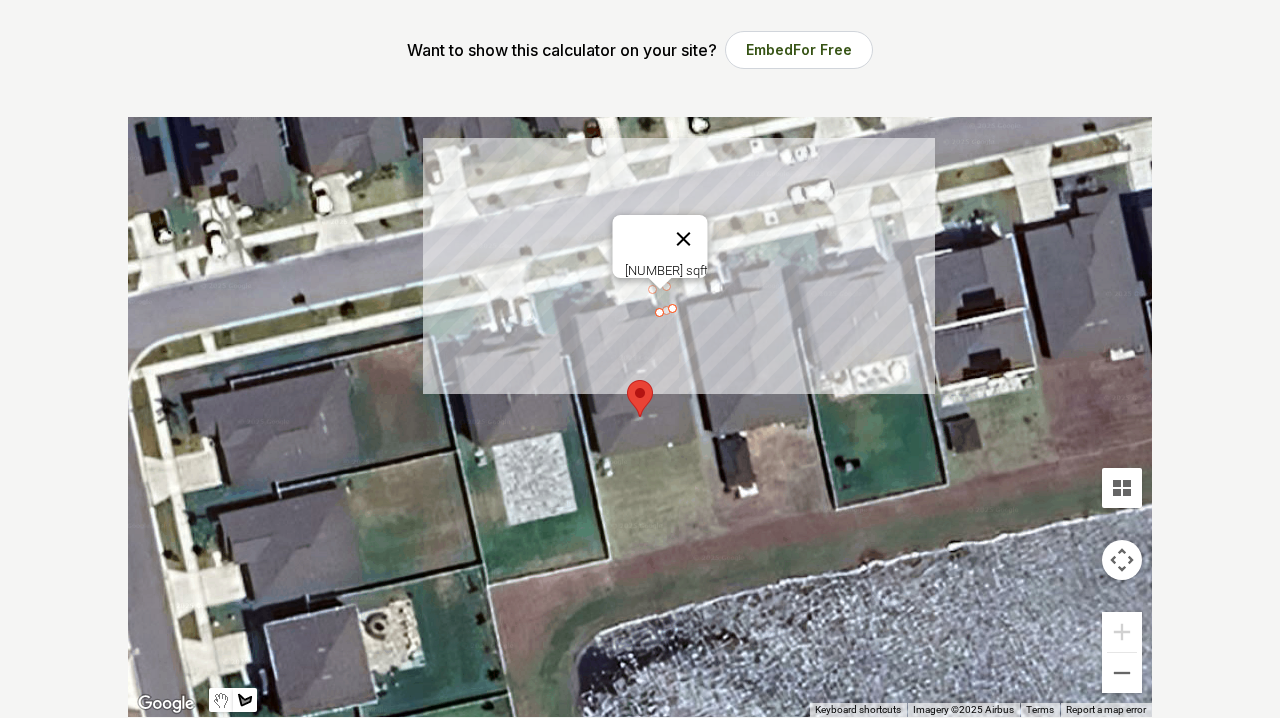 click at bounding box center (684, 239) 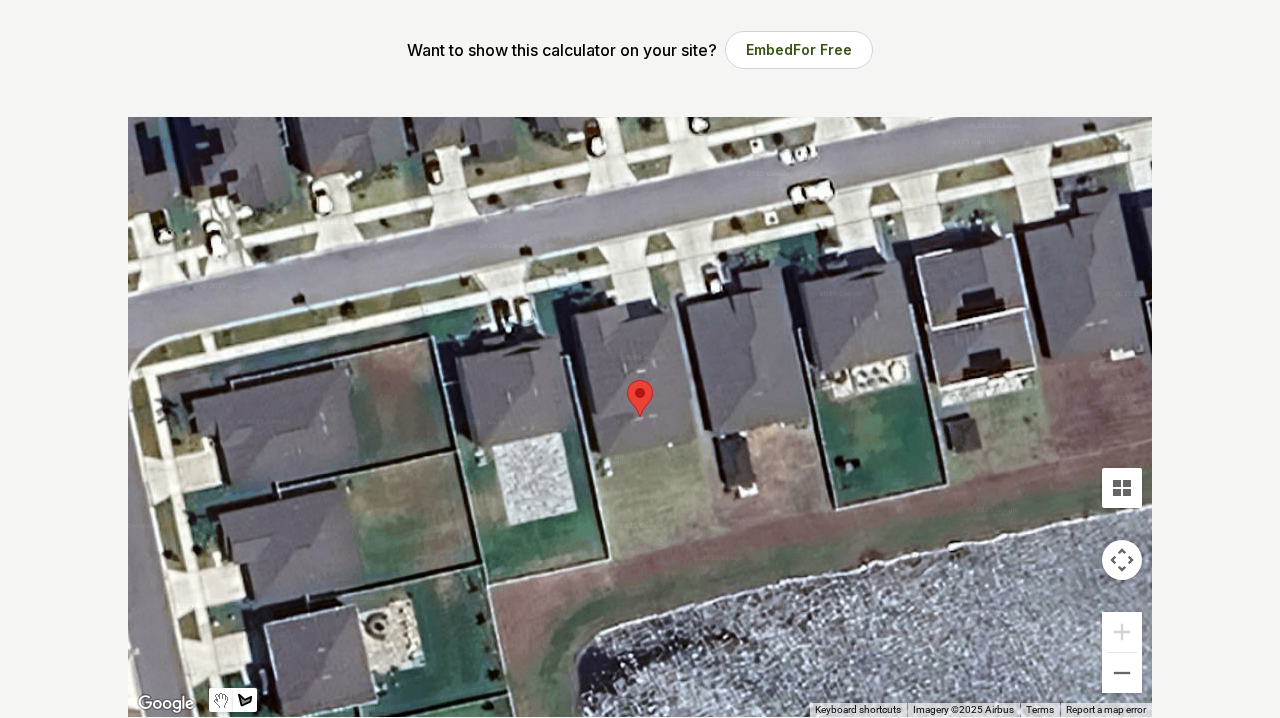 click at bounding box center [640, 417] 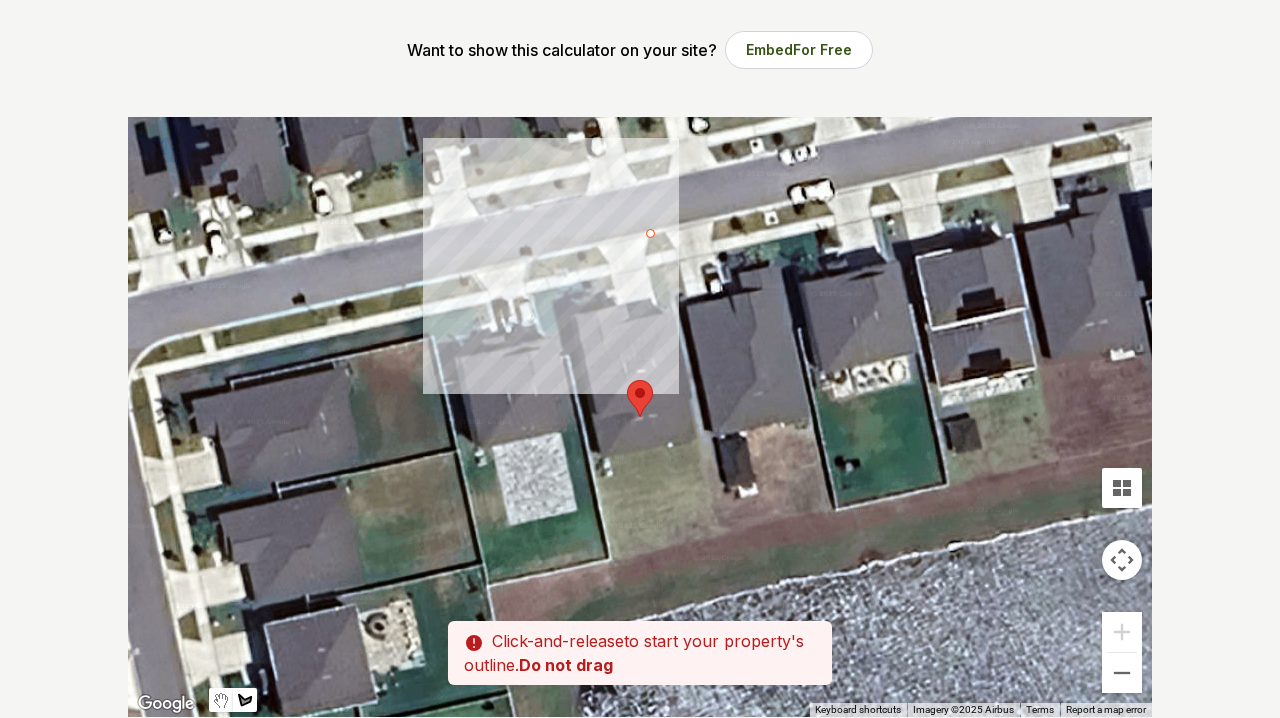 click at bounding box center [640, 417] 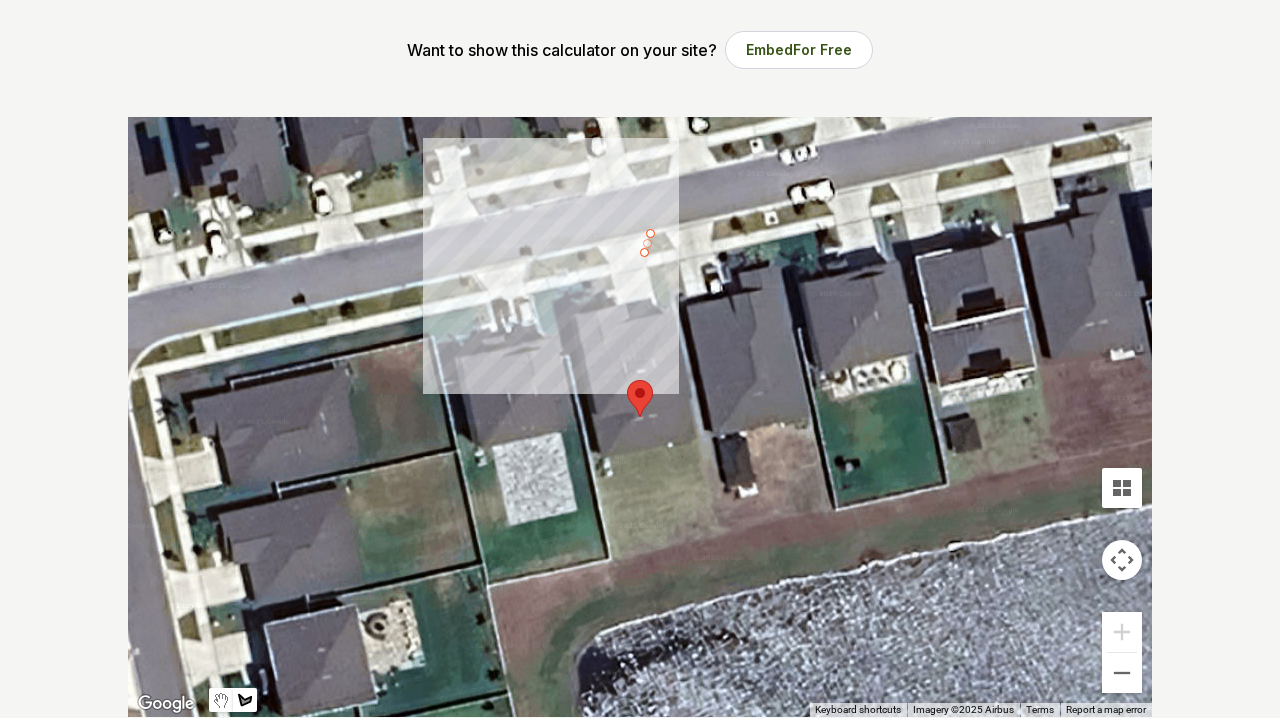 click at bounding box center [640, 417] 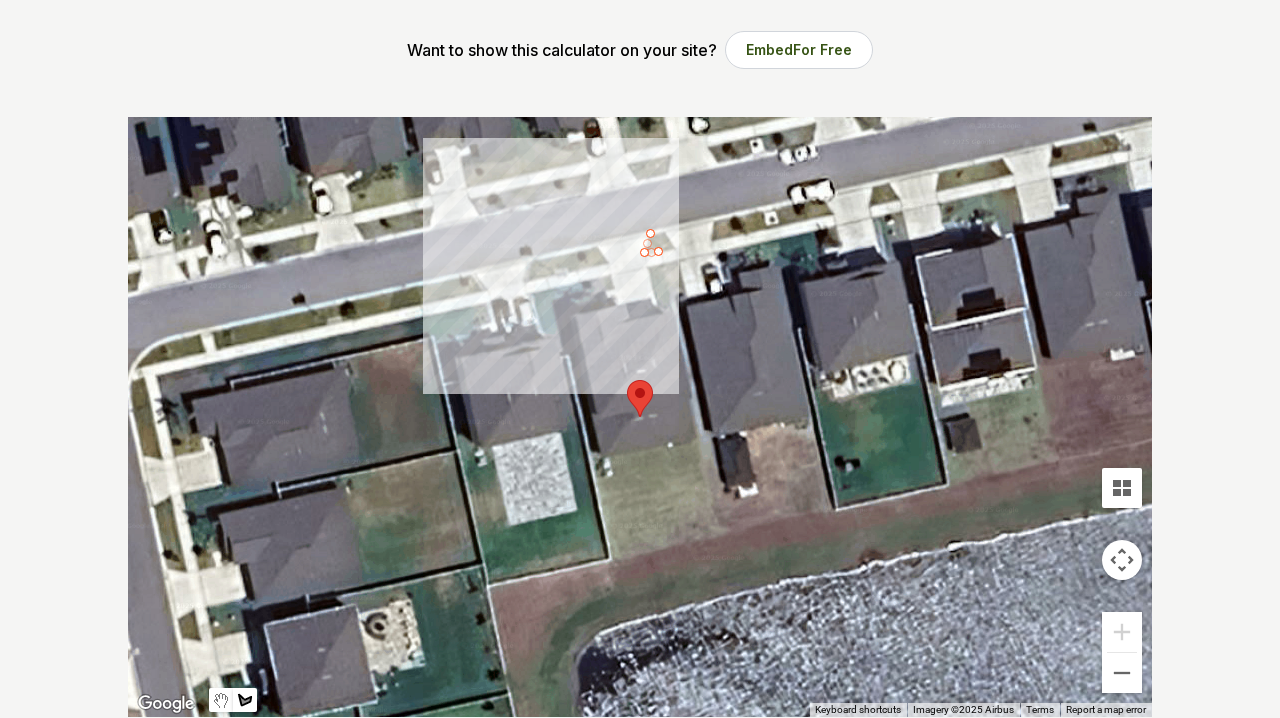 click at bounding box center (640, 417) 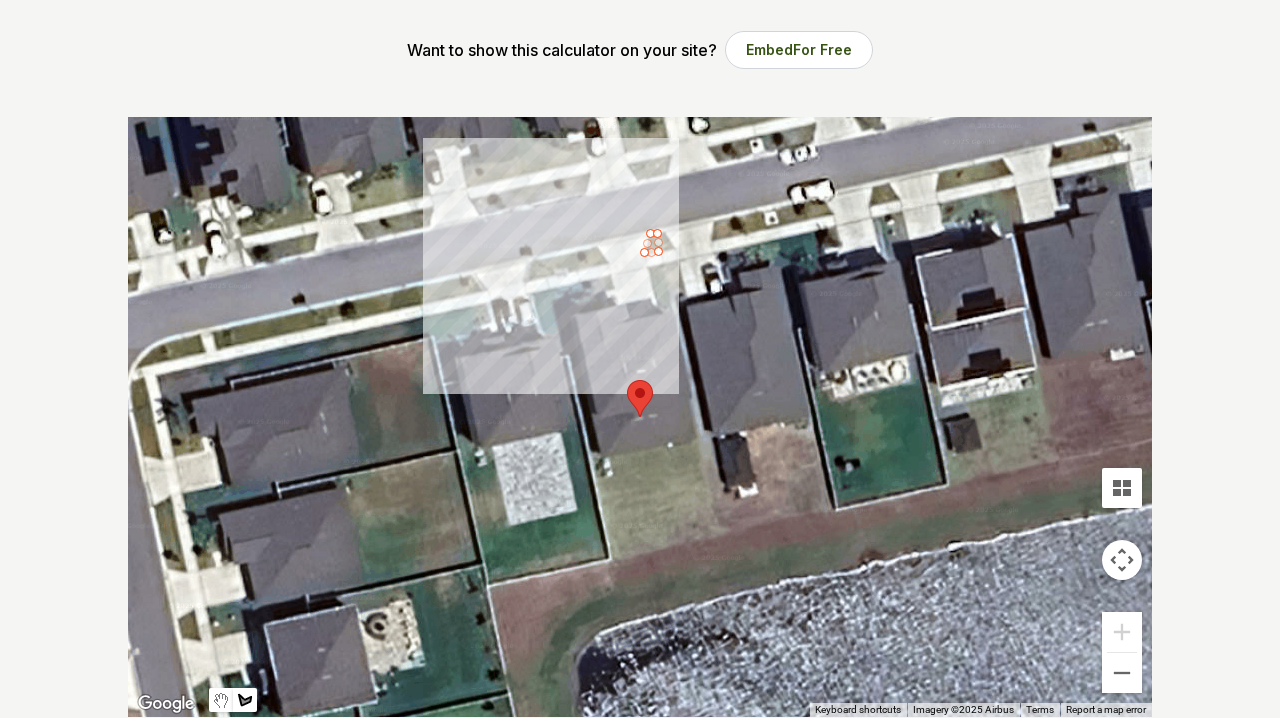 click at bounding box center [640, 417] 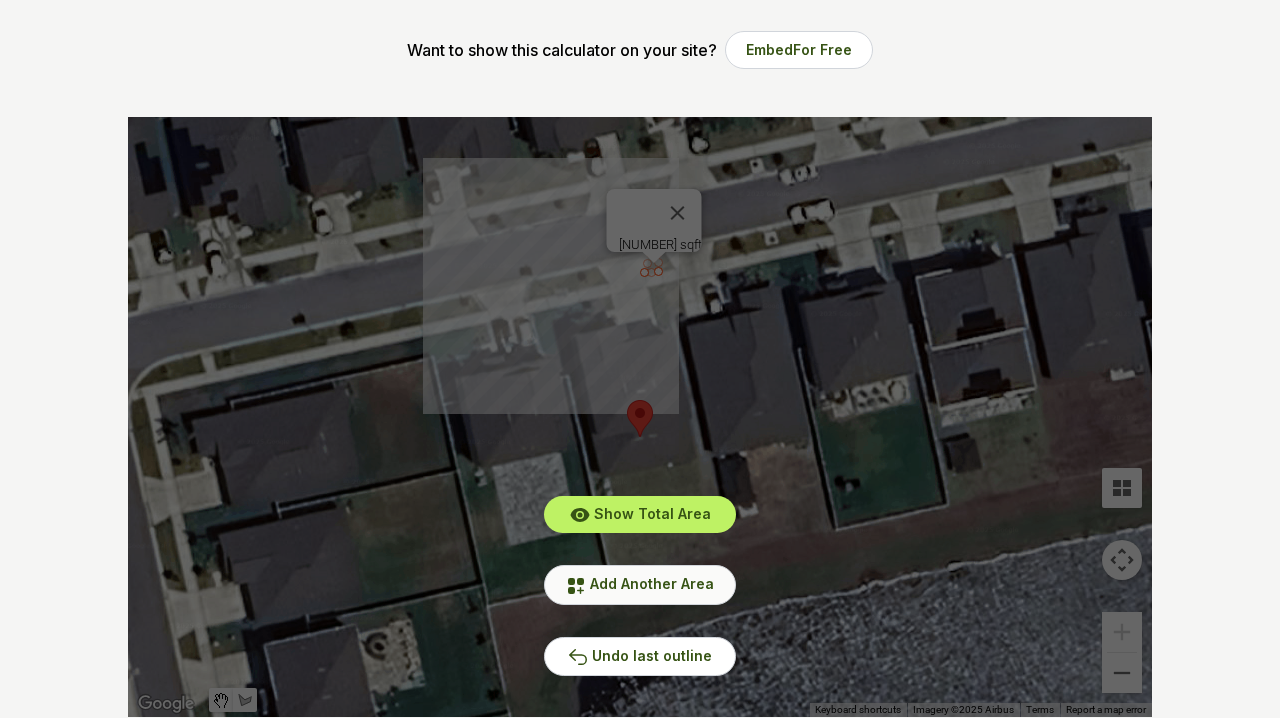 click on "Add Another Area" at bounding box center (652, 583) 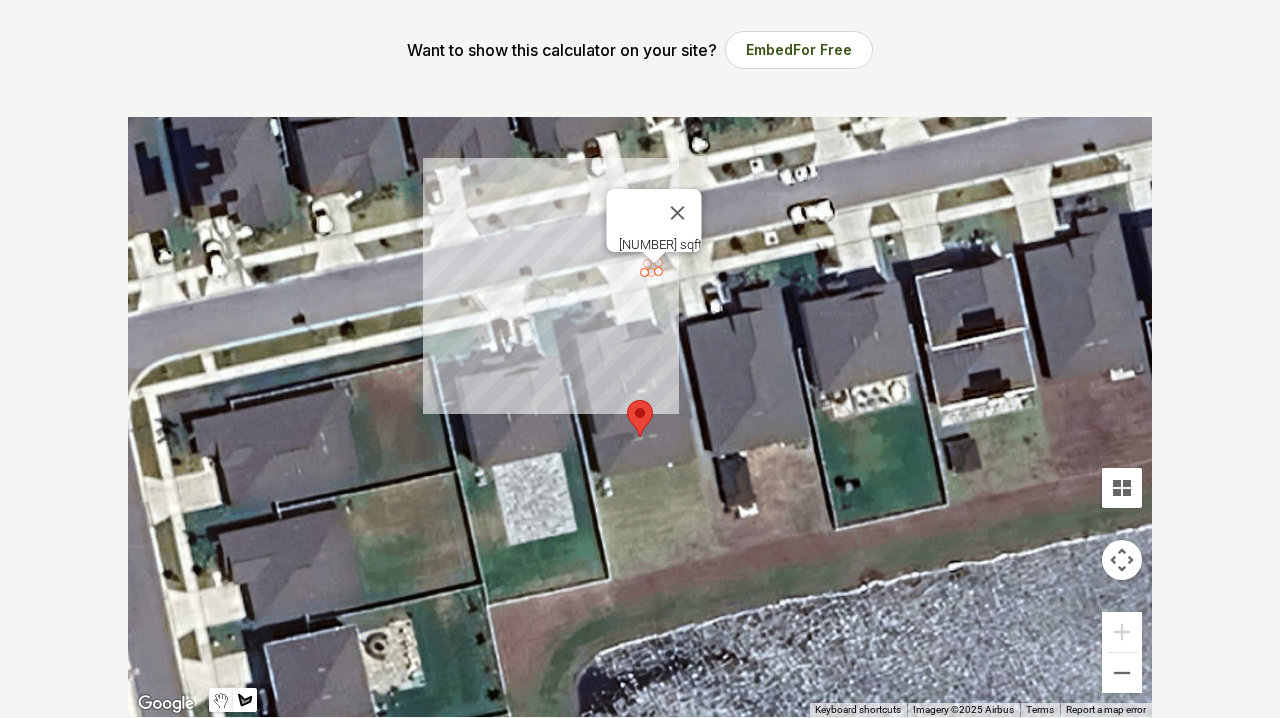 click at bounding box center (640, 417) 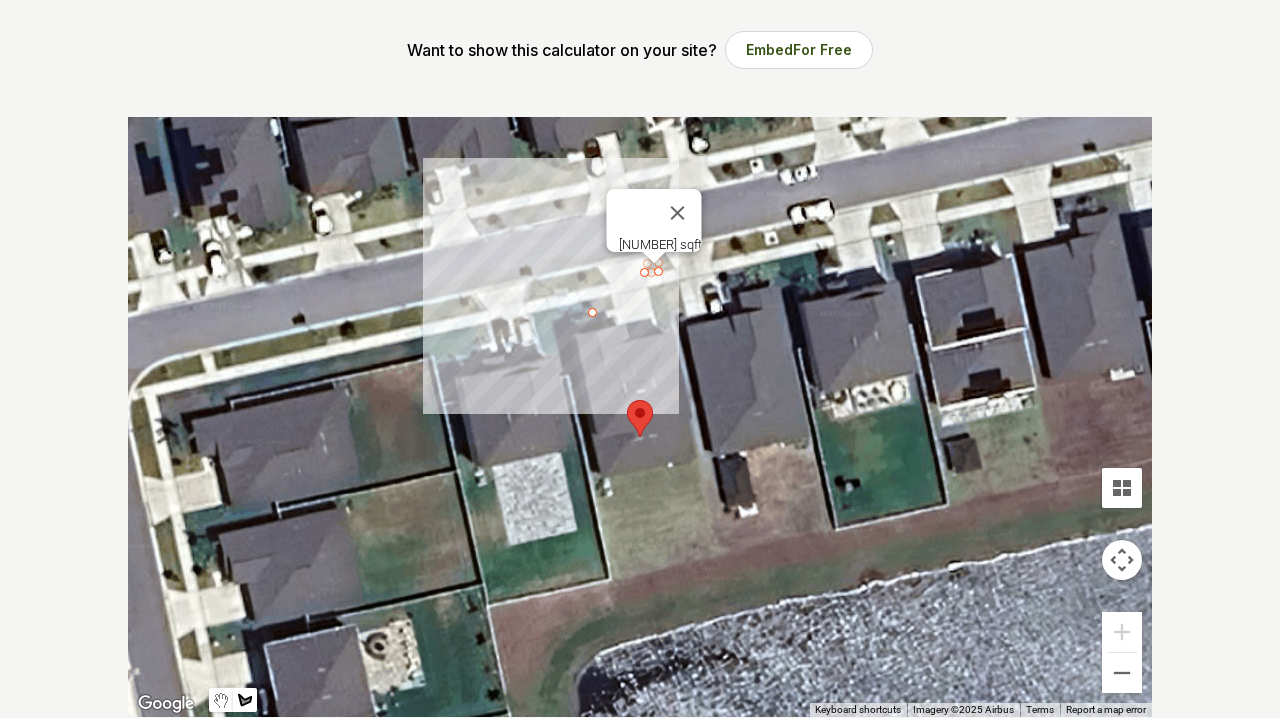 click at bounding box center [640, 417] 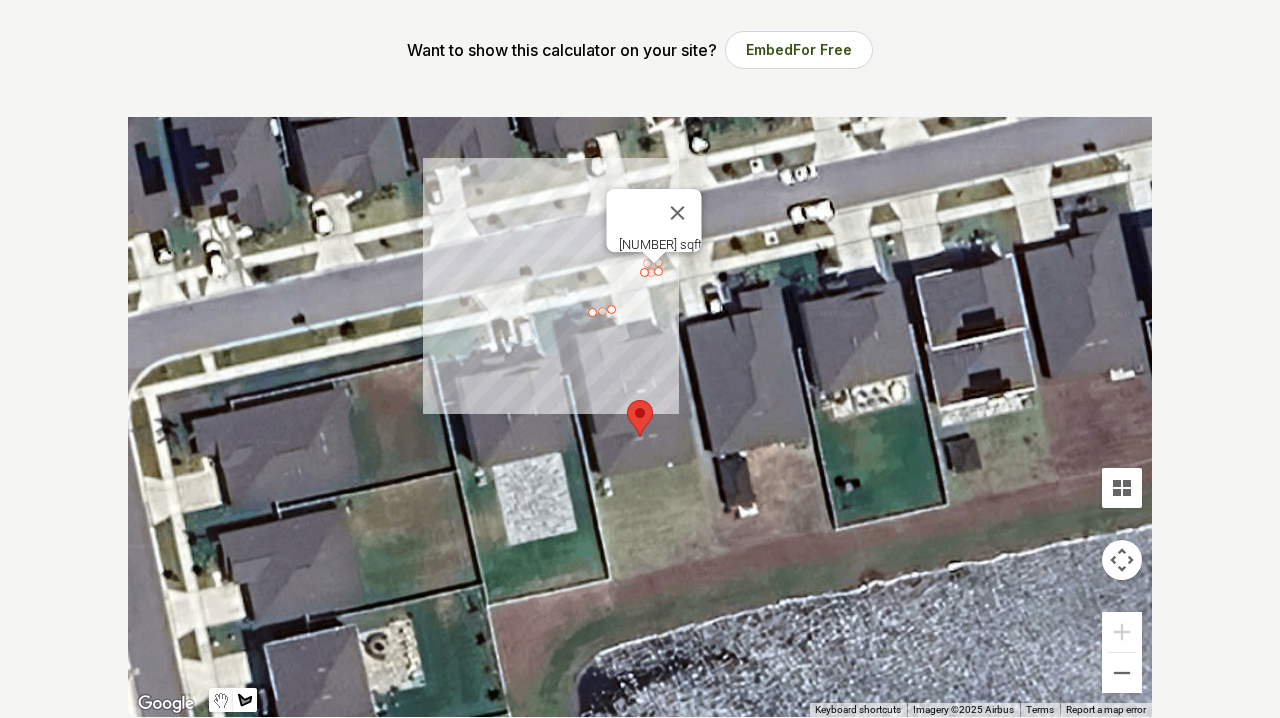 click at bounding box center (640, 417) 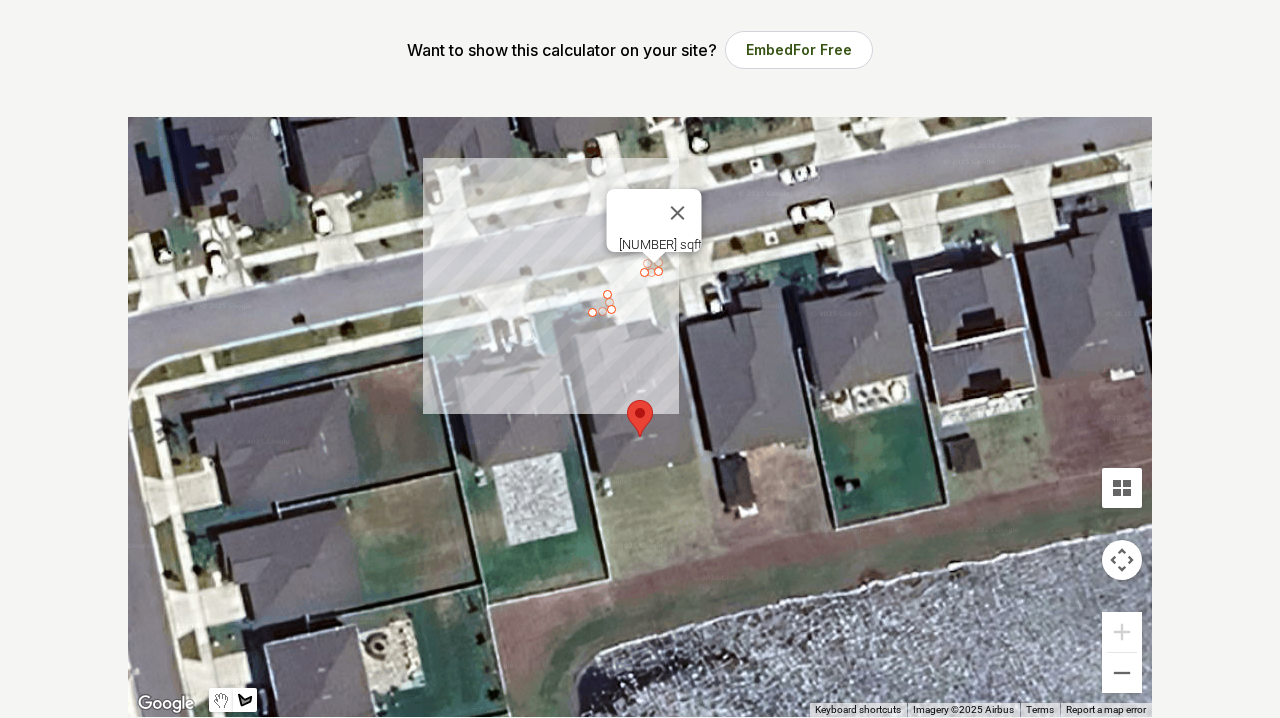 click at bounding box center [640, 417] 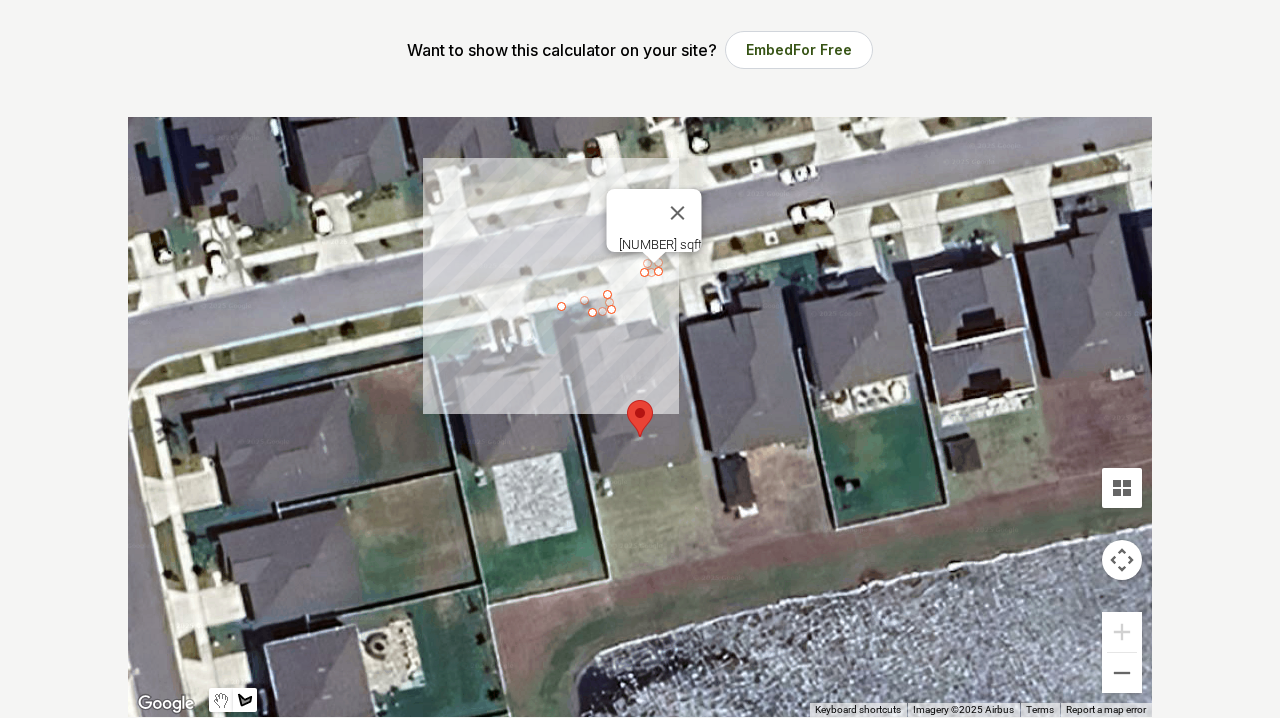 click at bounding box center [640, 417] 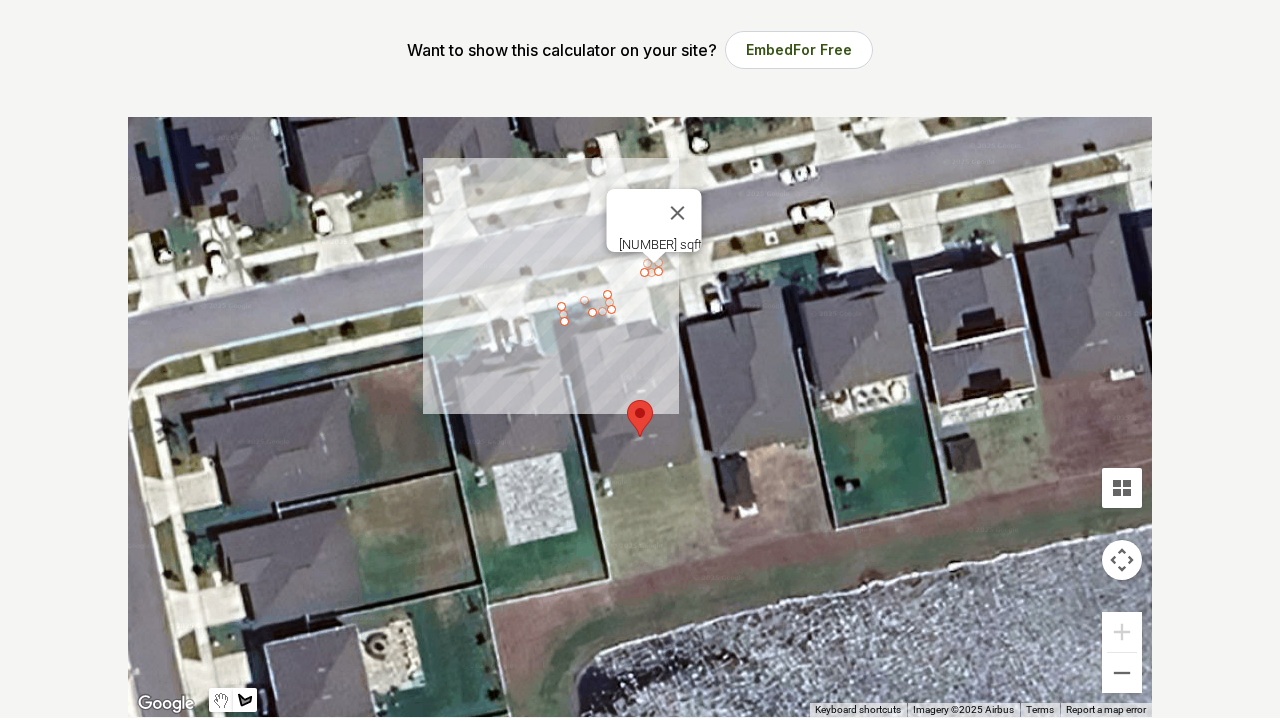 click at bounding box center [640, 417] 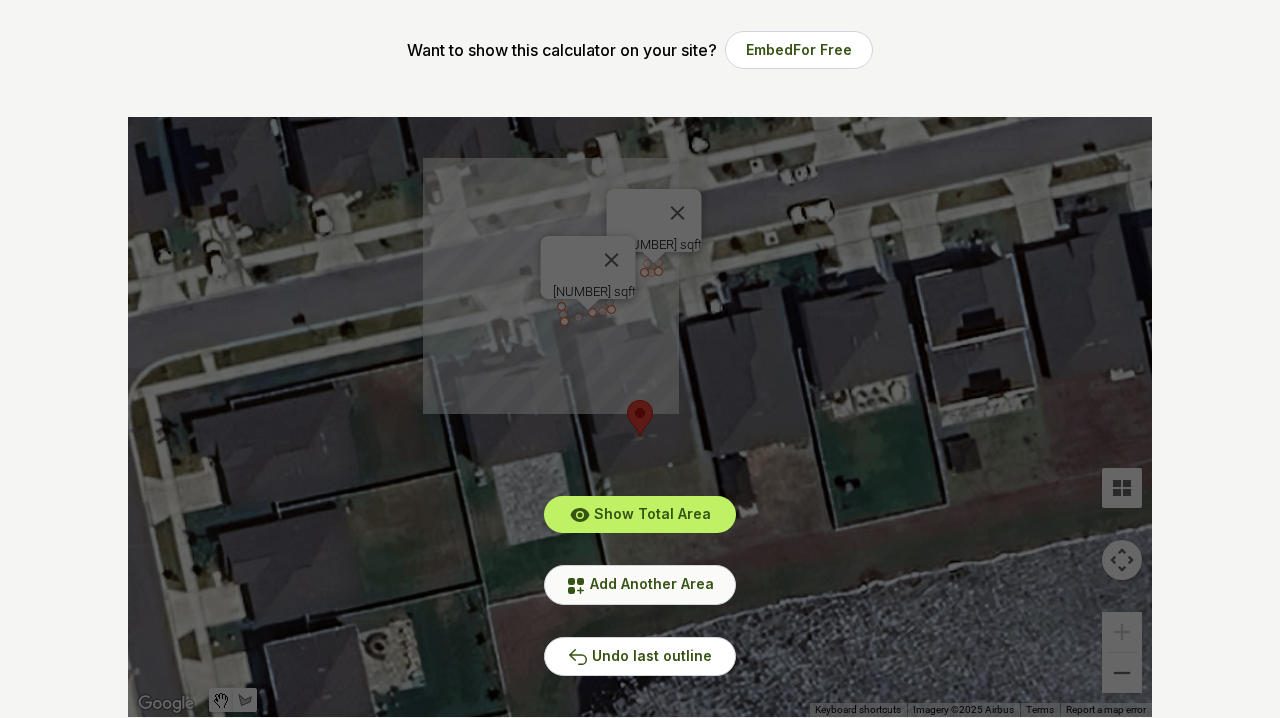click on "Add Another Area" at bounding box center [652, 583] 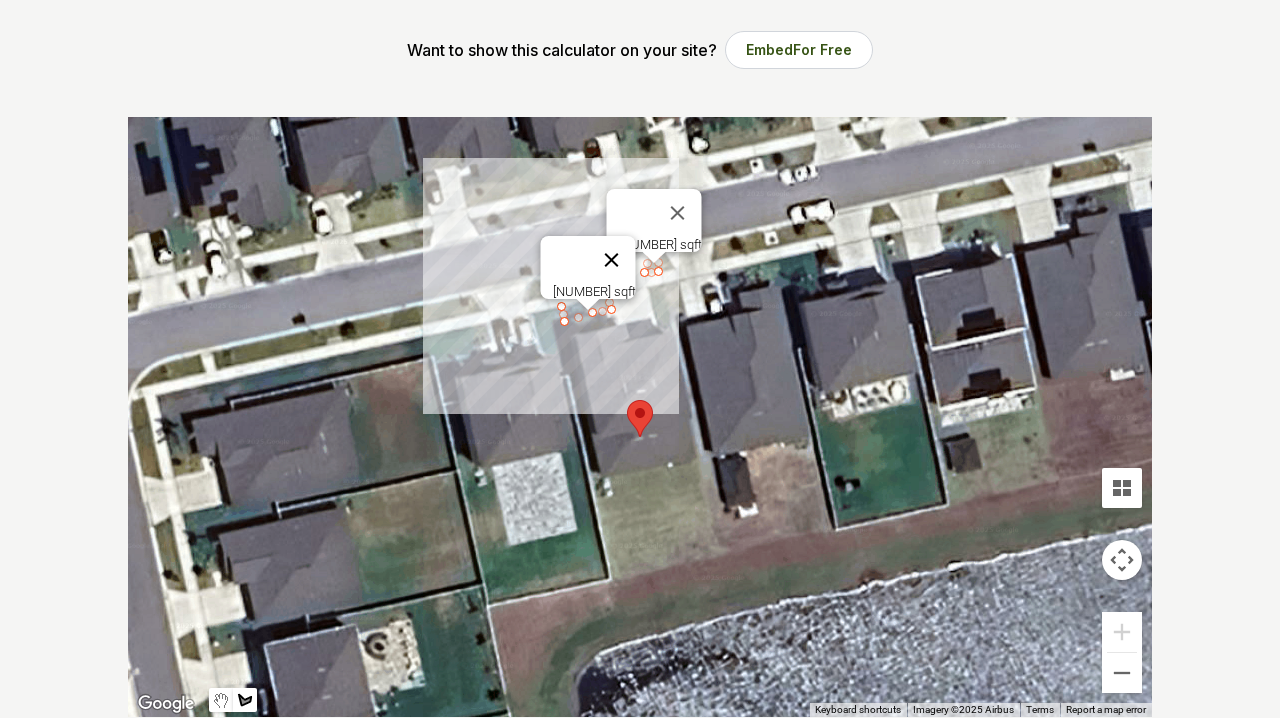 click at bounding box center [612, 260] 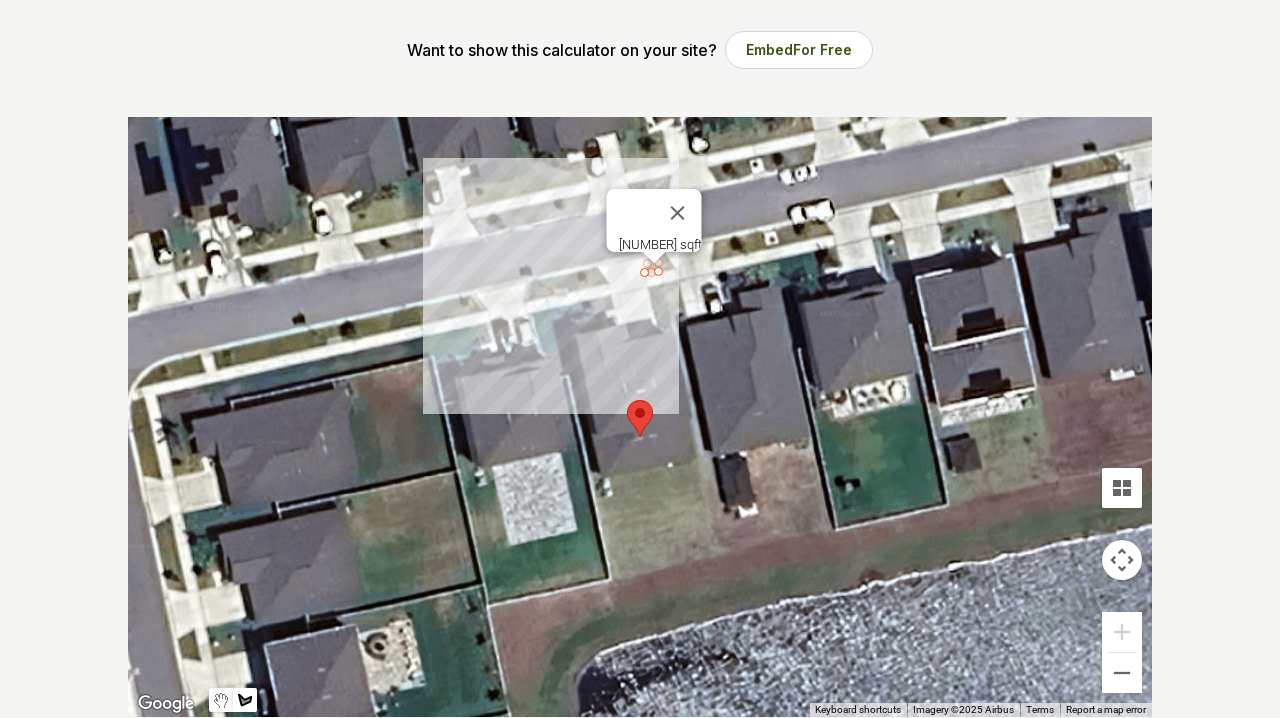 click at bounding box center [640, 417] 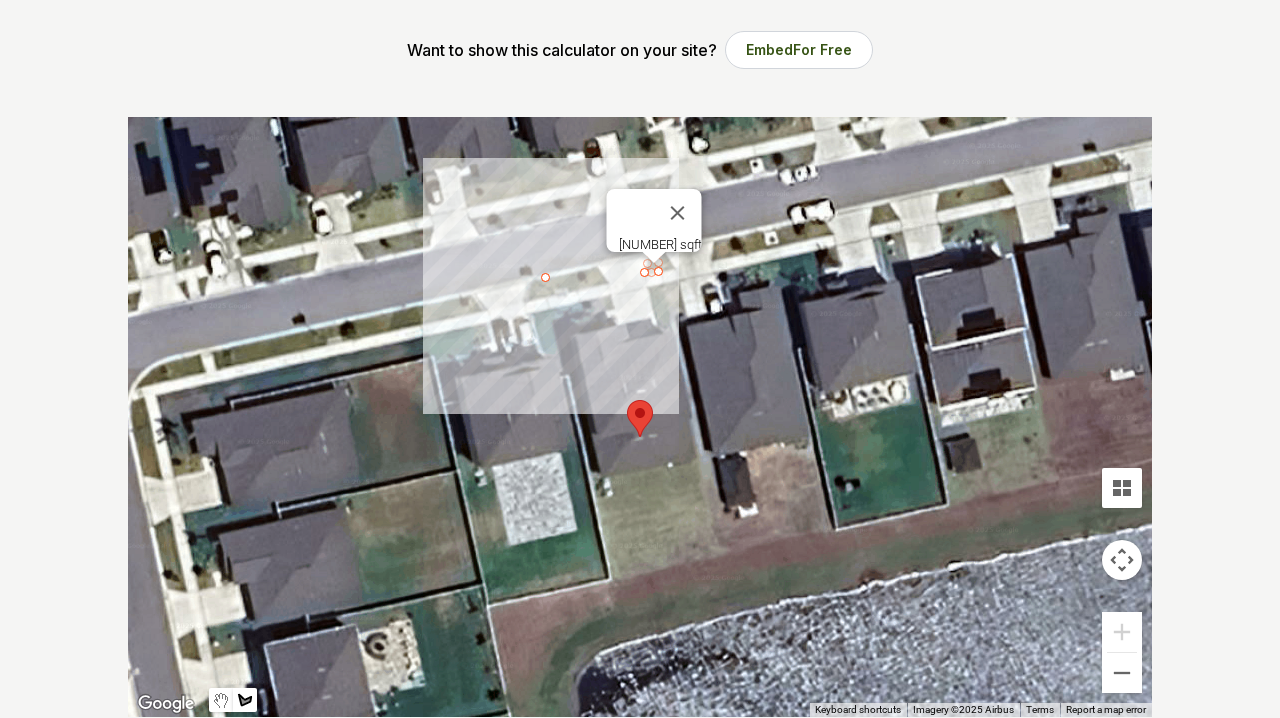click at bounding box center [640, 417] 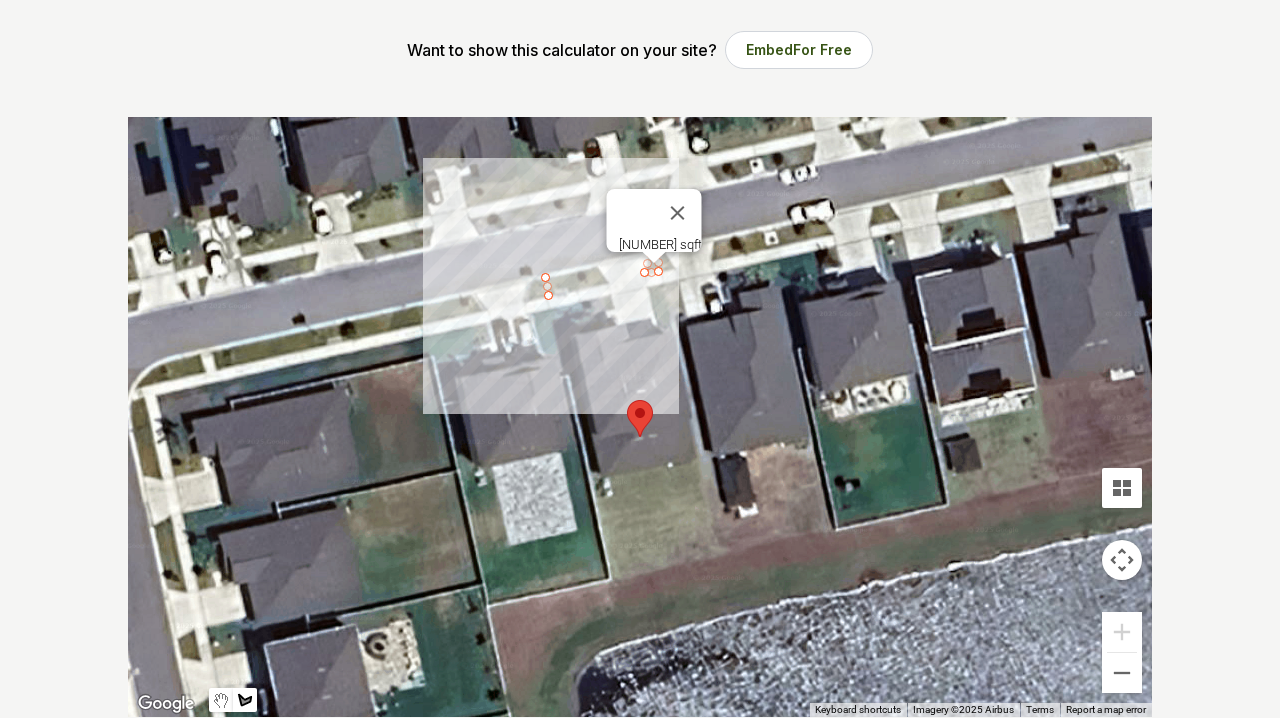 click at bounding box center [640, 417] 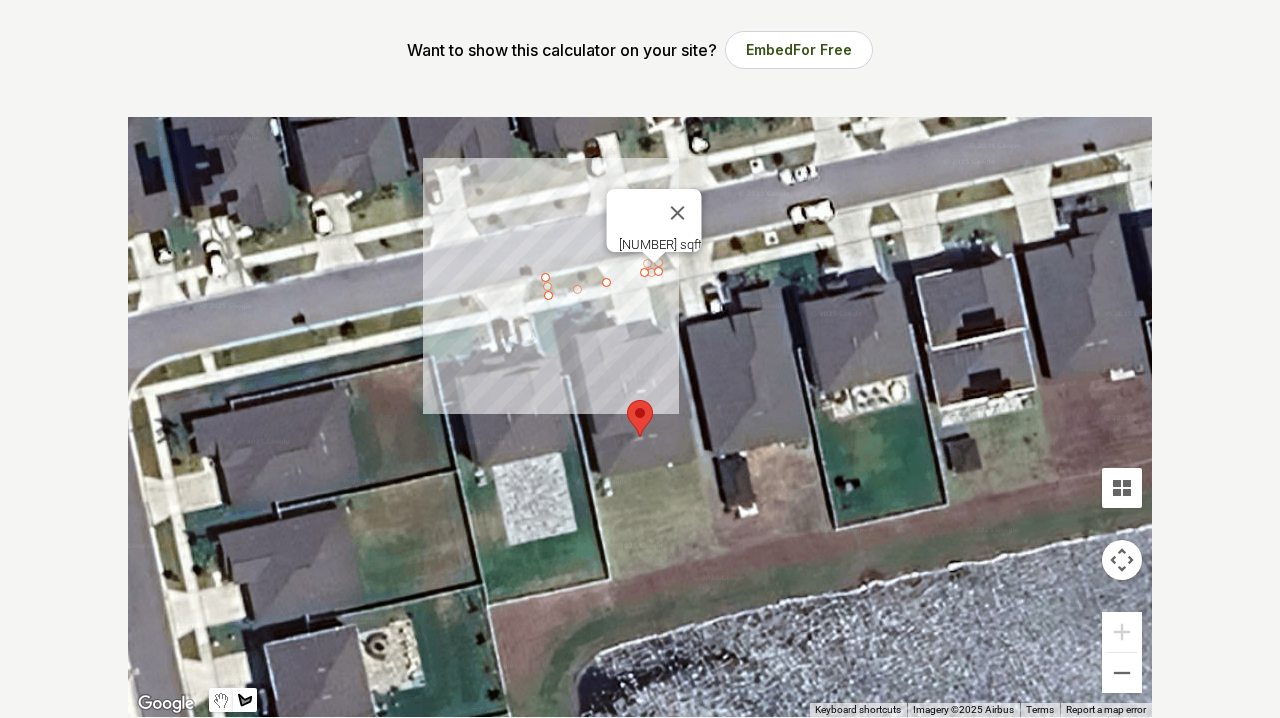 click at bounding box center (640, 417) 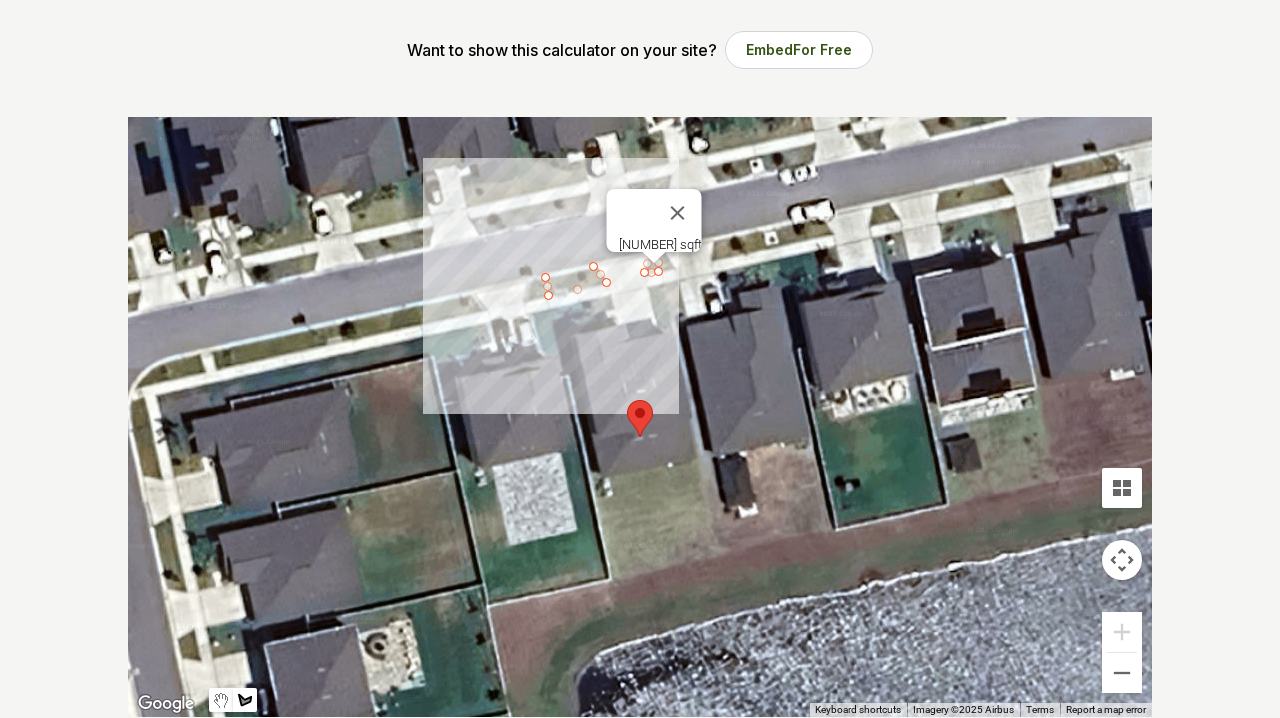 click at bounding box center [640, 417] 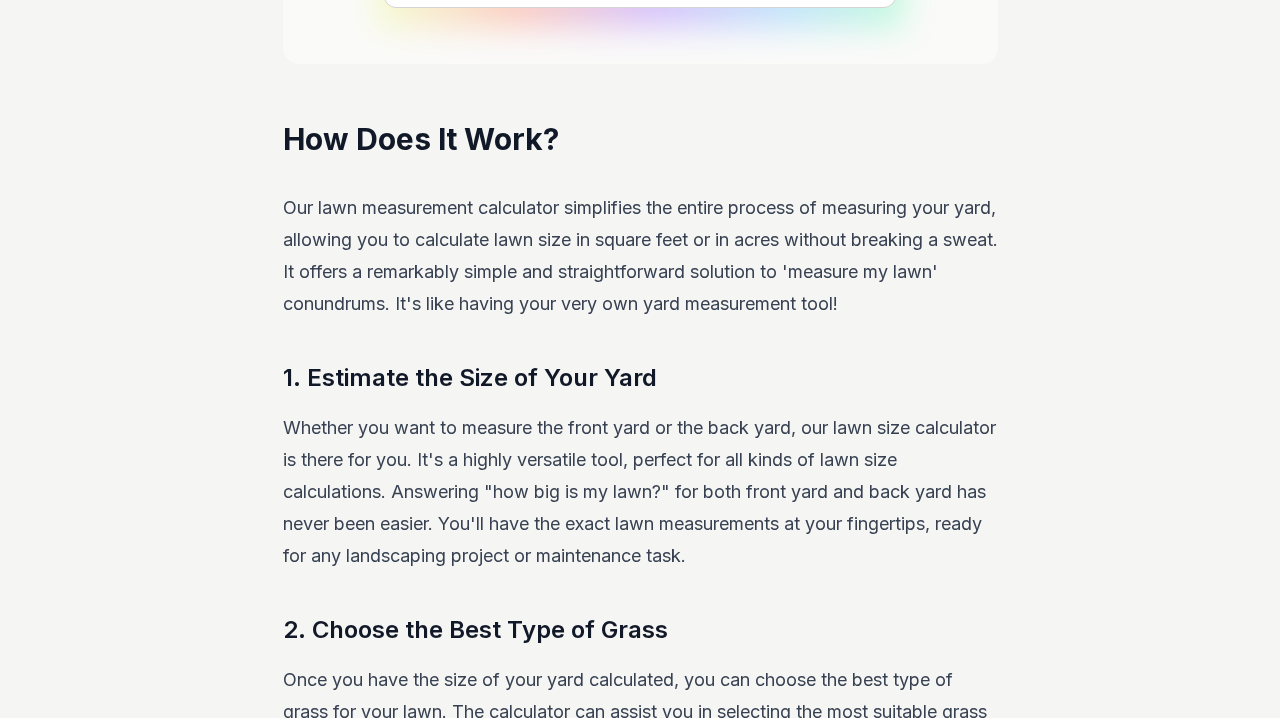 scroll, scrollTop: 1728, scrollLeft: 0, axis: vertical 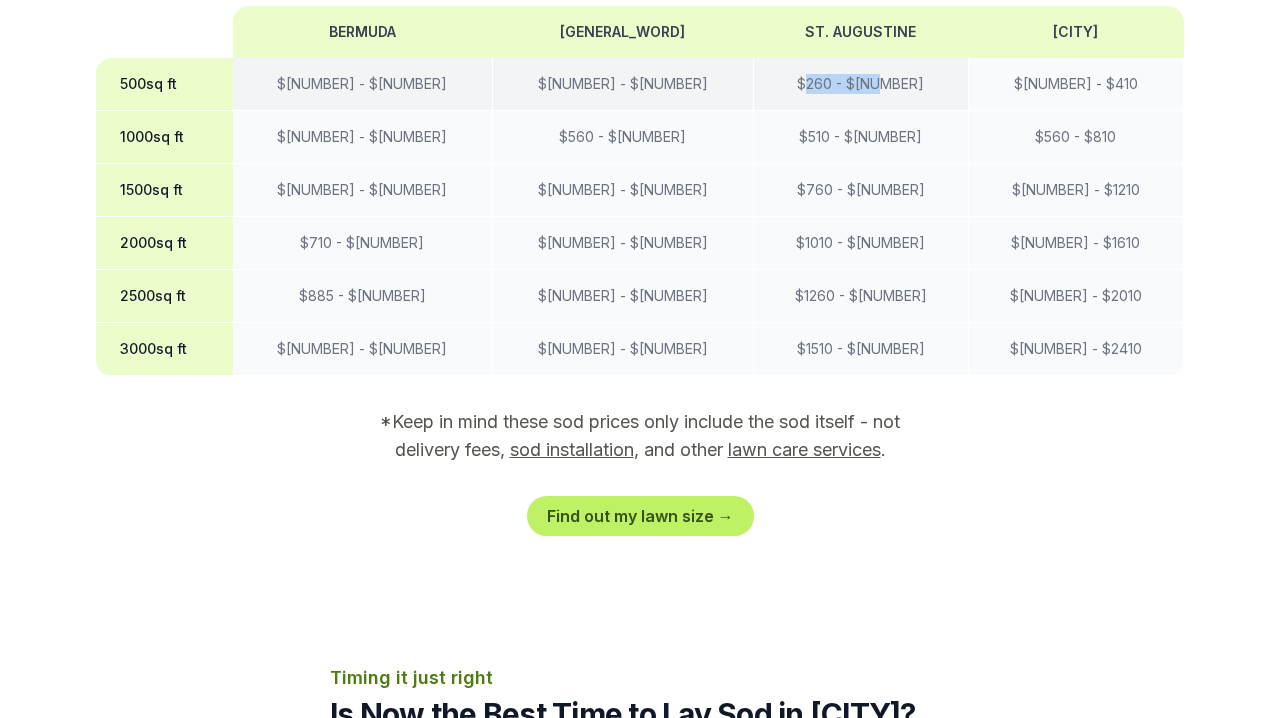 drag, startPoint x: 808, startPoint y: 212, endPoint x: 896, endPoint y: 216, distance: 88.09086 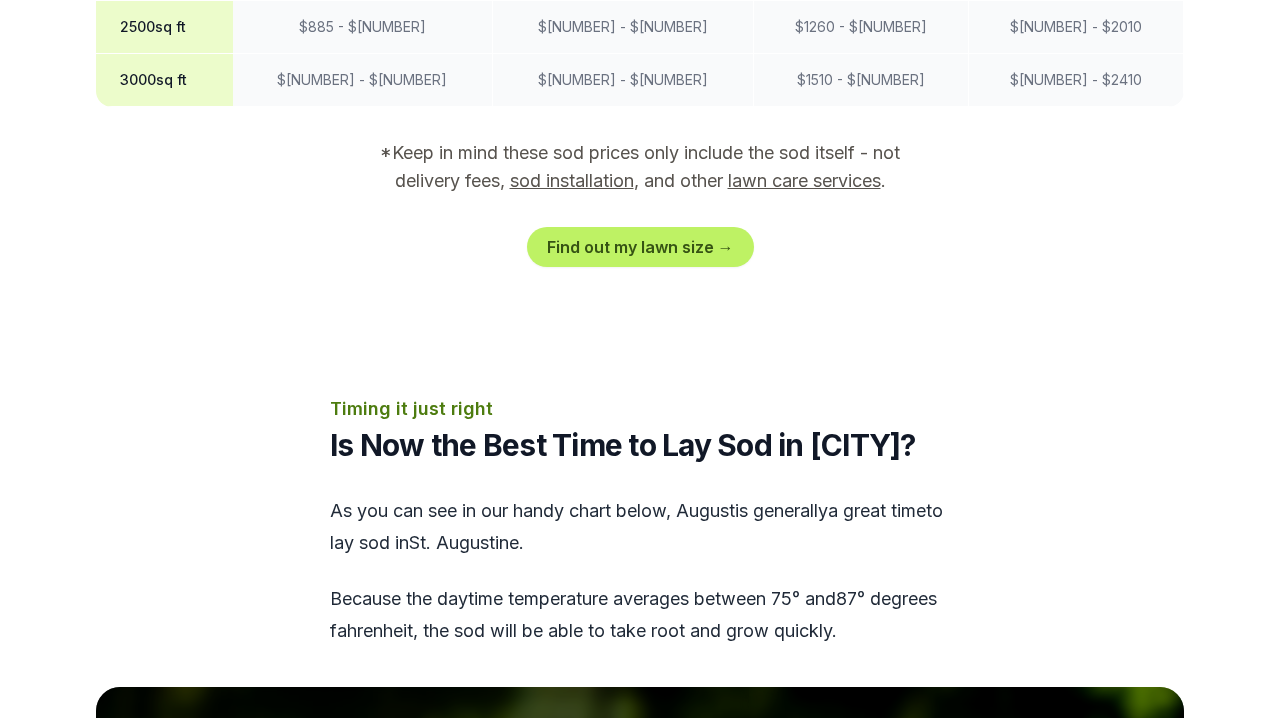 scroll, scrollTop: 1978, scrollLeft: 0, axis: vertical 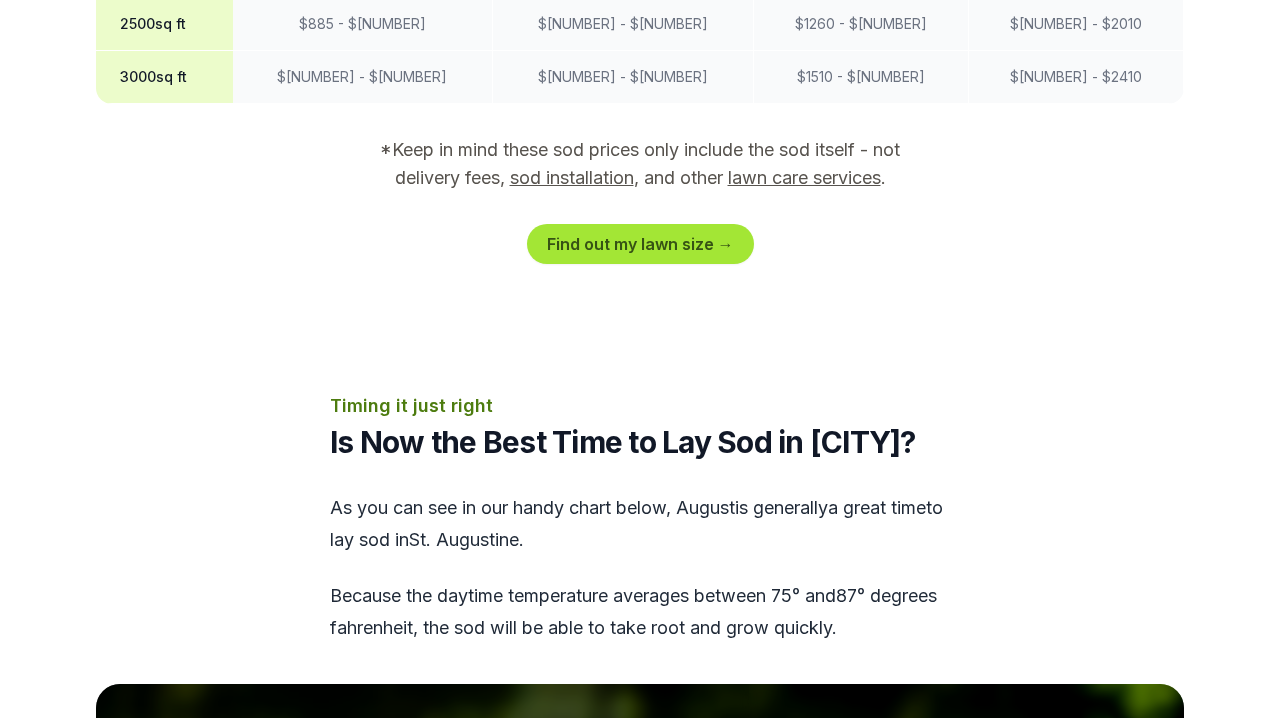 click on "Find out my lawn size →" at bounding box center [640, 244] 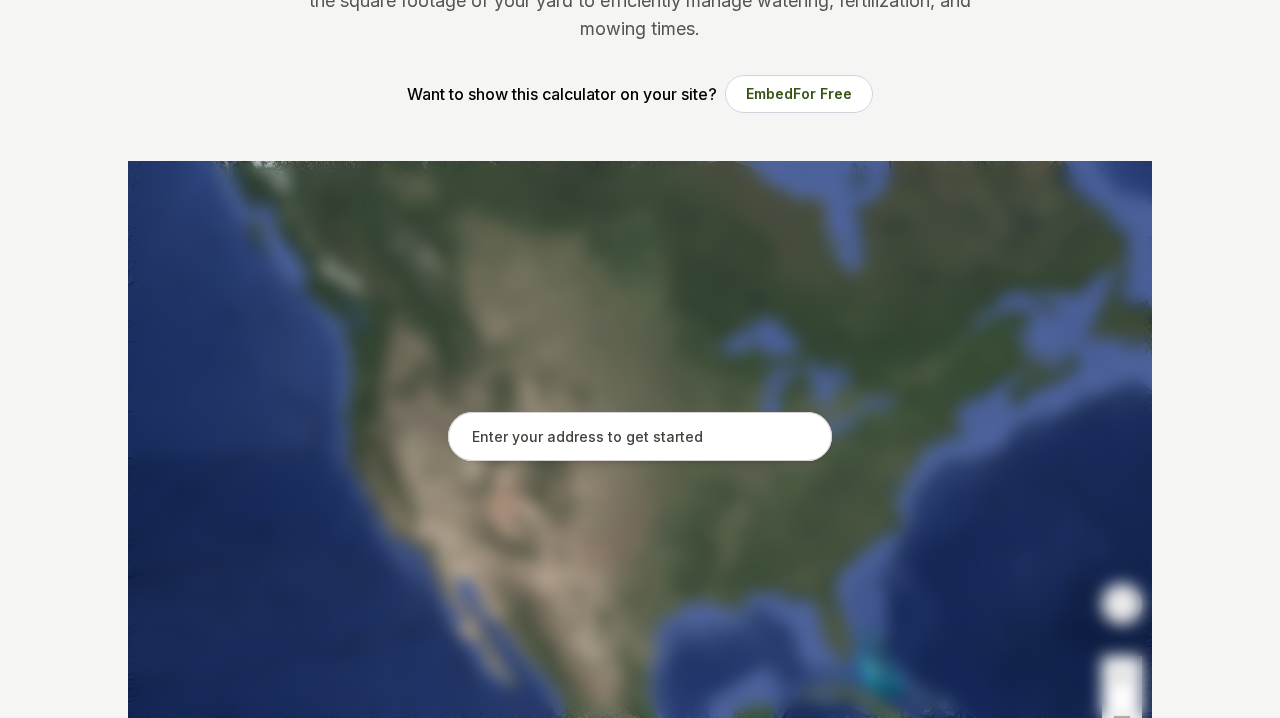 scroll, scrollTop: 283, scrollLeft: 0, axis: vertical 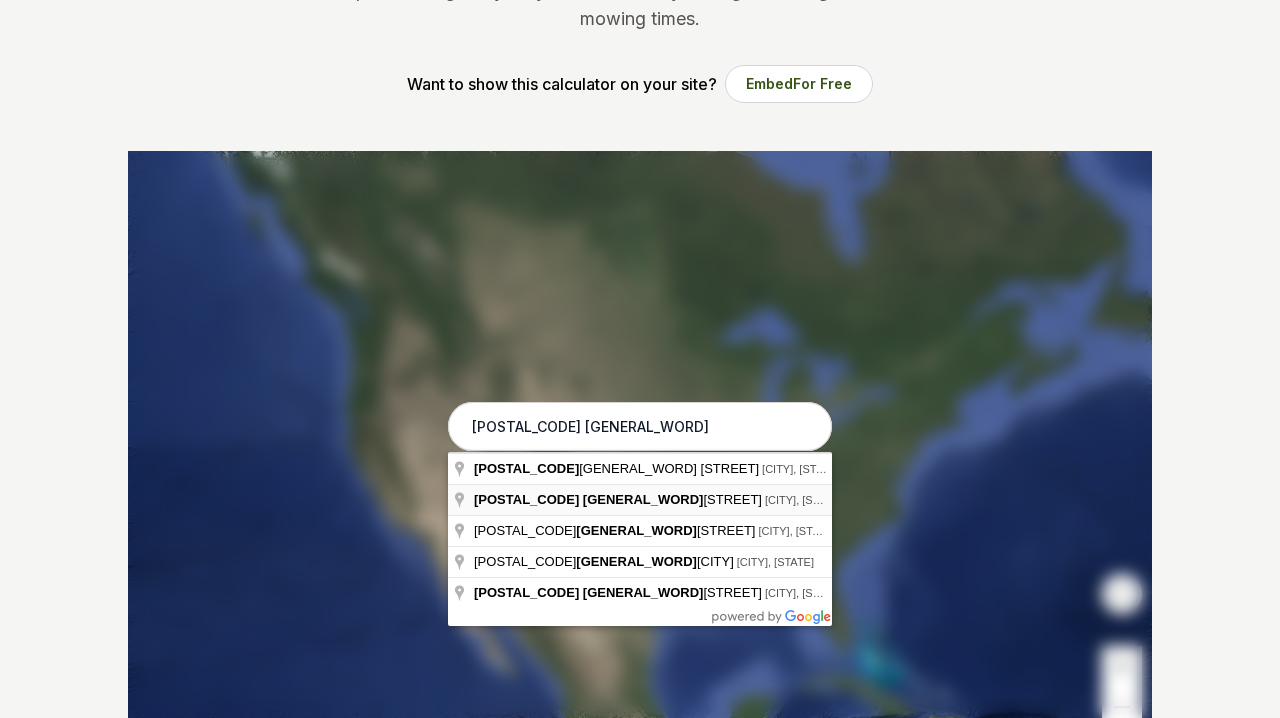type on "[NUMBER] [STREET], [CITY], [STATE]" 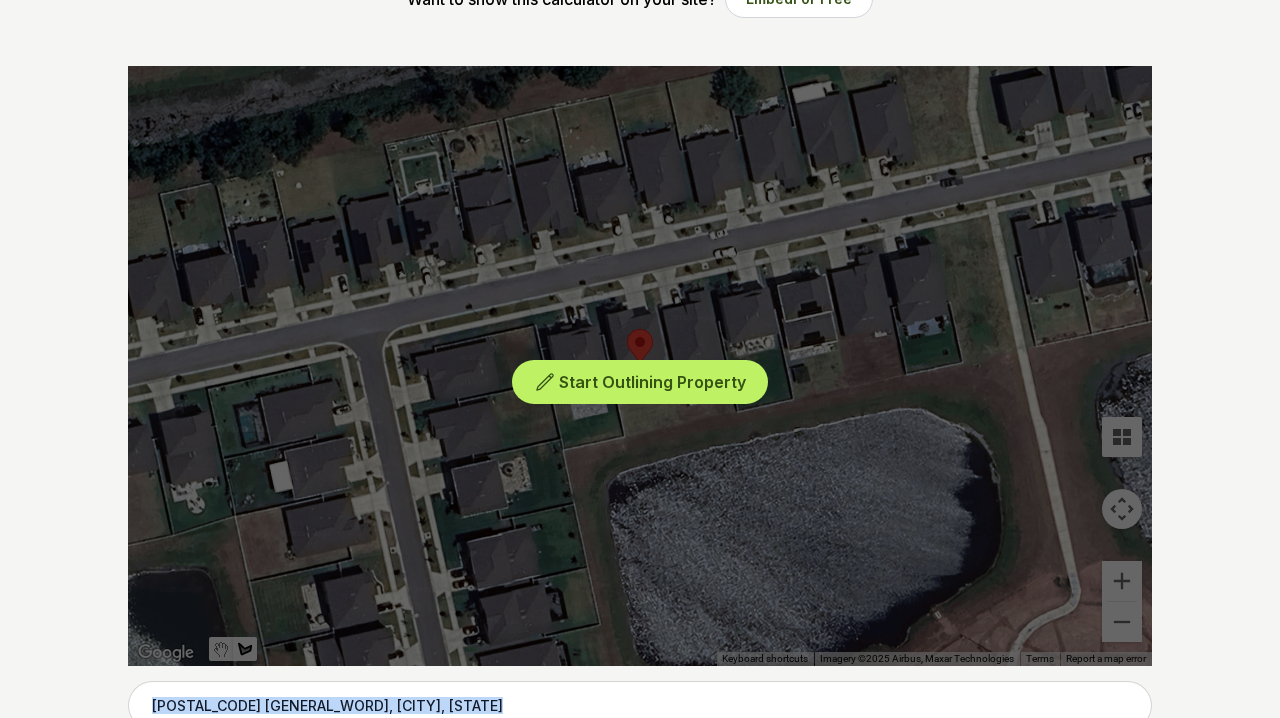 scroll, scrollTop: 372, scrollLeft: 0, axis: vertical 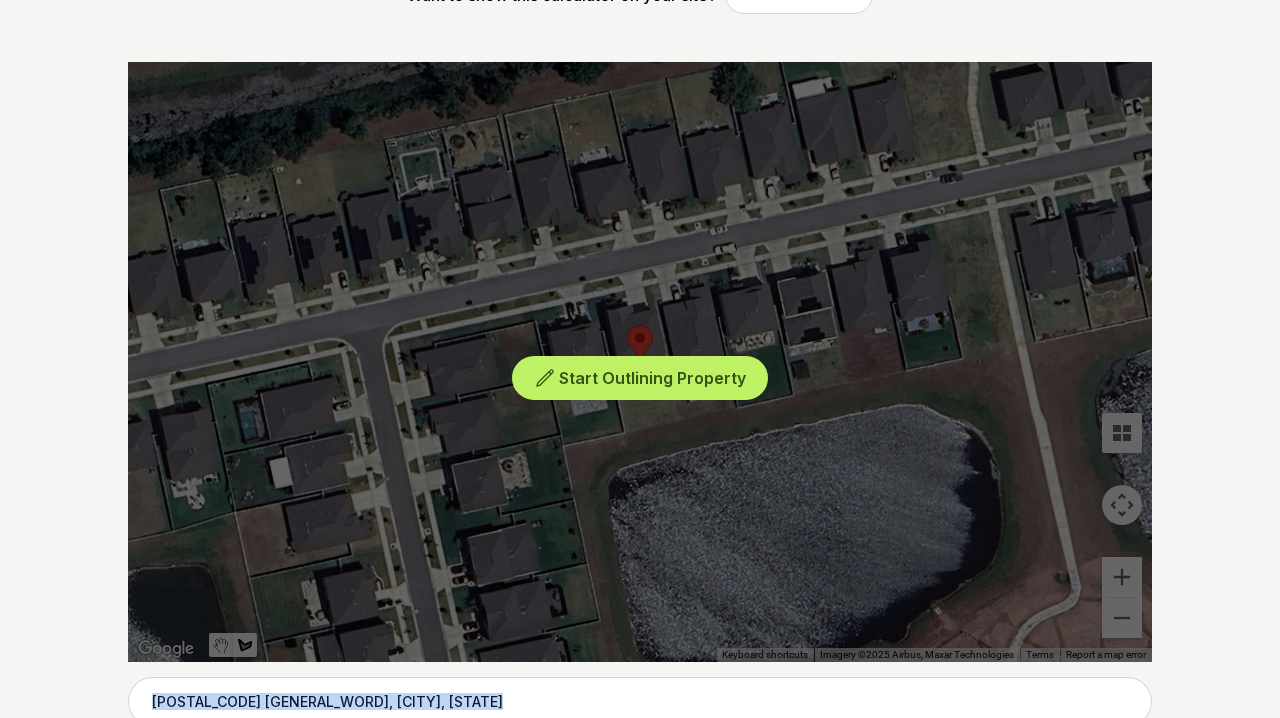 click on "Start Outlining Property" at bounding box center [640, 362] 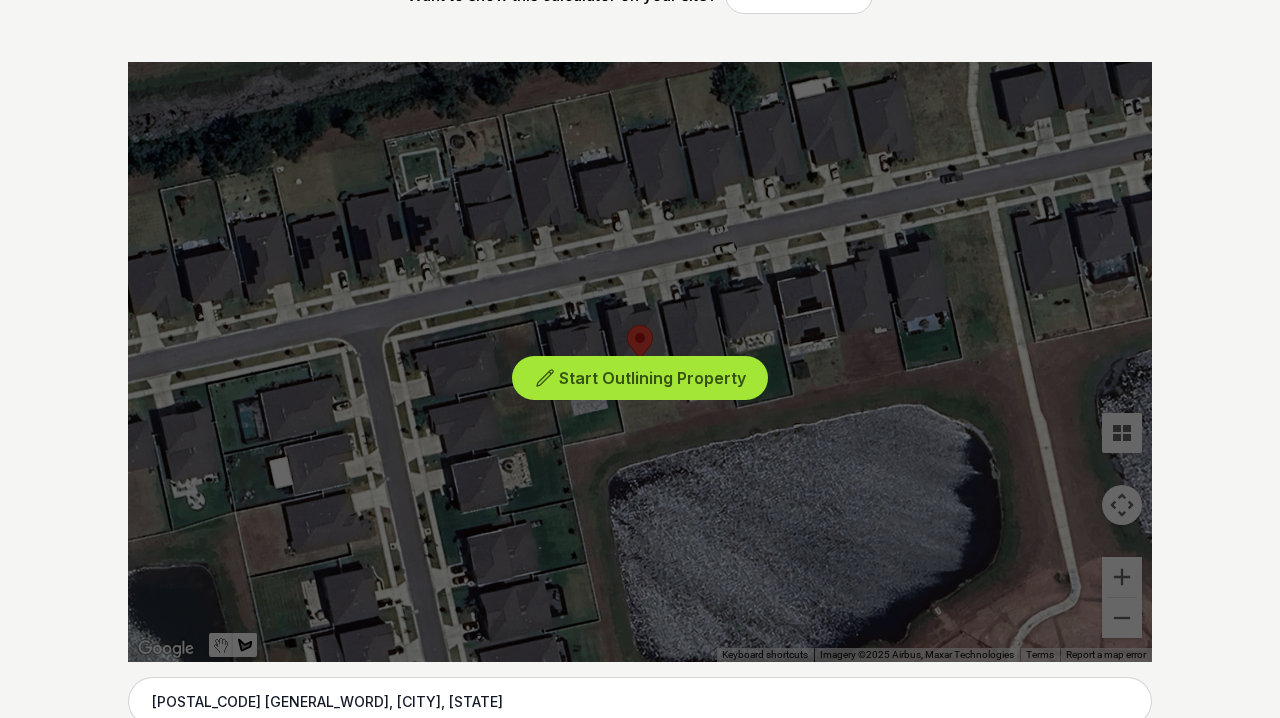 click on "Start Outlining Property" at bounding box center (652, 378) 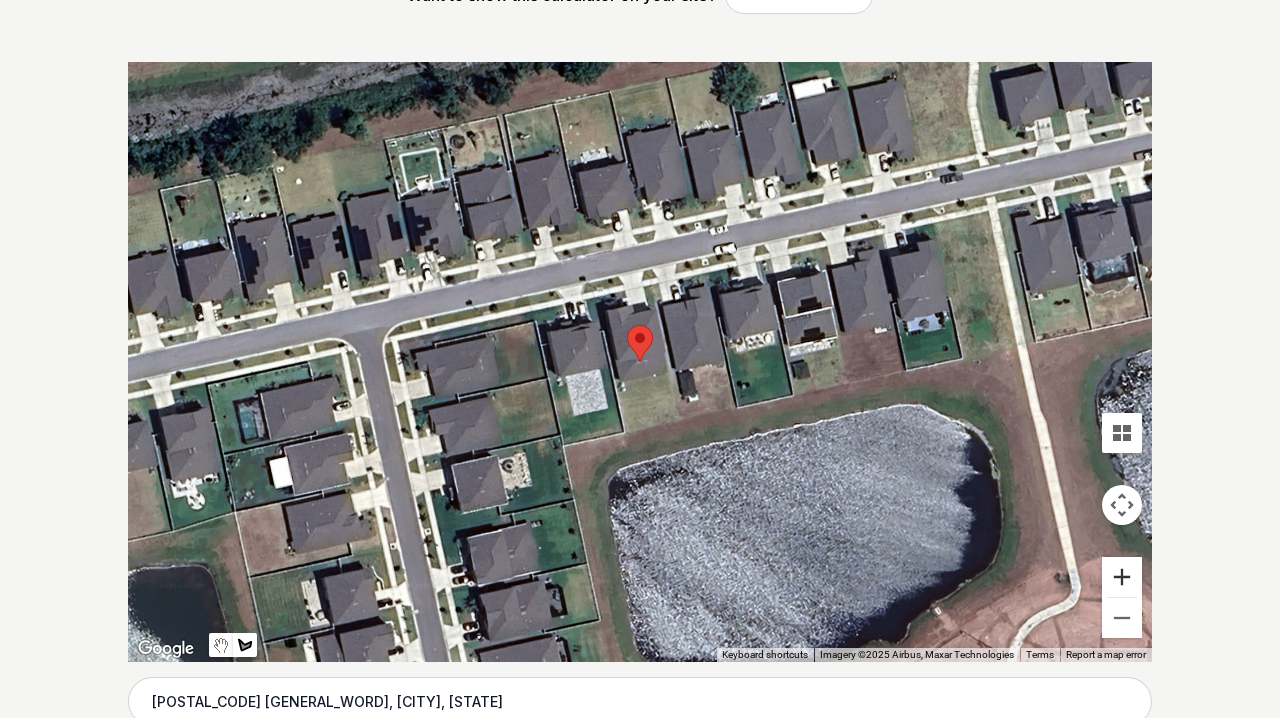 click at bounding box center (1122, 577) 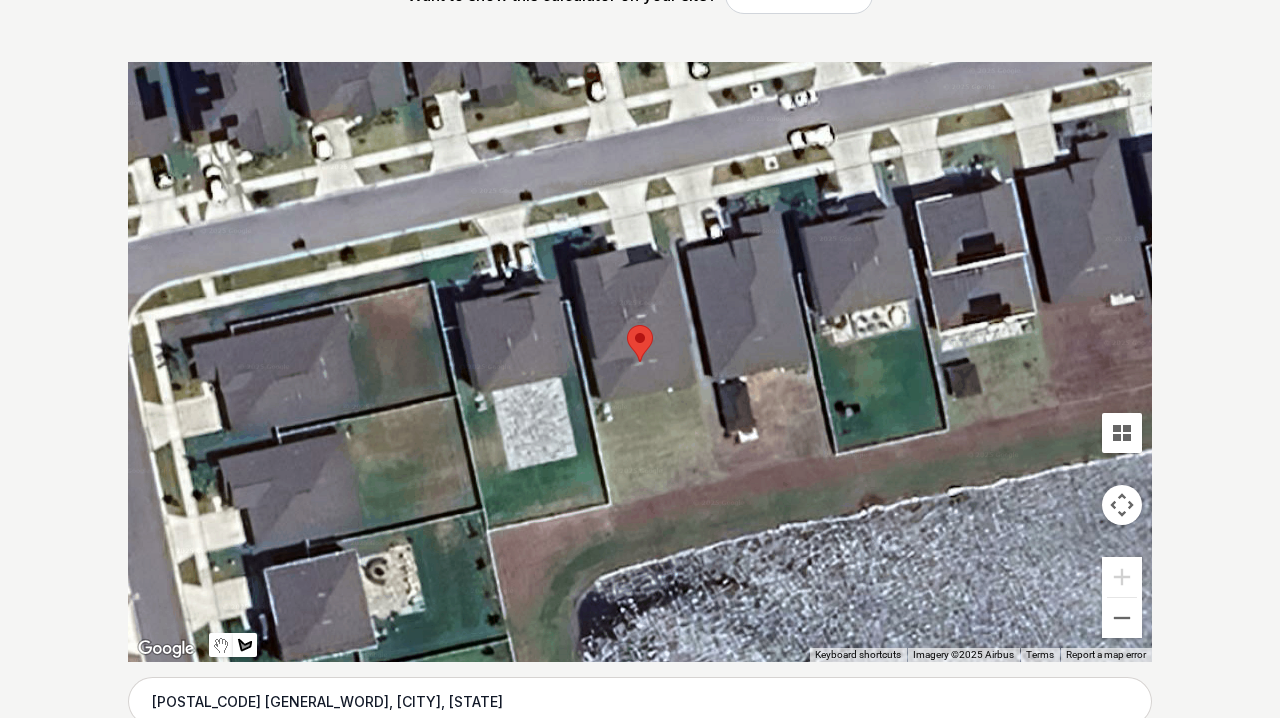 click at bounding box center [640, 362] 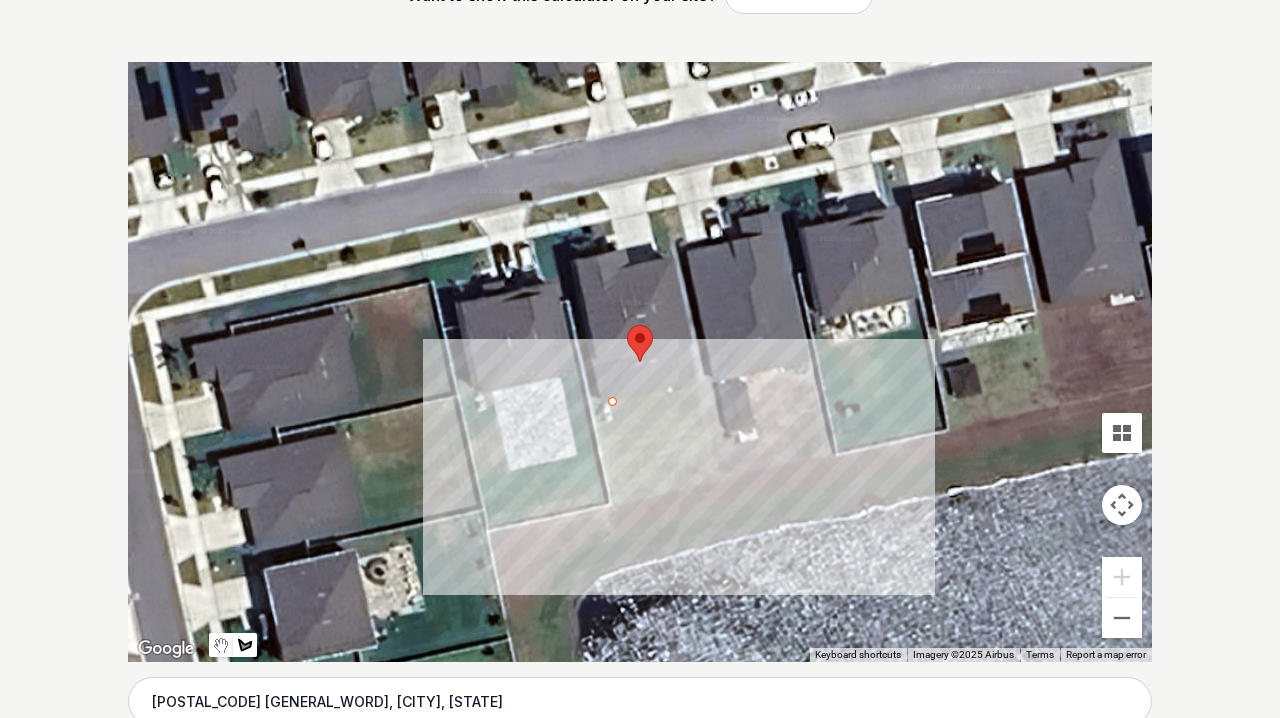 click at bounding box center (640, 362) 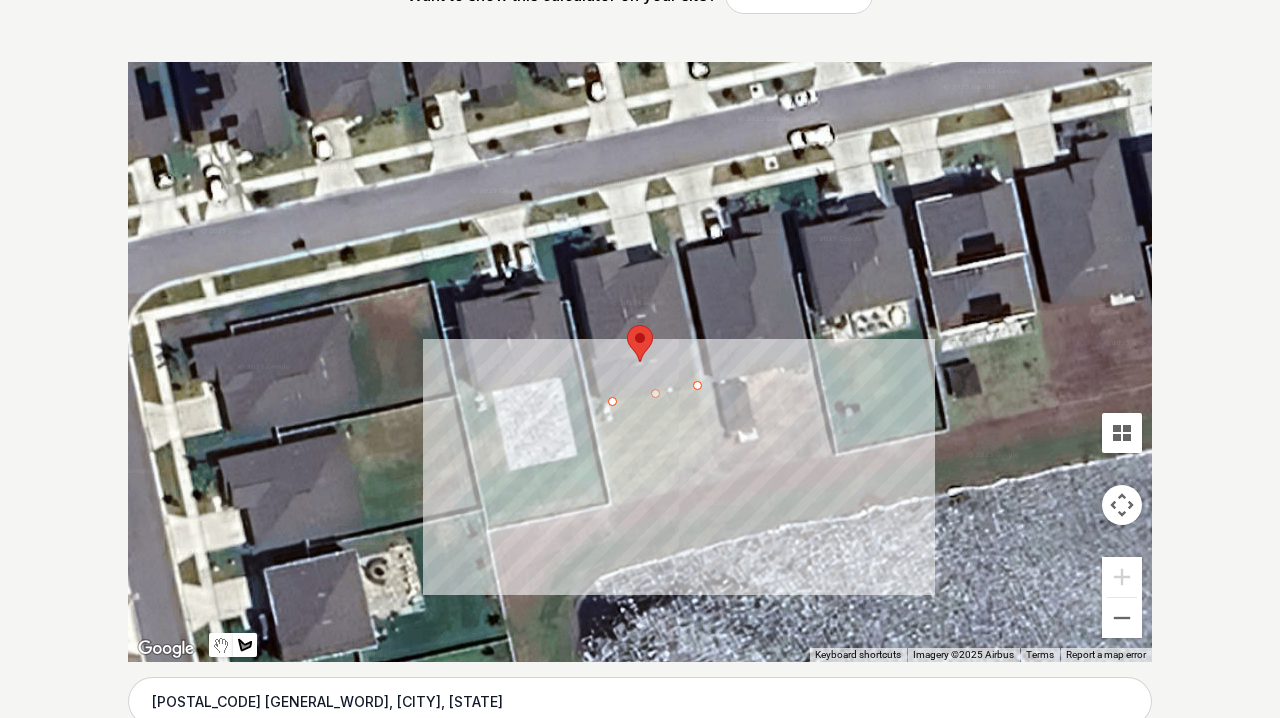 click at bounding box center (640, 362) 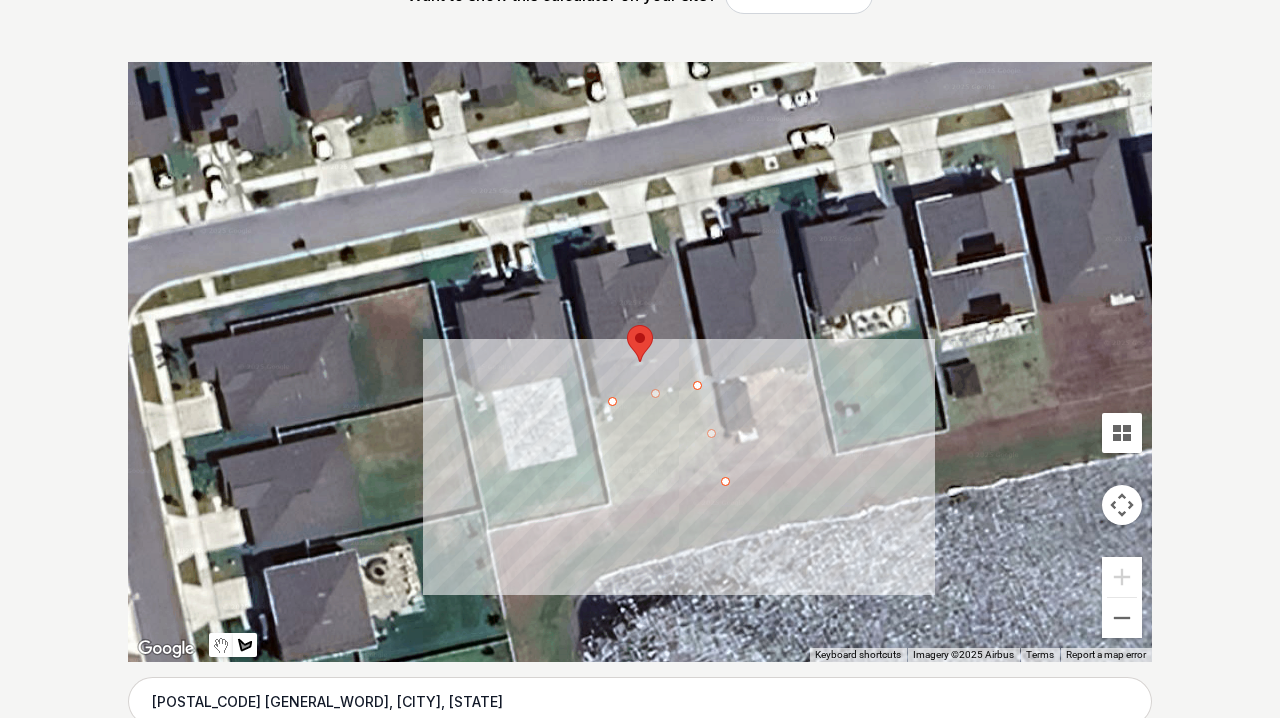 click at bounding box center (640, 362) 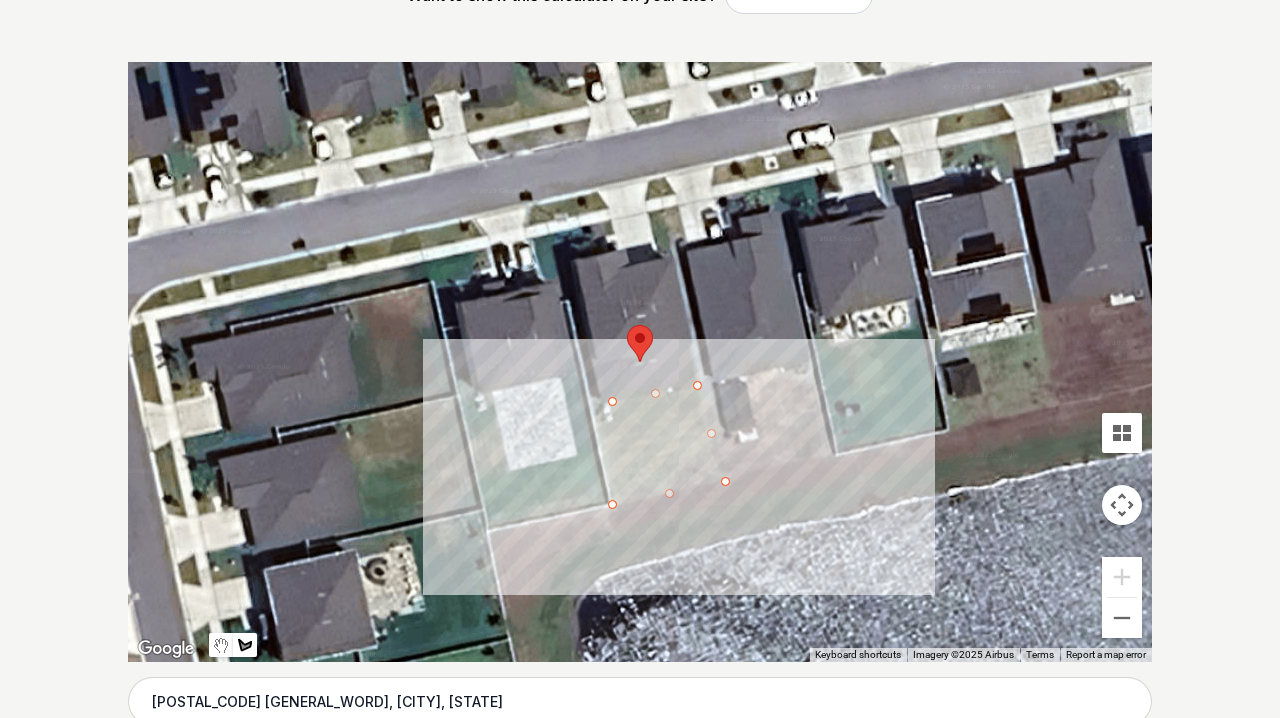click at bounding box center (640, 362) 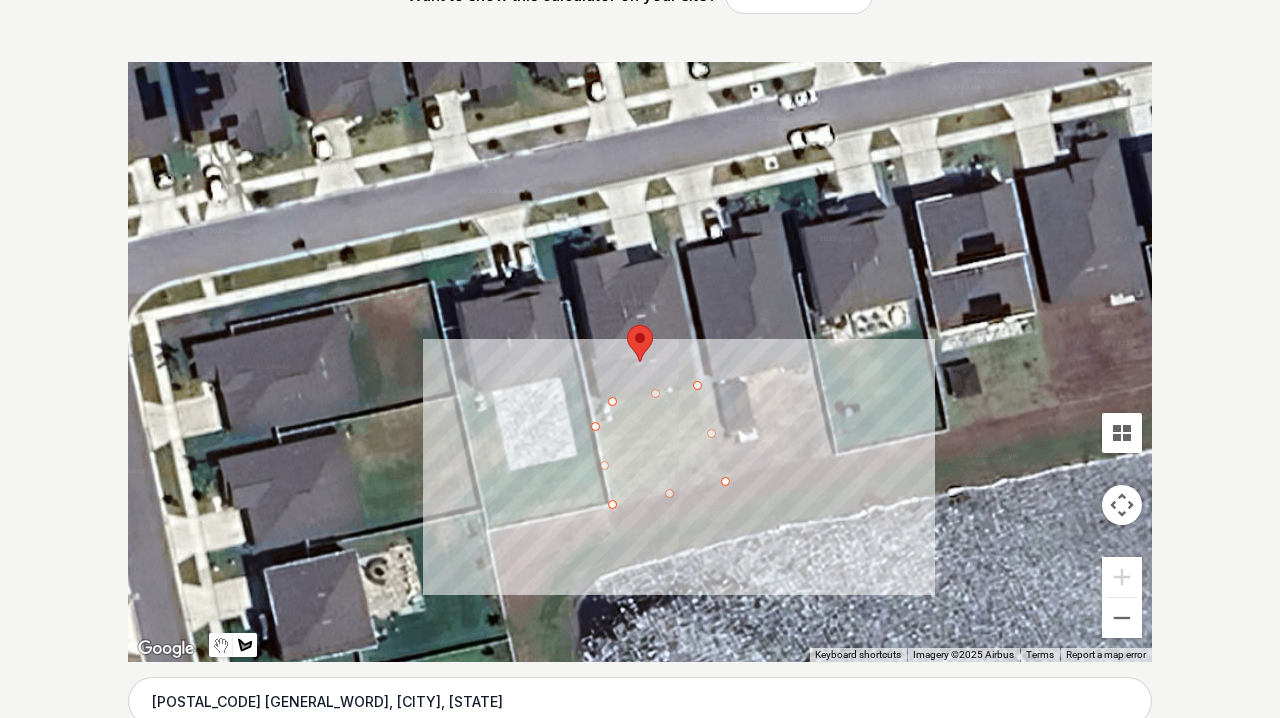 click at bounding box center [640, 362] 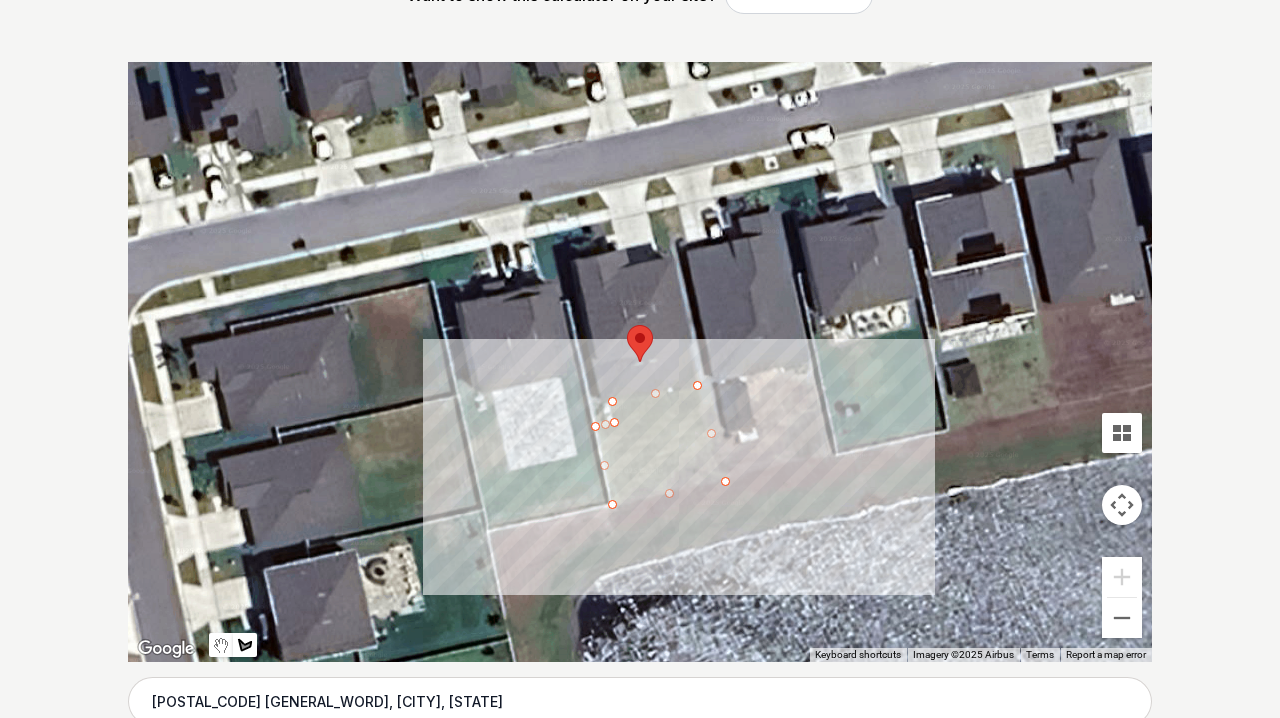 click at bounding box center [640, 362] 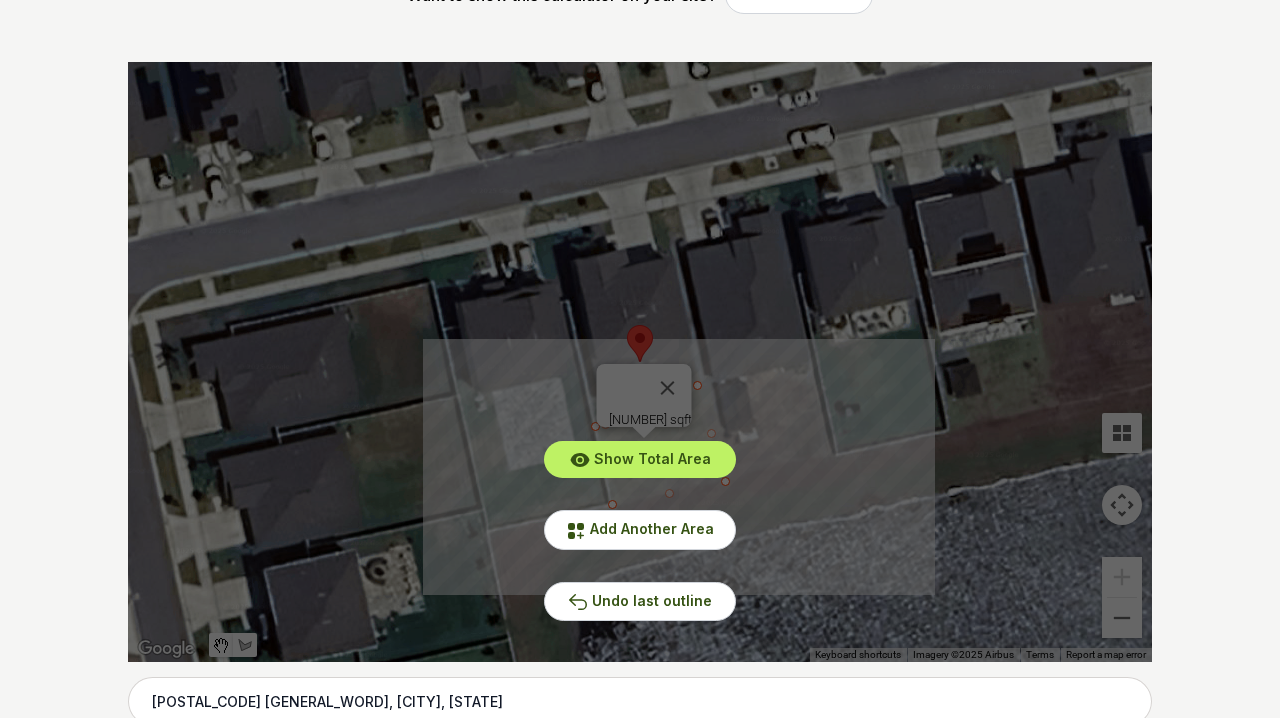 click on "Home Open main menu Measure My Lawn Sod Removal Calculator Blog Sod Types Lawn Size Calculator Optimize your lawn care with our "lawn measurement calculator." Quickly gauge the square footage of your yard to efficiently manage watering, fertilization, and mowing times. Want to show this calculator on your site? Embed  For Free Pssst - zoom in over here ← Move left → Move right ↑ Move up ↓ Move down + Zoom in - Zoom out Home Jump left by 75% End Jump right by 75% Page Up Jump up by 75% Page Down Jump down by 75% 2026 sqft Keyboard shortcuts Map Data Imagery ©2025 Airbus Imagery ©2025 Airbus 10 m  Click to toggle between metric and imperial units Terms Report a map error 13235 Great Plains Drive, Riverview, FL Show Total Area Add Another Area Undo last outline How to Measure Lawn Area for Sod
Start by entering you address, and the map will zoom into your location.
To get the most accurate measurement, make sure you don't include your house, driveway, or any other non-lawn areas." at bounding box center (640, 2025) 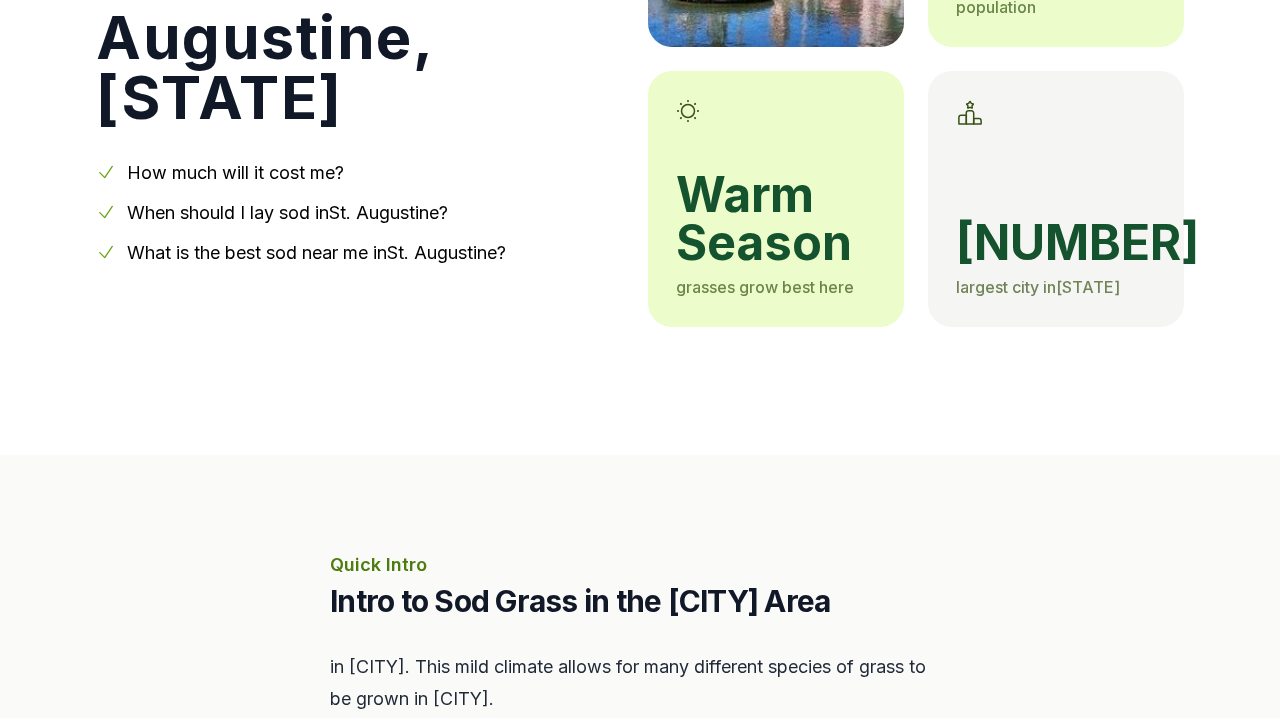 scroll, scrollTop: 1978, scrollLeft: 0, axis: vertical 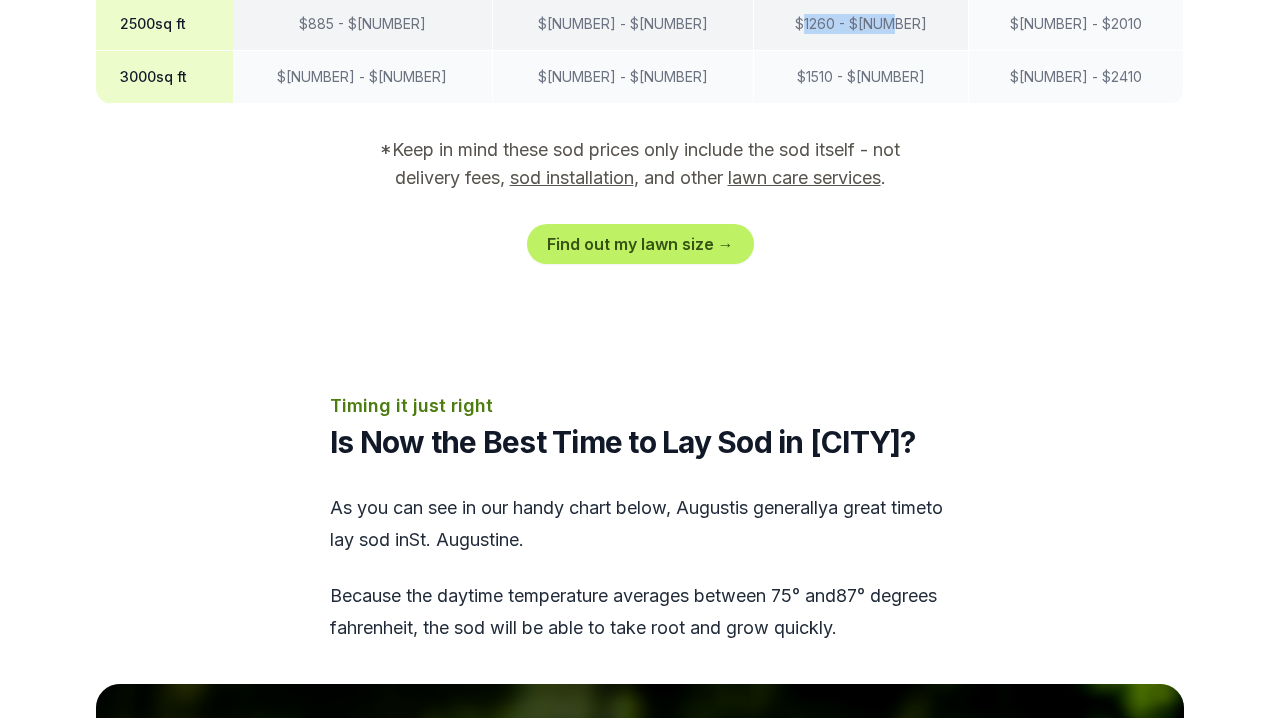 drag, startPoint x: 805, startPoint y: 153, endPoint x: 889, endPoint y: 154, distance: 84.00595 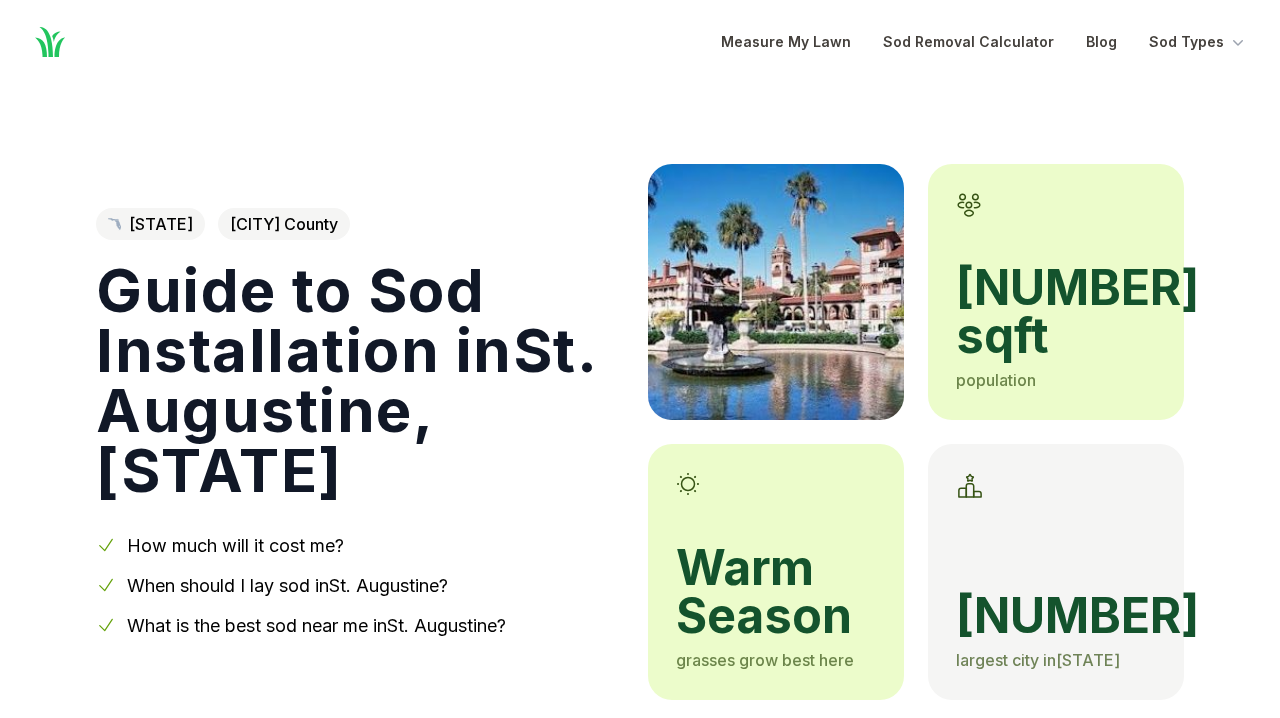 scroll, scrollTop: -7, scrollLeft: 0, axis: vertical 